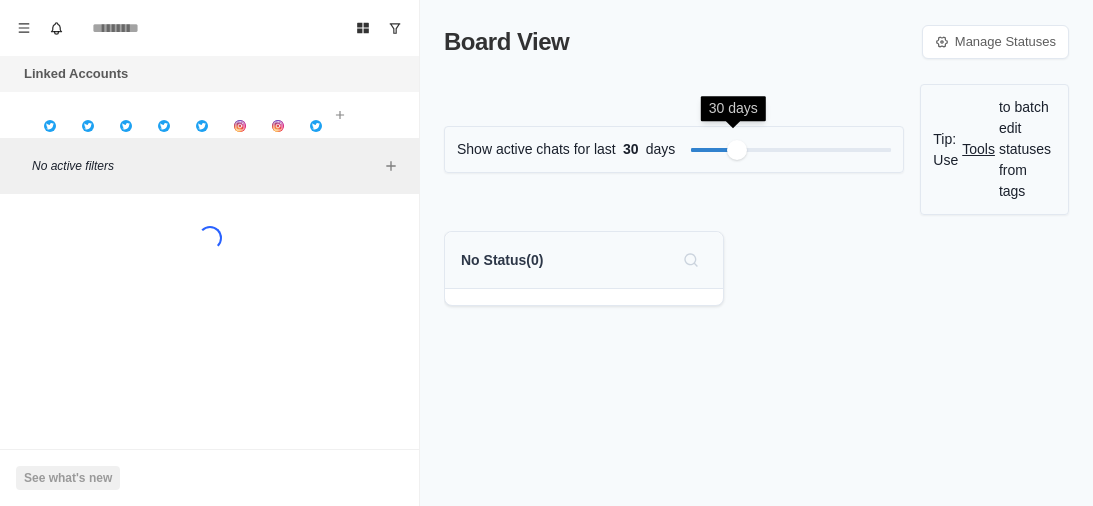 scroll, scrollTop: 0, scrollLeft: 0, axis: both 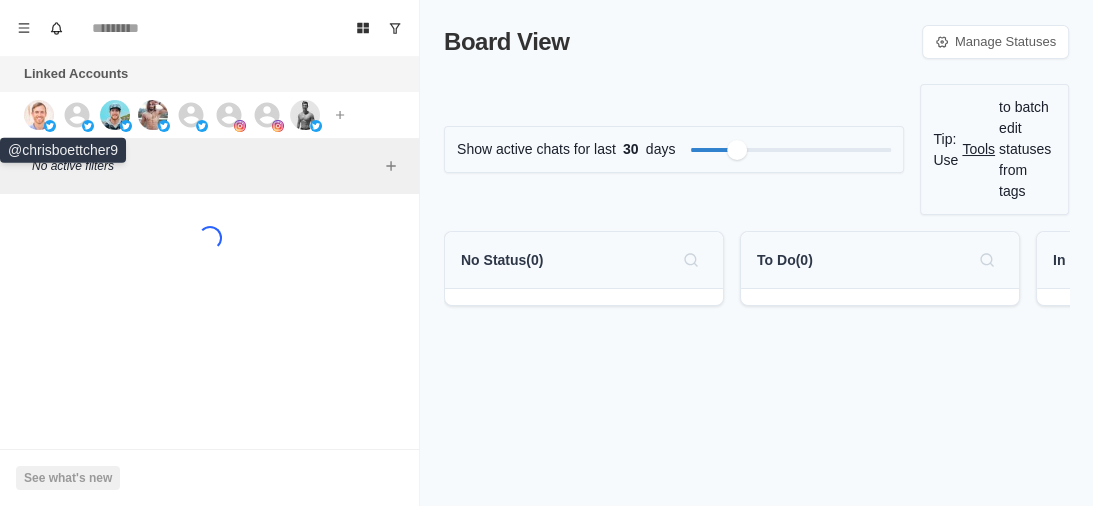 click at bounding box center [39, 115] 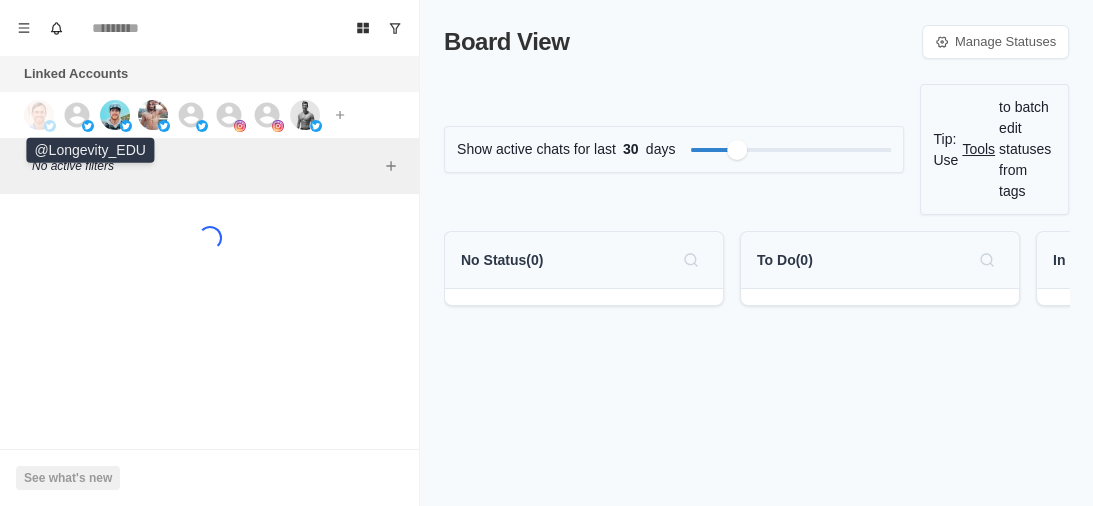 click 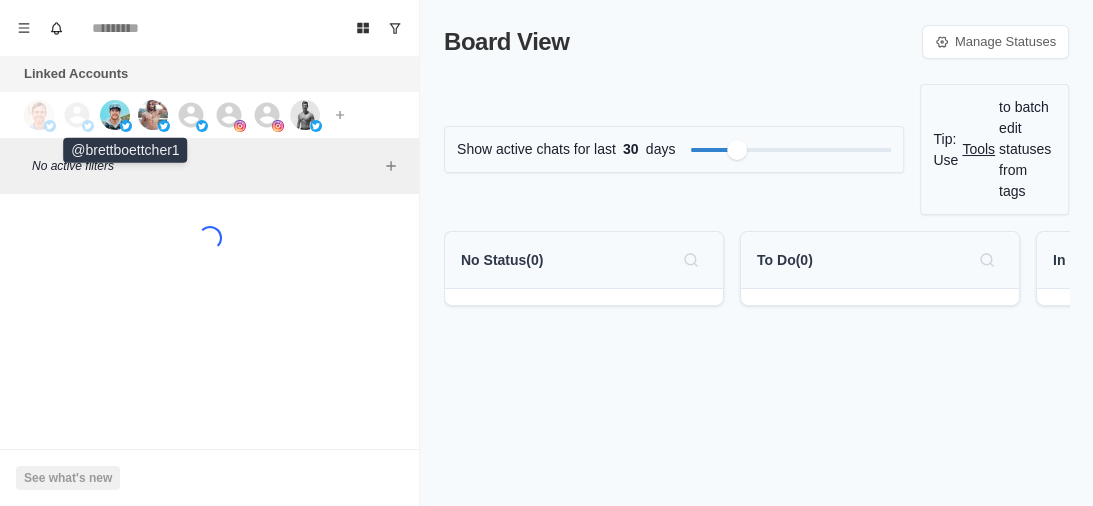 click at bounding box center (115, 115) 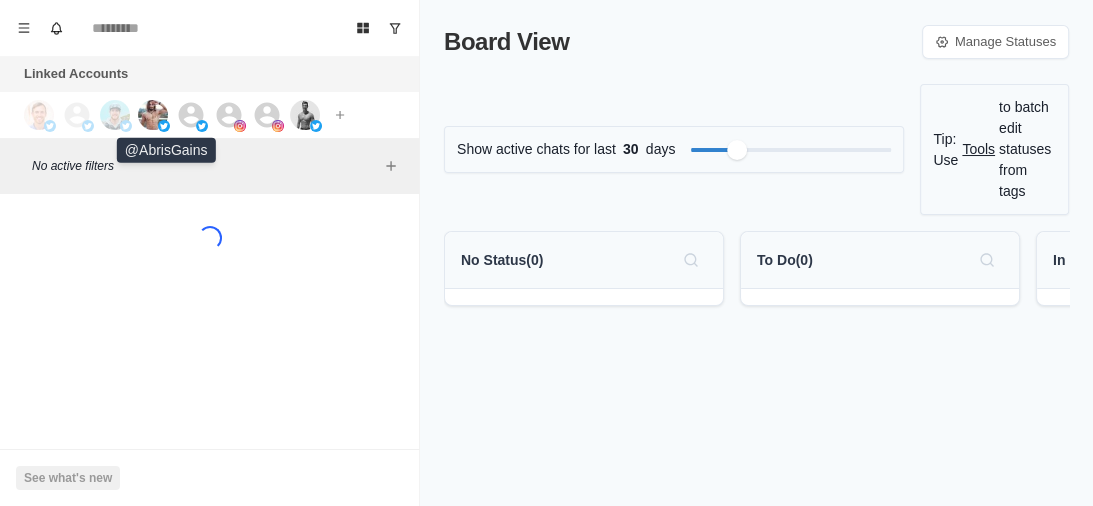 click at bounding box center (153, 115) 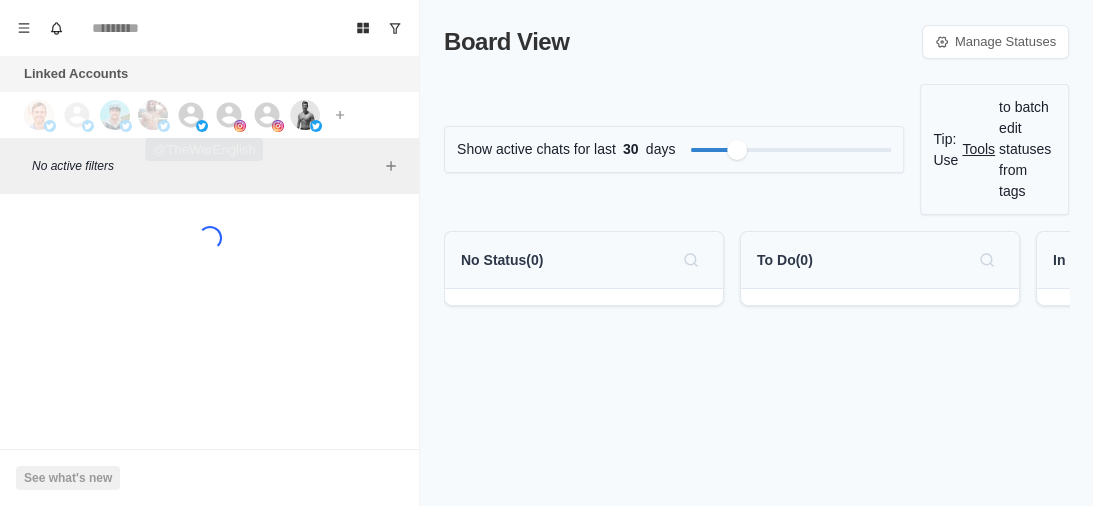 click 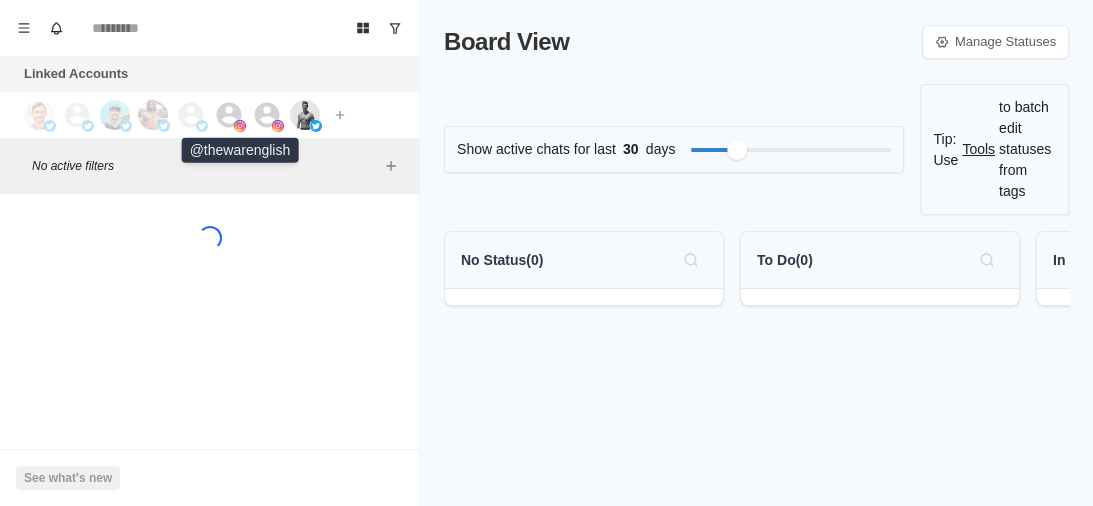 click 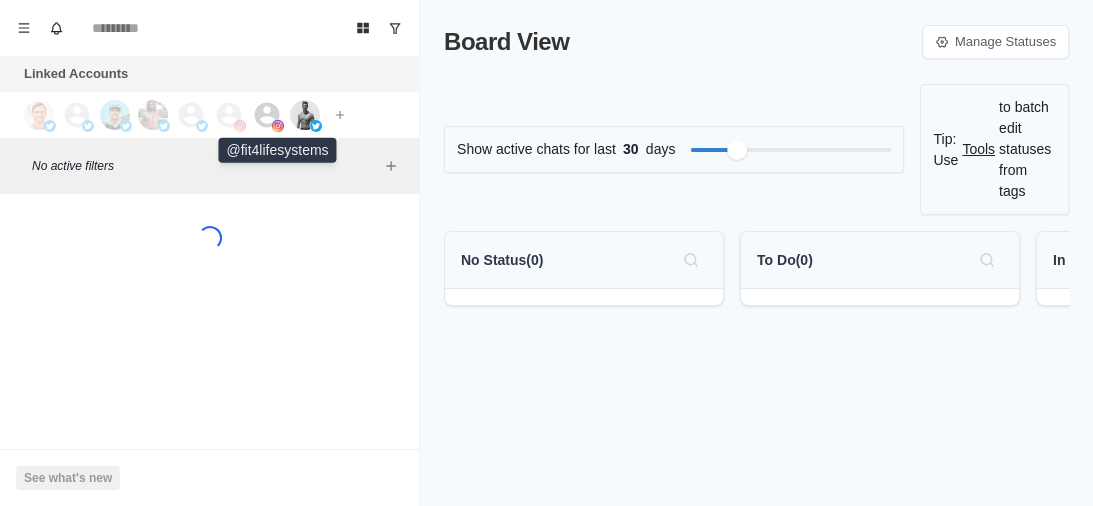 click 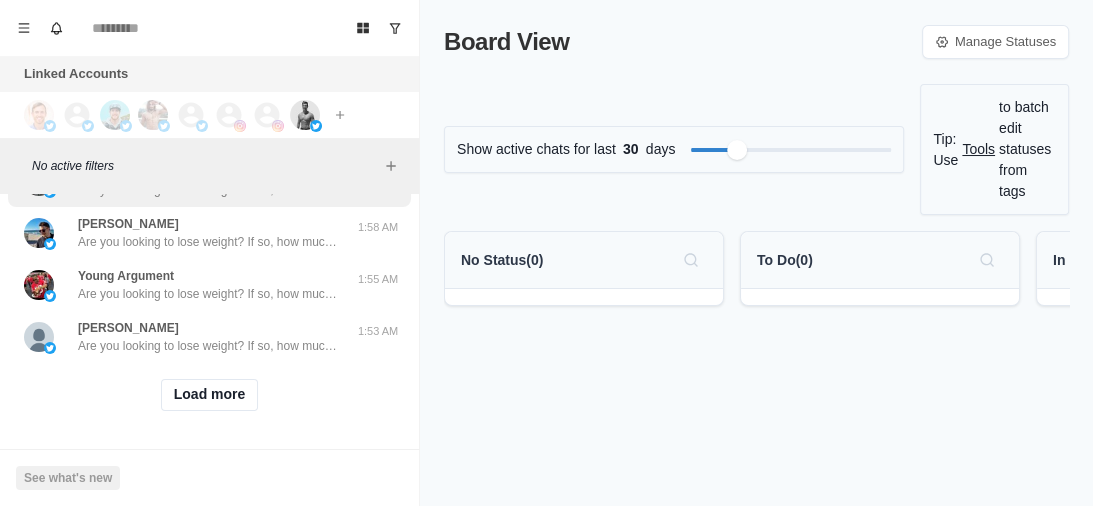 scroll, scrollTop: 906, scrollLeft: 0, axis: vertical 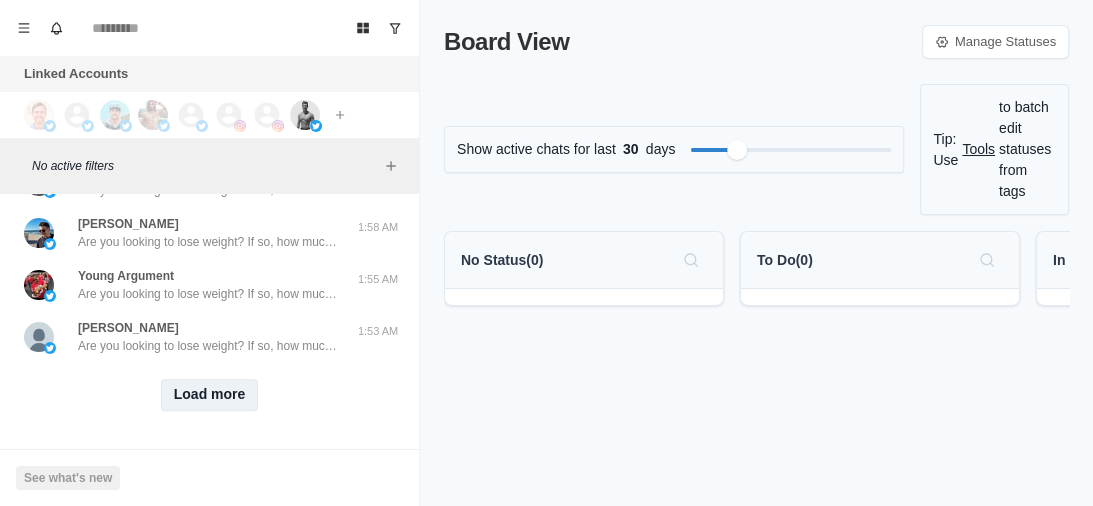 click on "Load more" at bounding box center (210, 395) 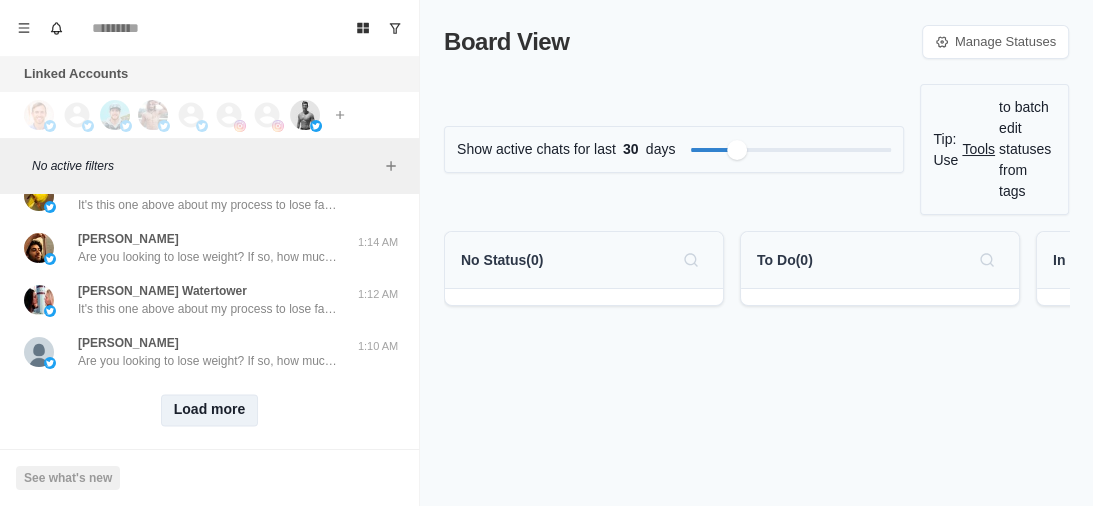 scroll, scrollTop: 1946, scrollLeft: 0, axis: vertical 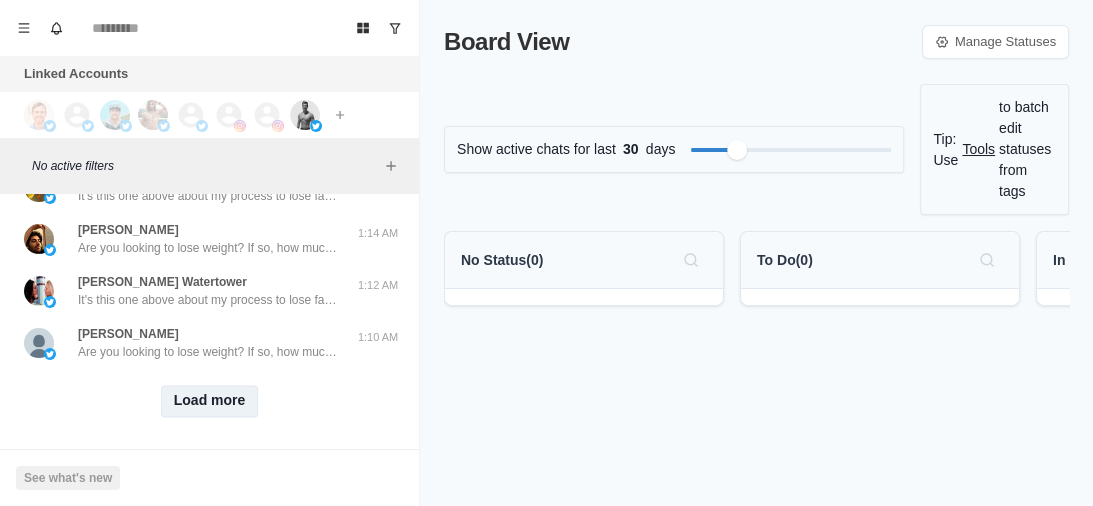 click on "Load more" at bounding box center (210, 401) 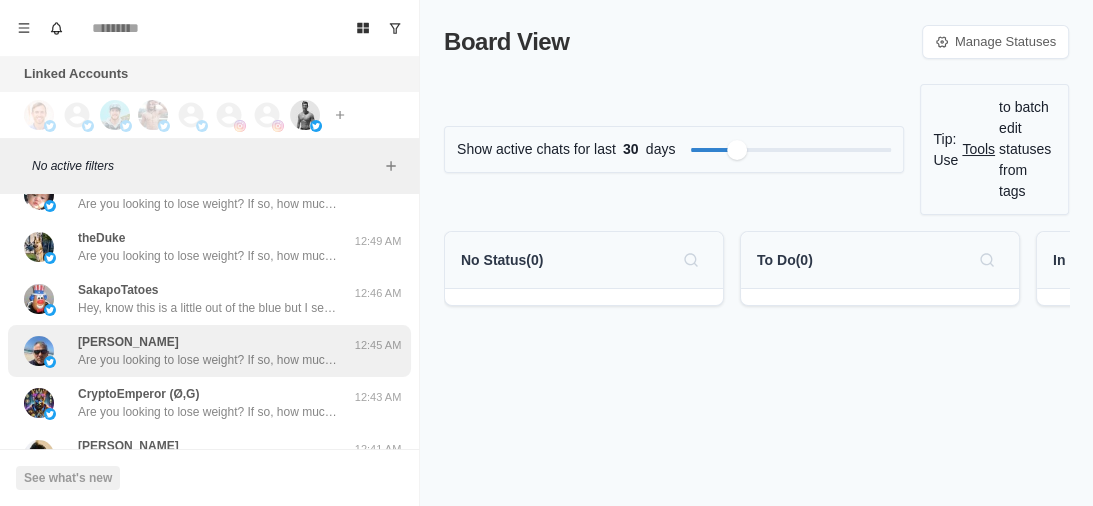 scroll, scrollTop: 2986, scrollLeft: 0, axis: vertical 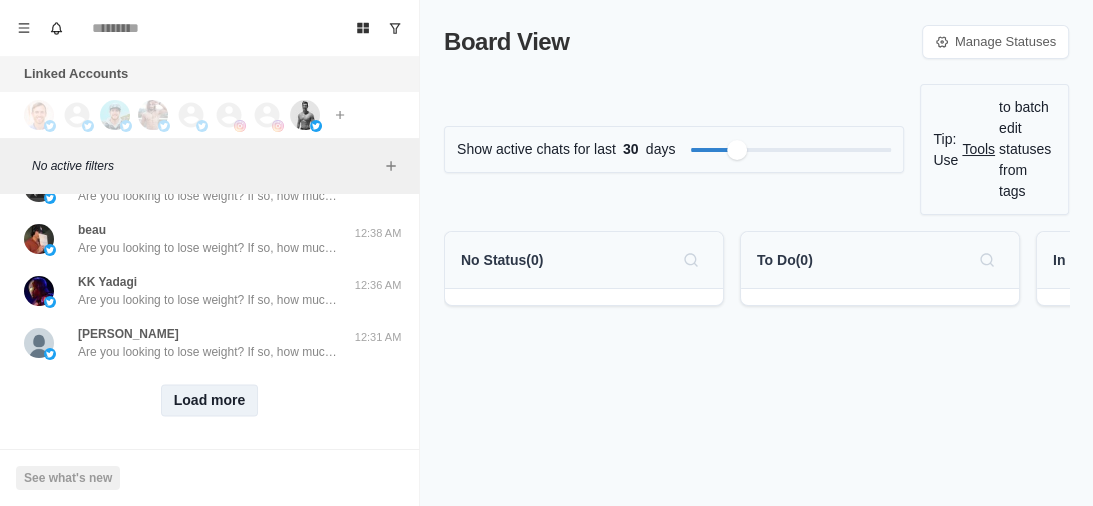 click on "Load more" at bounding box center [210, 401] 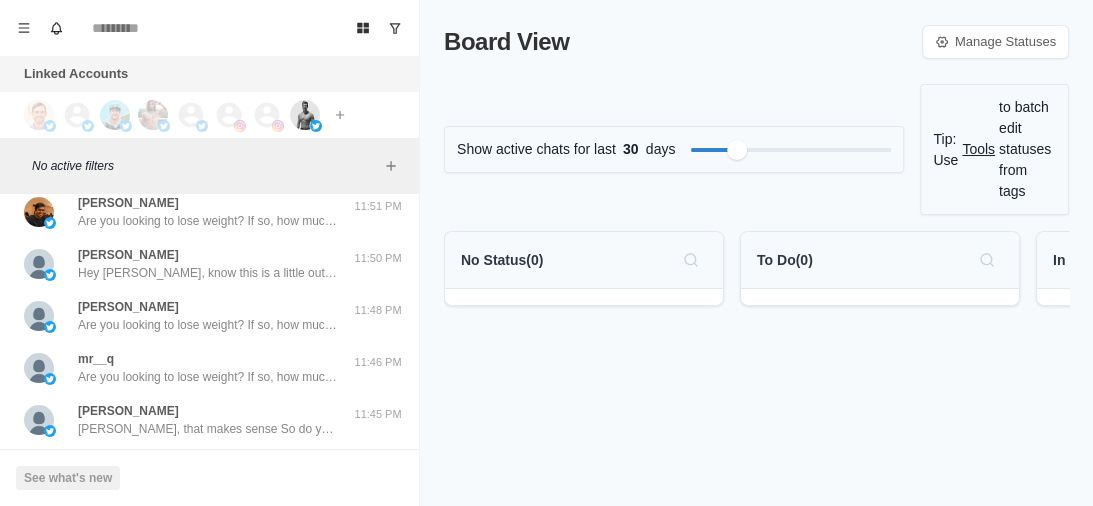 scroll, scrollTop: 4024, scrollLeft: 0, axis: vertical 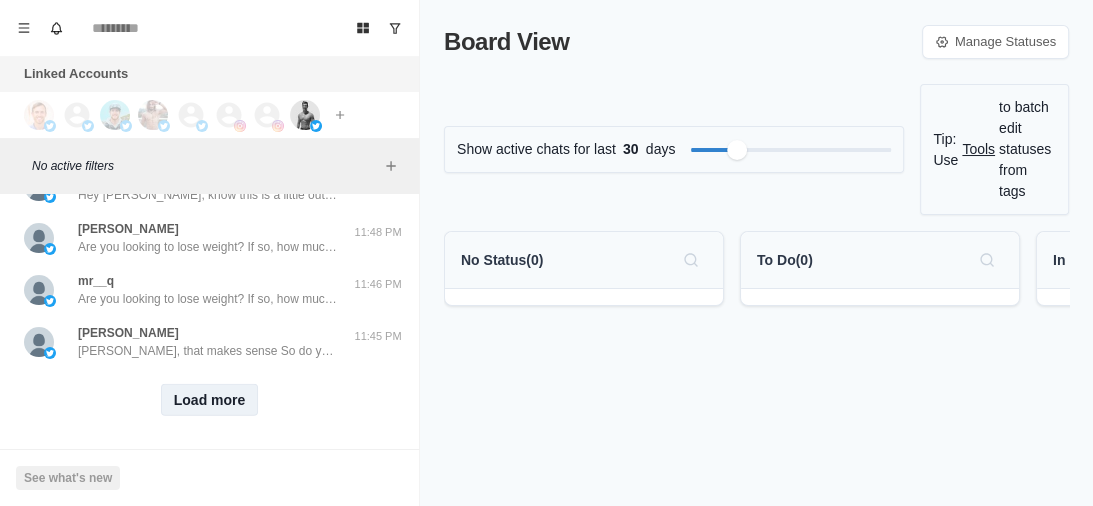 click on "Load more" at bounding box center [210, 400] 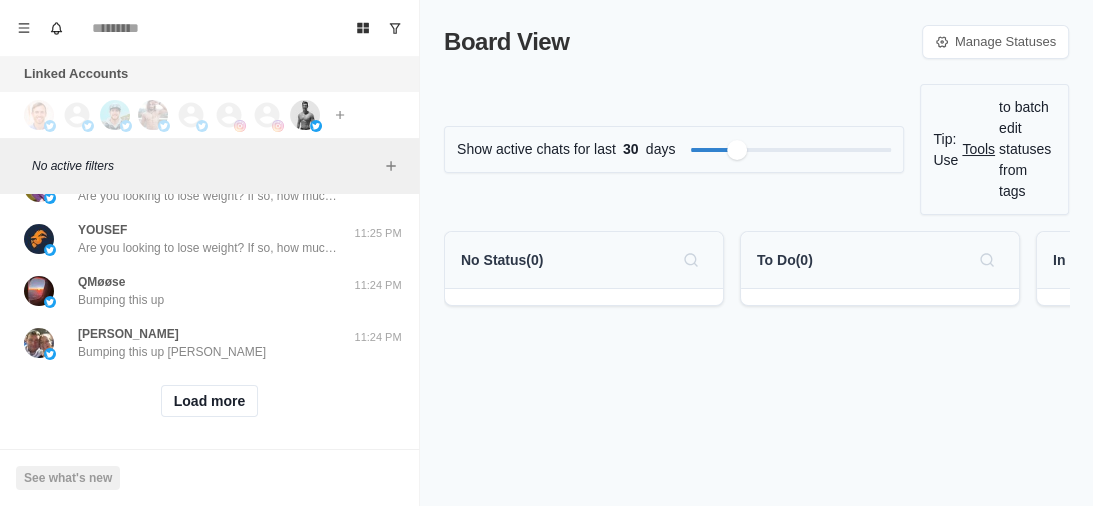 scroll, scrollTop: 5064, scrollLeft: 0, axis: vertical 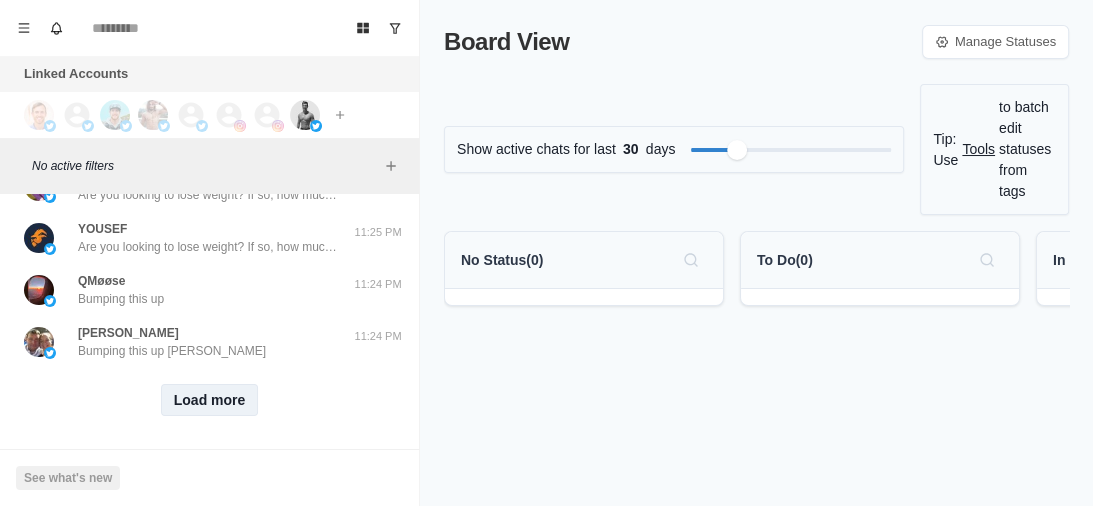 click on "Load more" at bounding box center (210, 400) 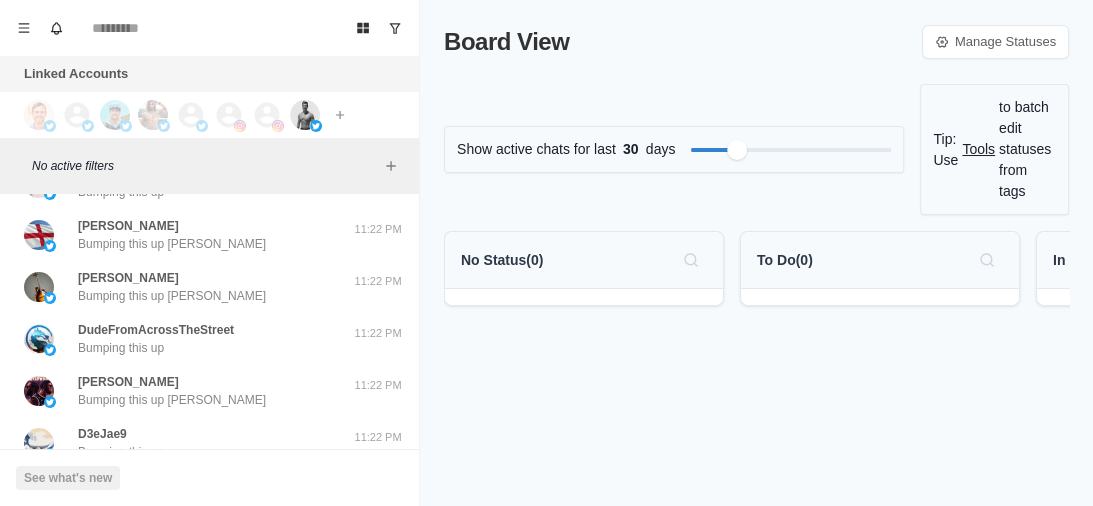 scroll, scrollTop: 6104, scrollLeft: 0, axis: vertical 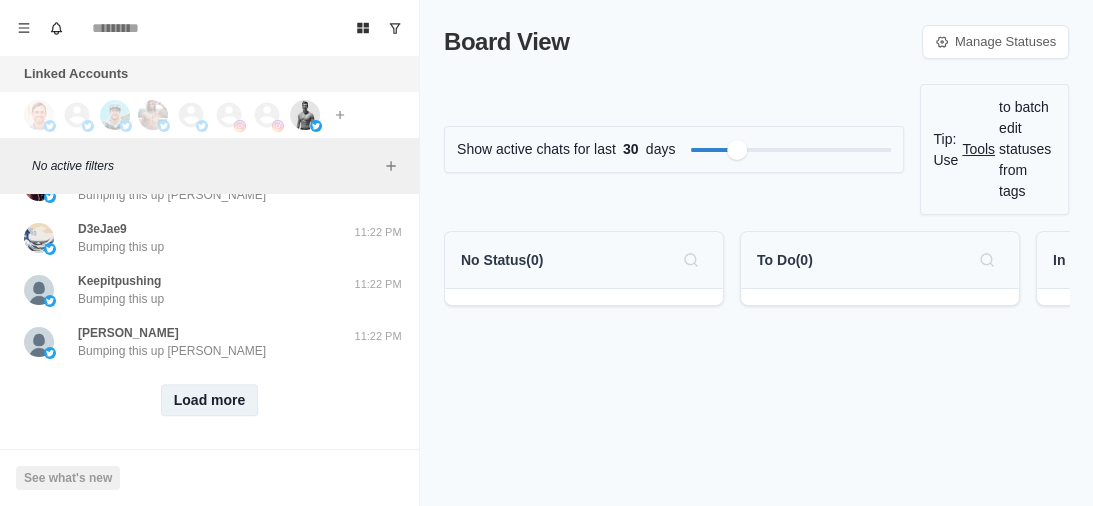 click on "Load more" at bounding box center (210, 400) 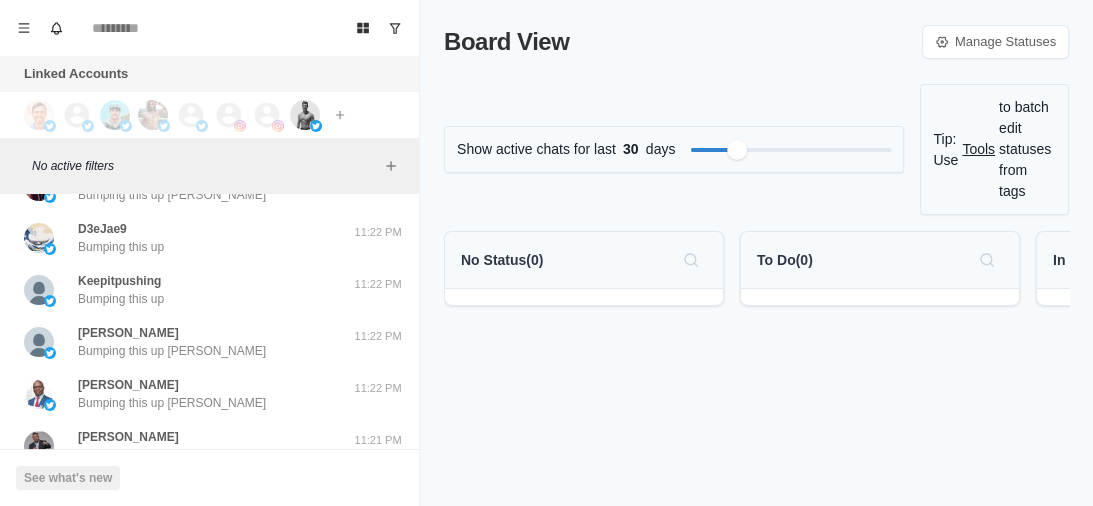 click on "Board View Manage Statuses Show active chats for last  30  days Tip: Use Tools to batch edit statuses from tags No Status  ( 0 ) To Do  ( 0 ) In Progress  ( 0 ) Done  ( 0 )" at bounding box center (756, 253) 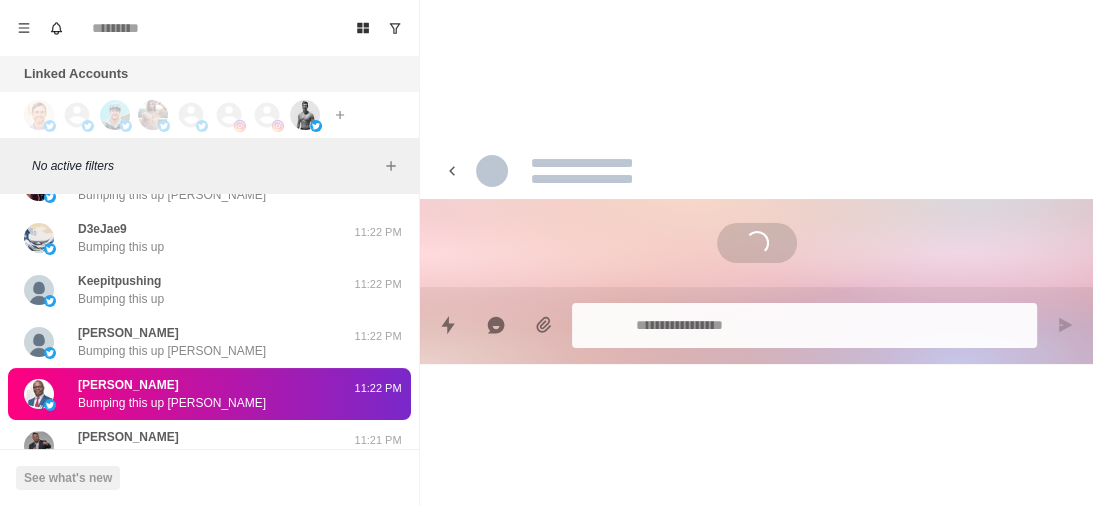click on "Load more" at bounding box center (209, 1440) 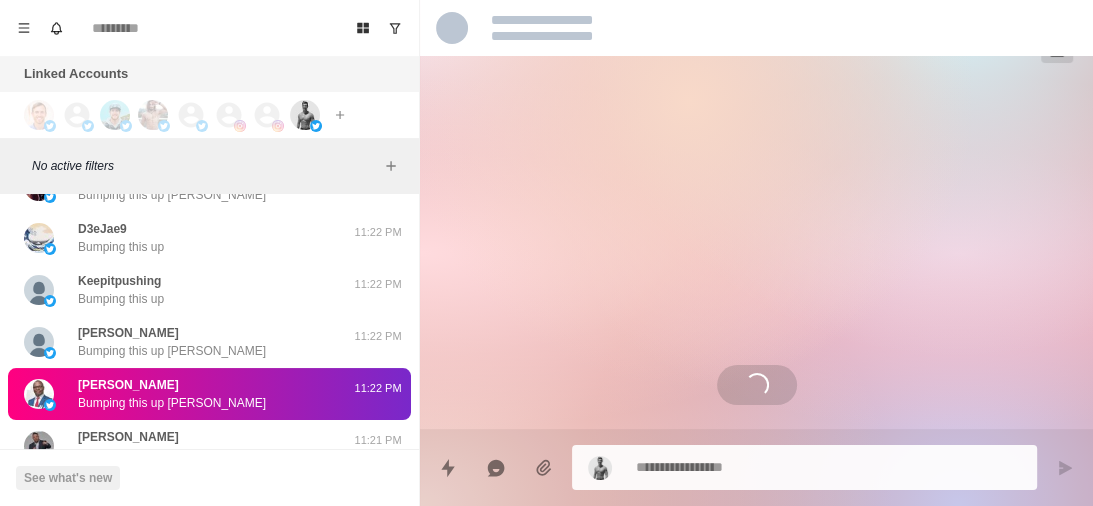 click on "HE IS HIM. Bumping this up 11:19 PM" at bounding box center [209, 1382] 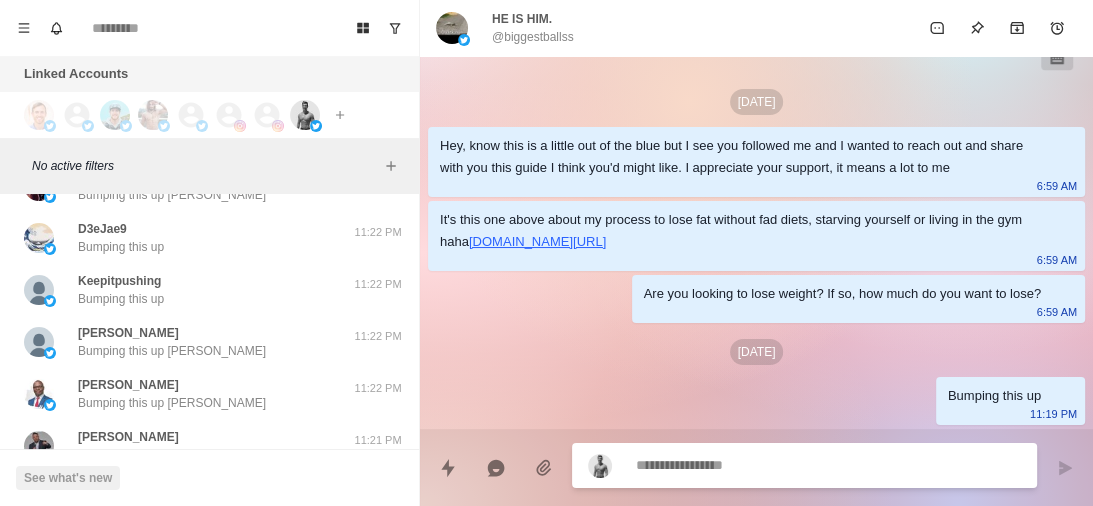 scroll, scrollTop: 7144, scrollLeft: 0, axis: vertical 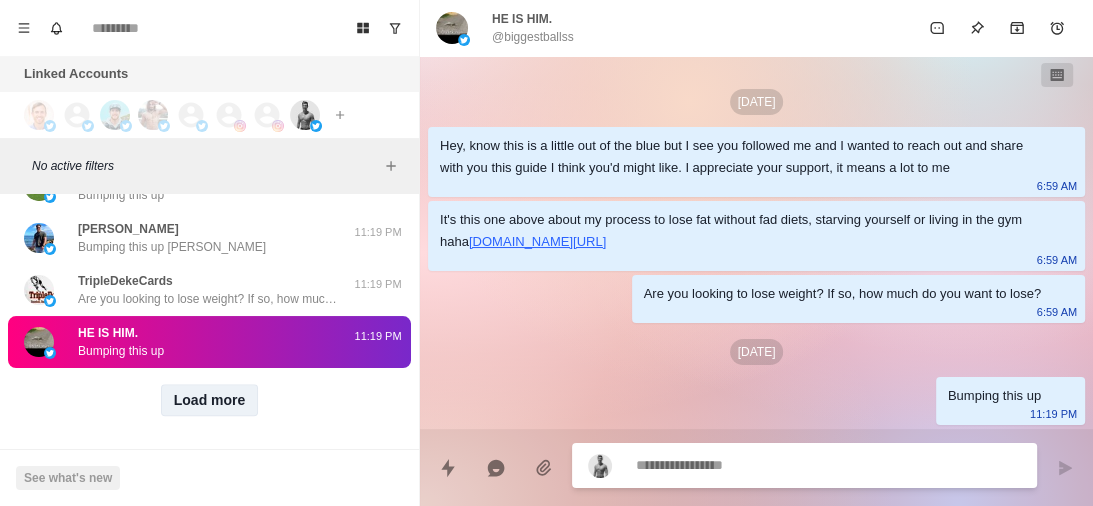 click on "Load more" at bounding box center (210, 400) 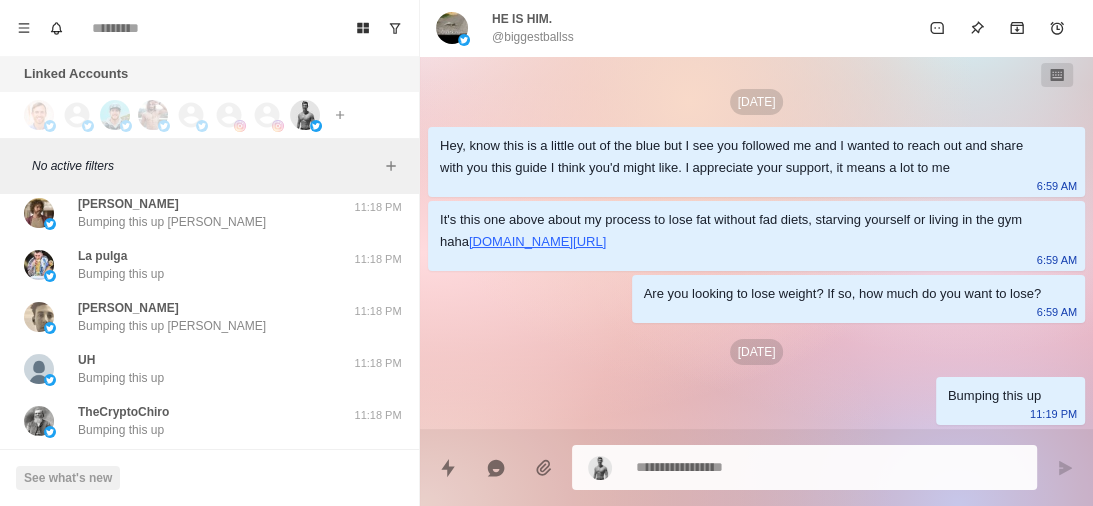 scroll, scrollTop: 8180, scrollLeft: 0, axis: vertical 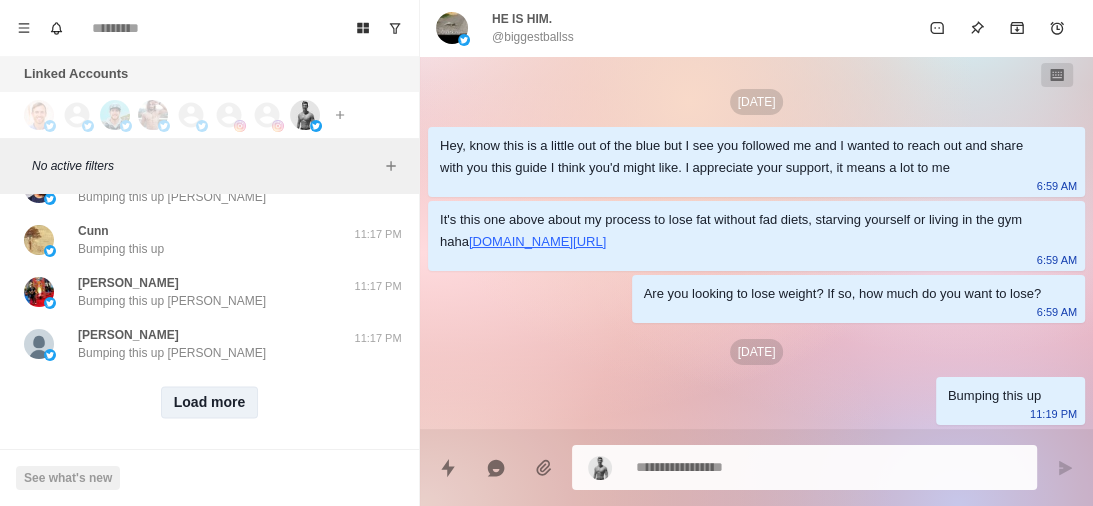click on "Load more" at bounding box center [210, 402] 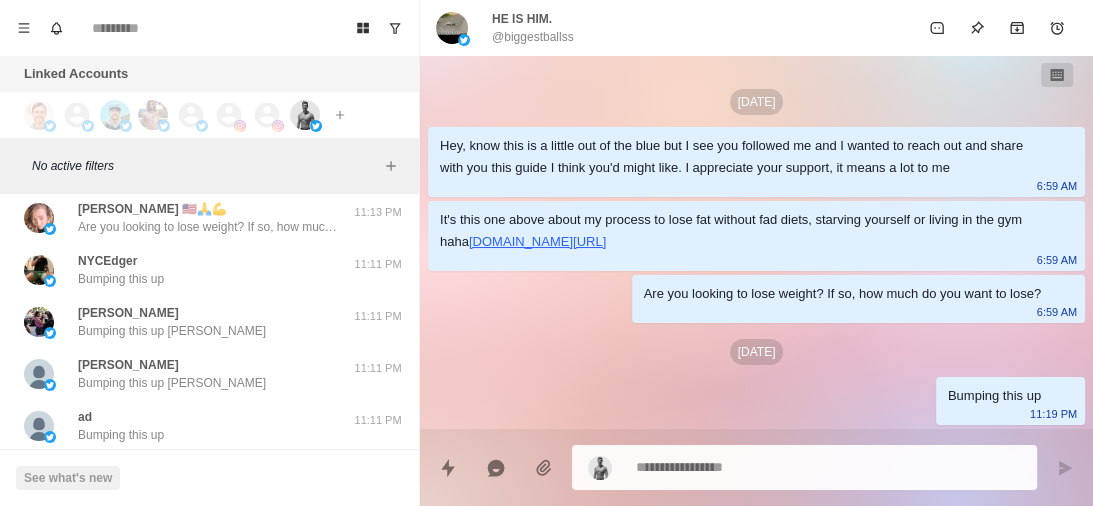 scroll, scrollTop: 9220, scrollLeft: 0, axis: vertical 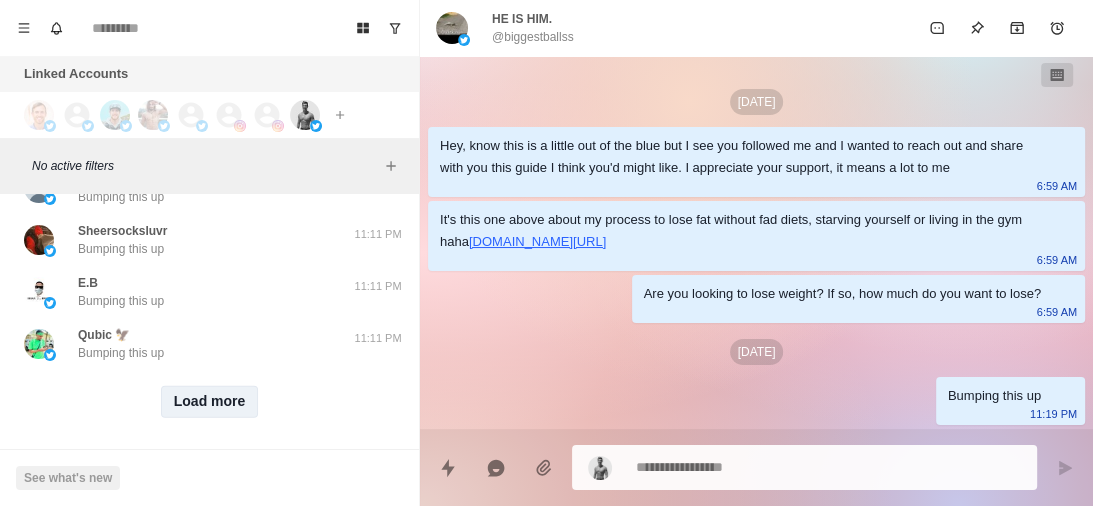 click on "Load more" at bounding box center (210, 402) 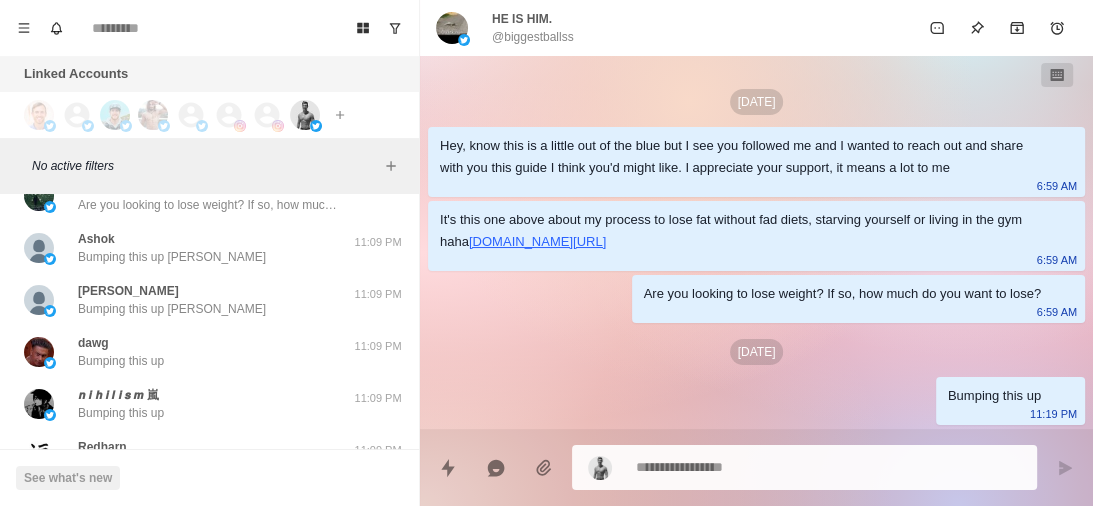 scroll, scrollTop: 10260, scrollLeft: 0, axis: vertical 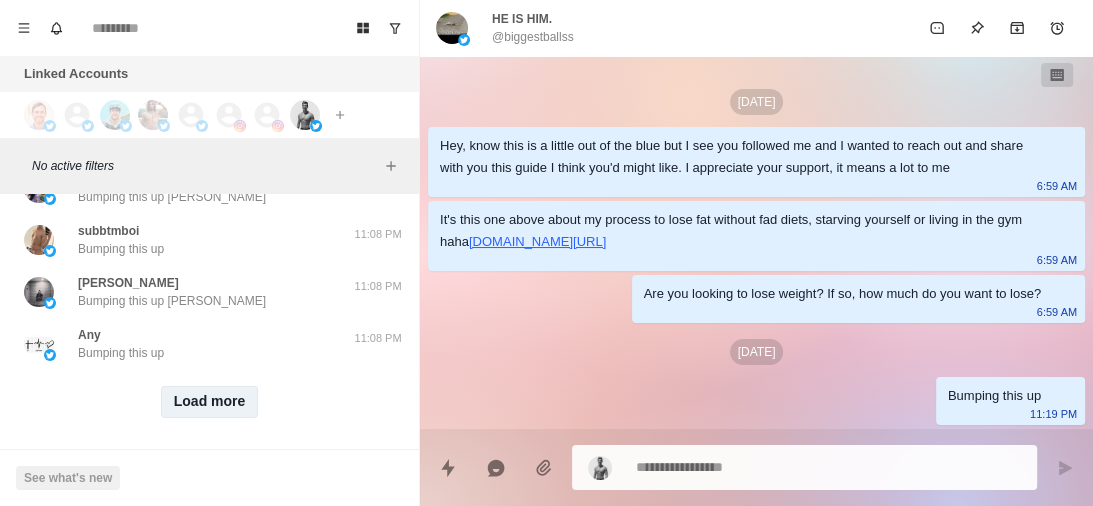 click on "Load more" at bounding box center (210, 402) 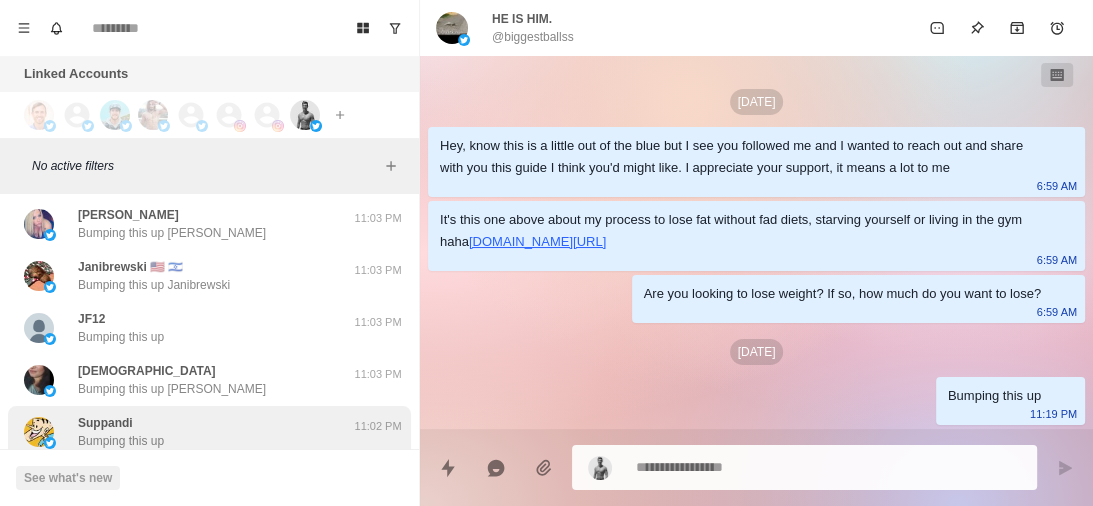 scroll, scrollTop: 11300, scrollLeft: 0, axis: vertical 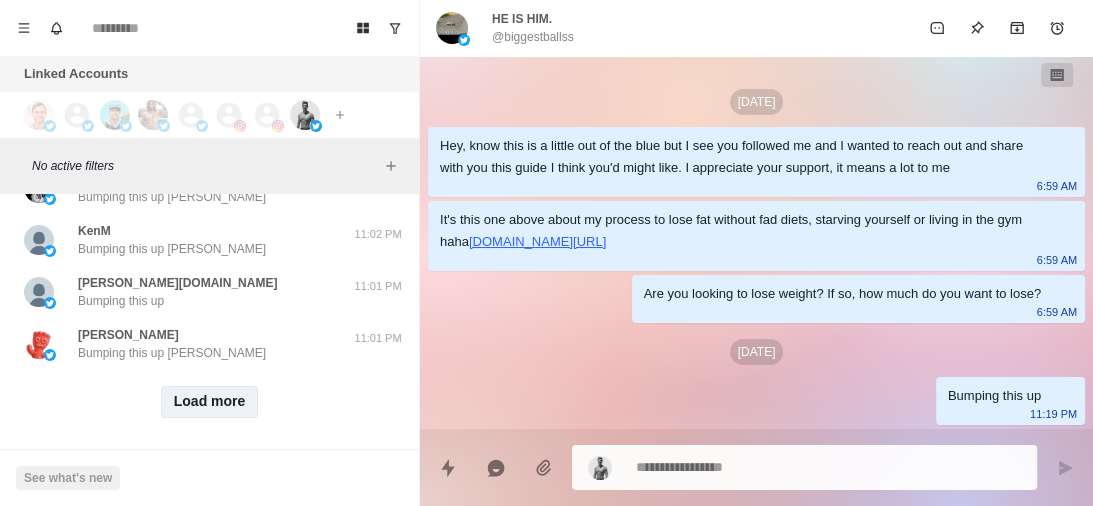 click on "Load more" at bounding box center (210, 402) 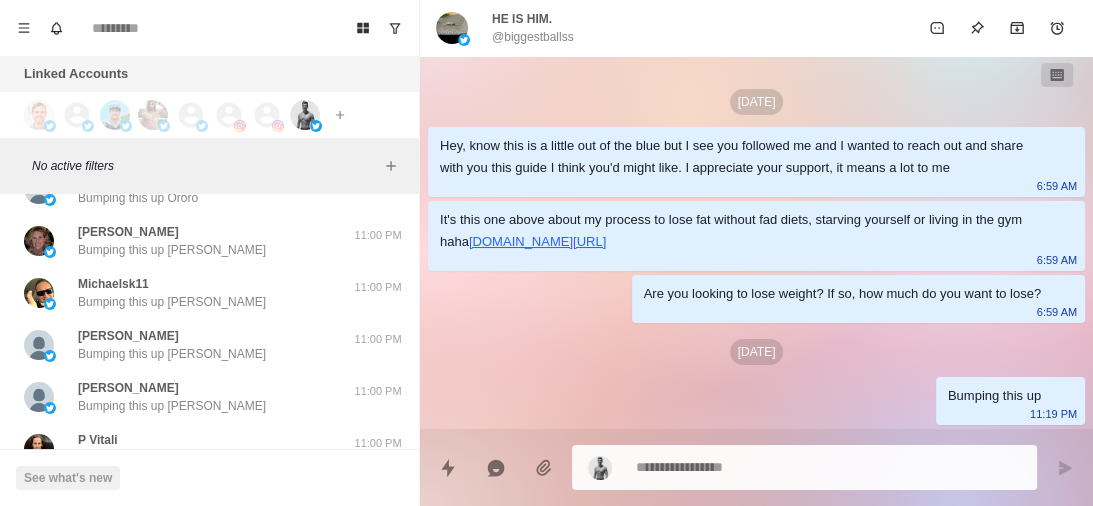 scroll, scrollTop: 12340, scrollLeft: 0, axis: vertical 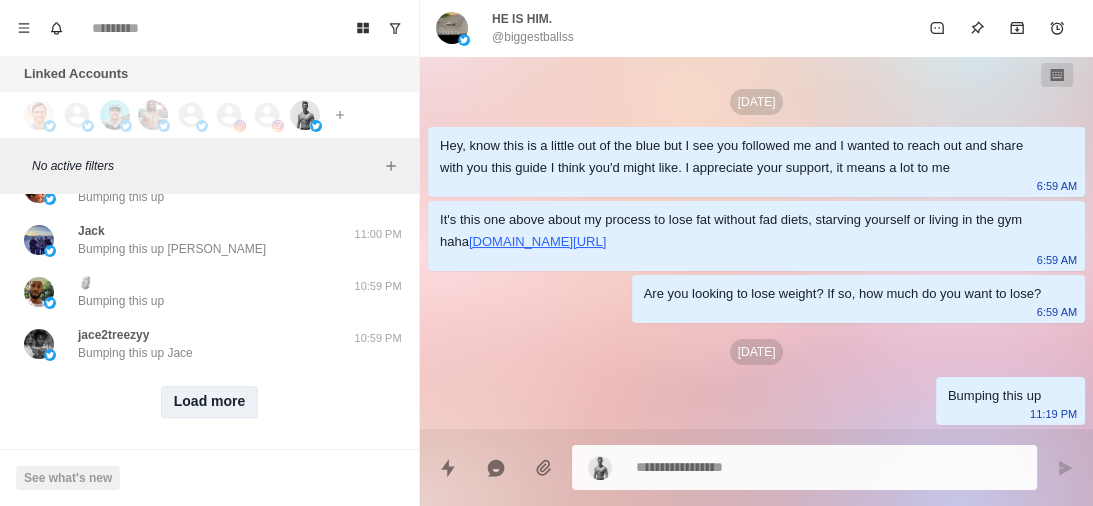 click on "Load more" at bounding box center (210, 402) 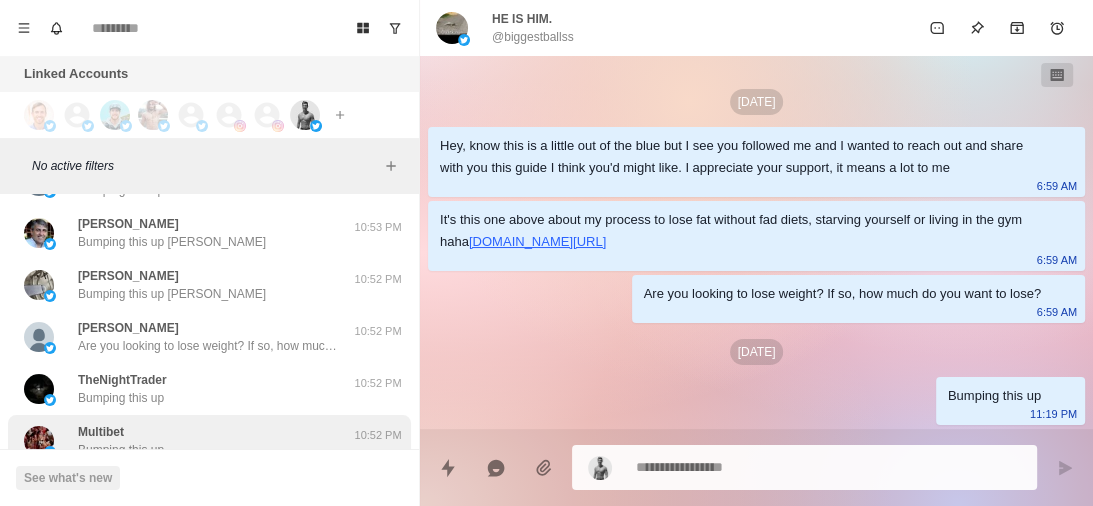 scroll, scrollTop: 13376, scrollLeft: 0, axis: vertical 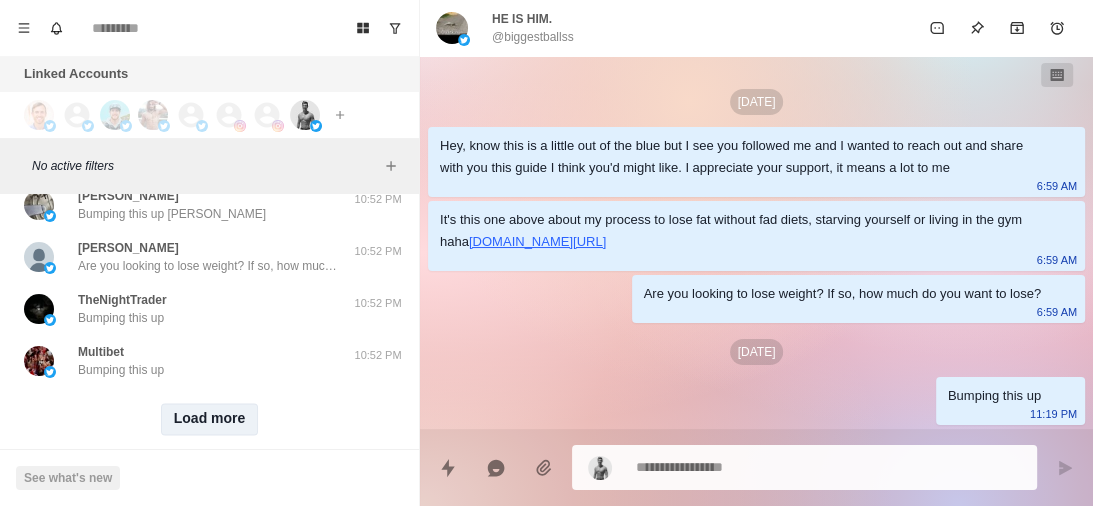 click on "Load more" at bounding box center (210, 419) 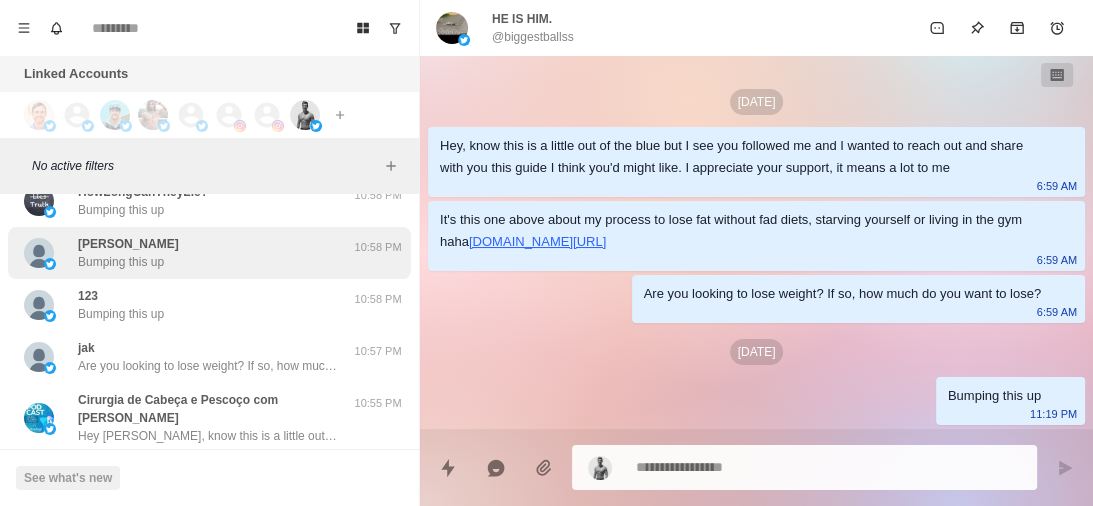 scroll, scrollTop: 12976, scrollLeft: 0, axis: vertical 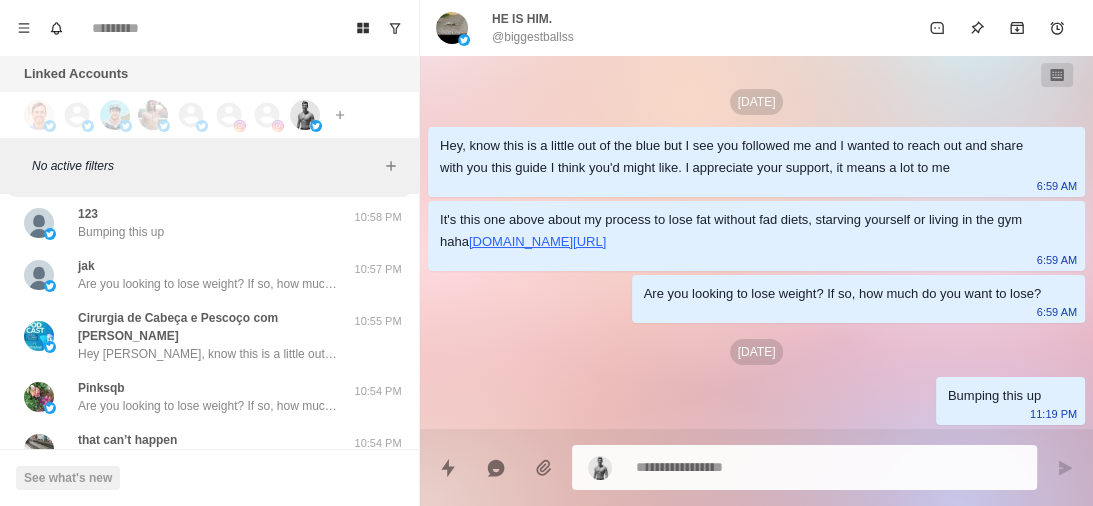 click on "Hey [PERSON_NAME], know this is a little out of the blue but I see you followed me and I wanted to reach out and share with you this guide I think you'd might like. I appreciate your support, it means a lot to me" at bounding box center [208, 354] 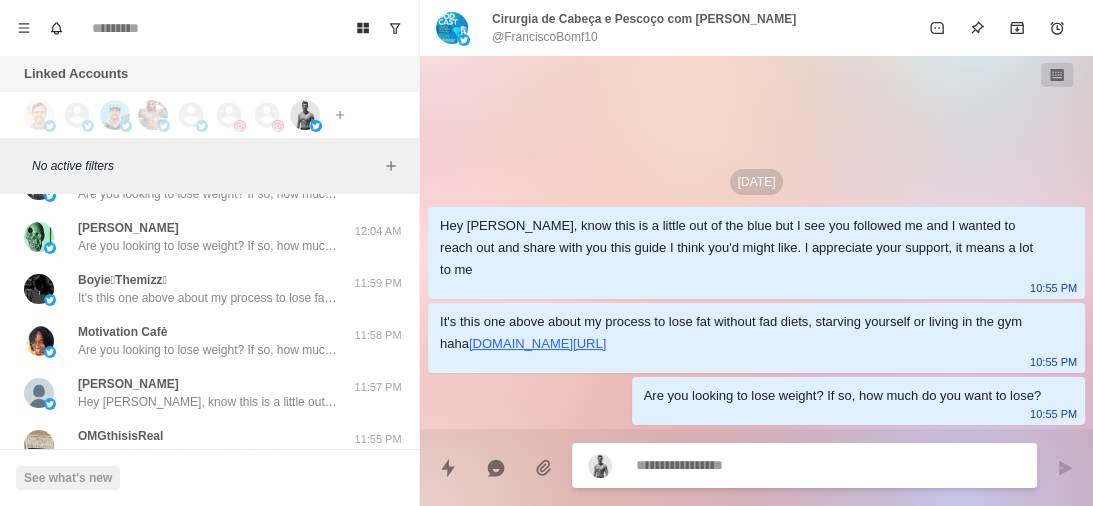 scroll, scrollTop: 3616, scrollLeft: 0, axis: vertical 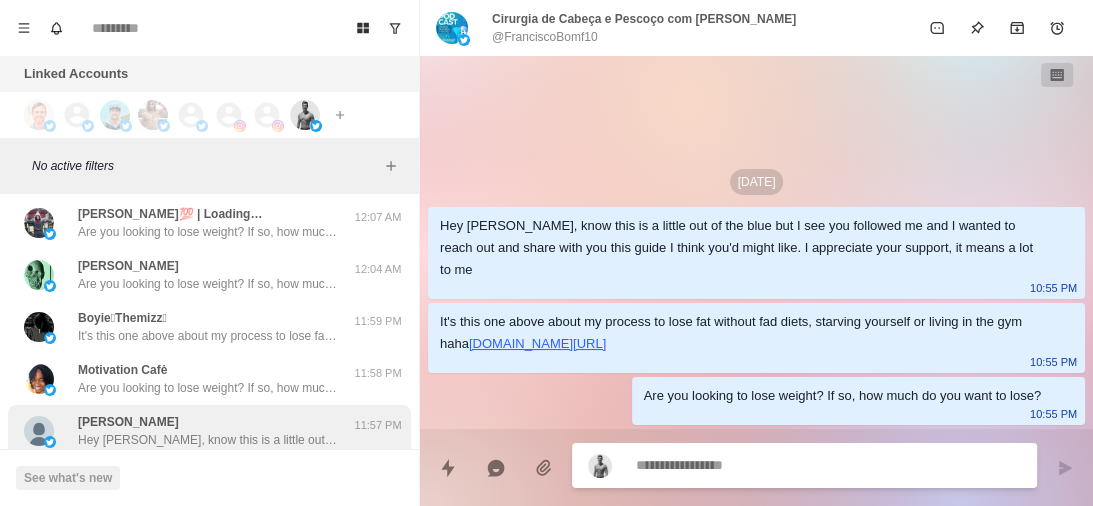 click on "Hey [PERSON_NAME], know this is a little out of the blue but I see you followed me and I wanted to reach out and share with you this guide I think you'd might like. I appreciate your support, it means a lot to me" at bounding box center (208, 440) 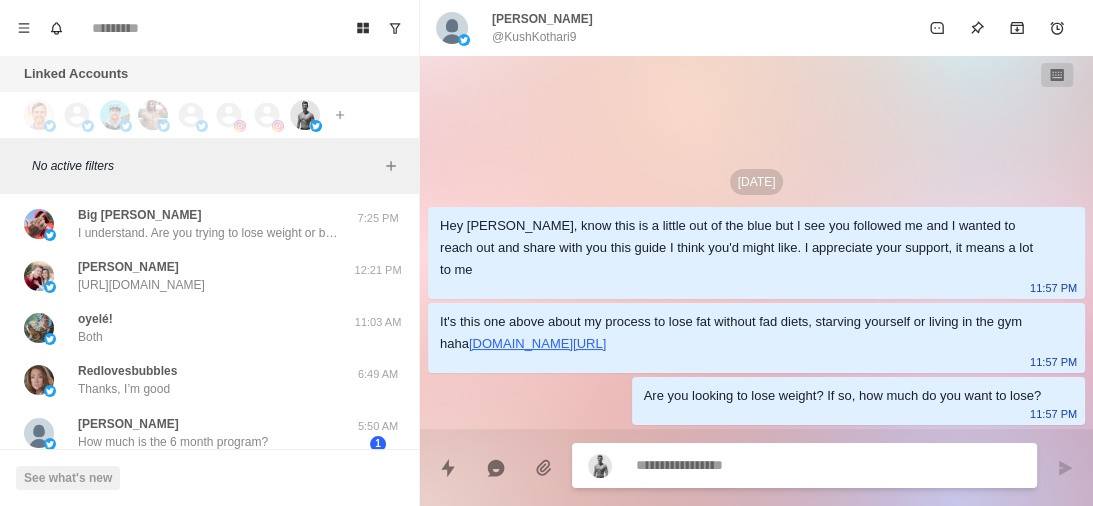 scroll, scrollTop: 0, scrollLeft: 0, axis: both 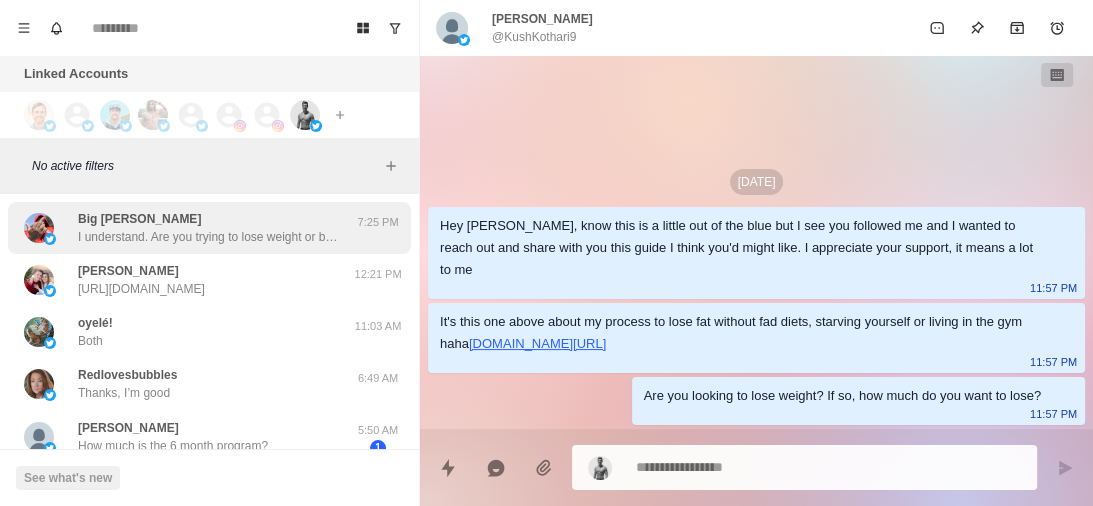 click on "Big [PERSON_NAME] I understand. Are you trying to lose weight or build muscle?" at bounding box center [208, 228] 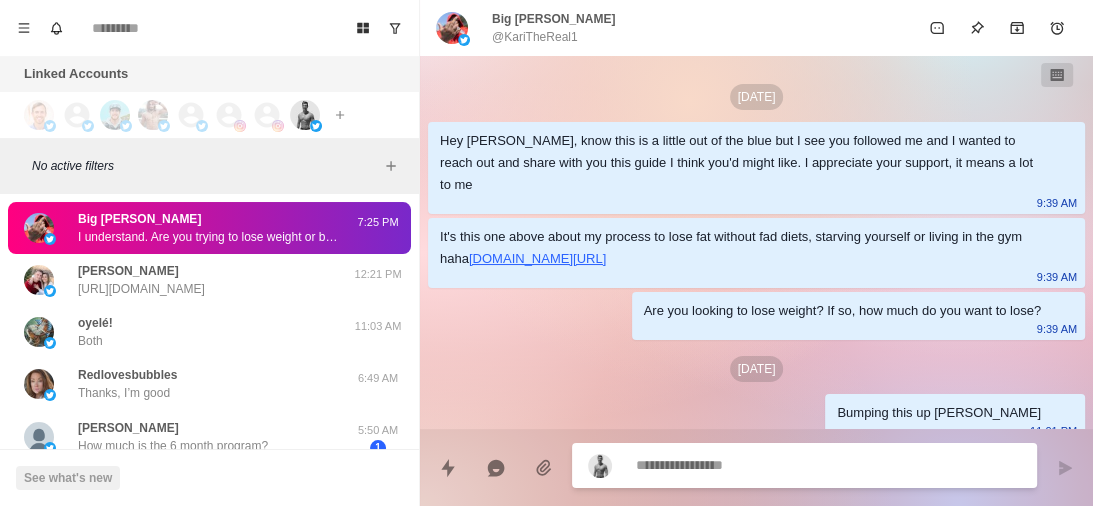 scroll, scrollTop: 149, scrollLeft: 0, axis: vertical 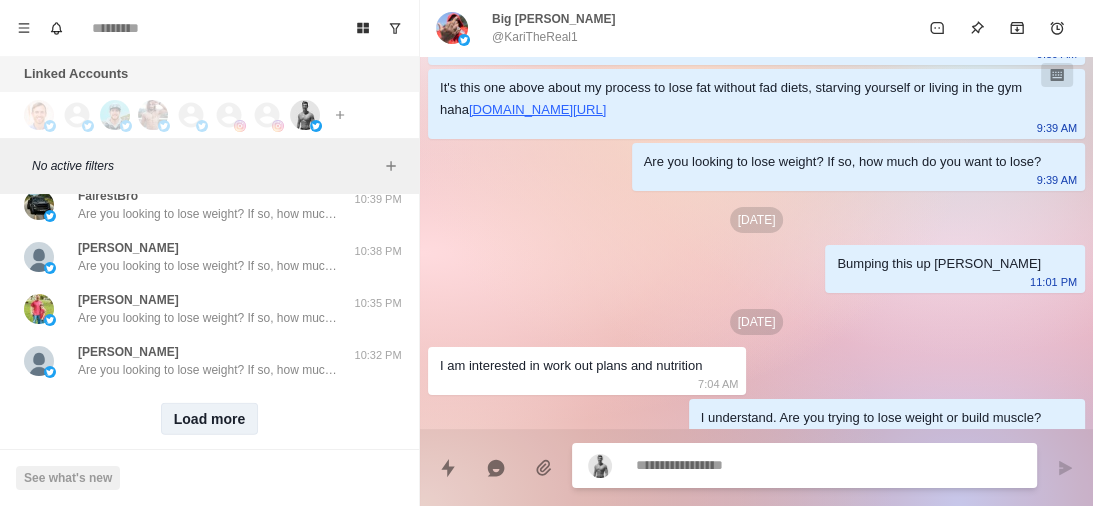click on "Load more" at bounding box center [210, 419] 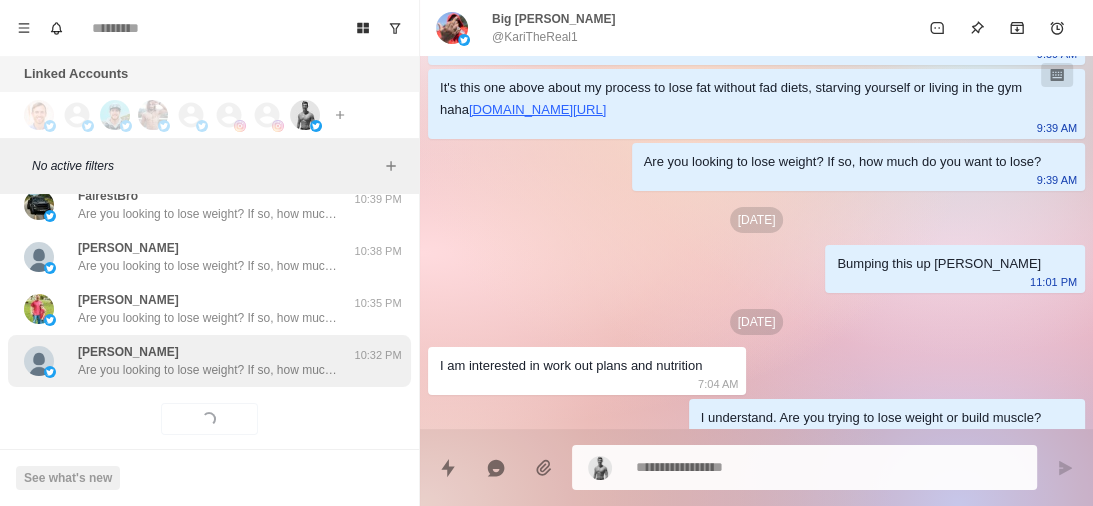 click on "Are you looking to lose weight? If so, how much do you want to lose?" at bounding box center (208, 370) 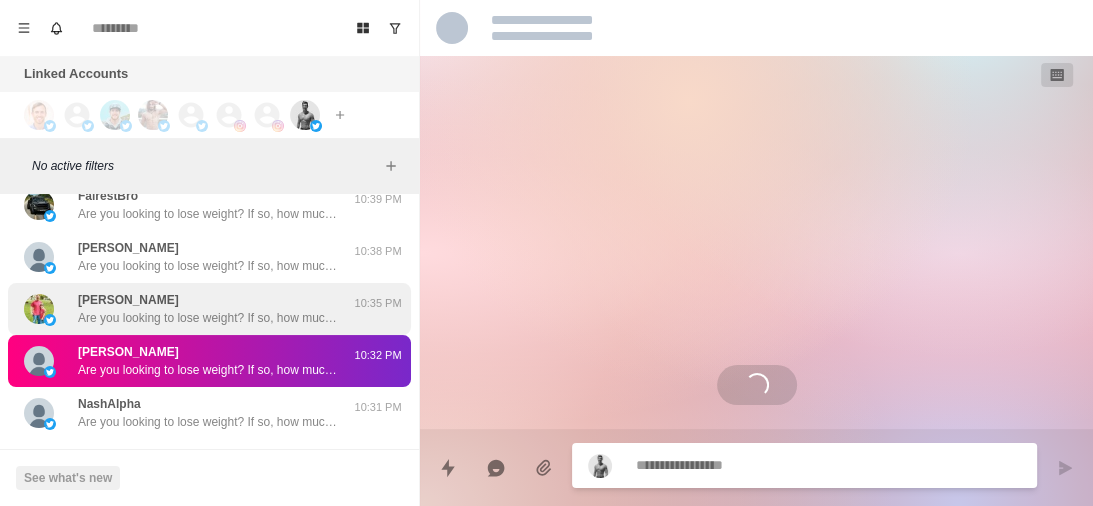 scroll, scrollTop: 0, scrollLeft: 0, axis: both 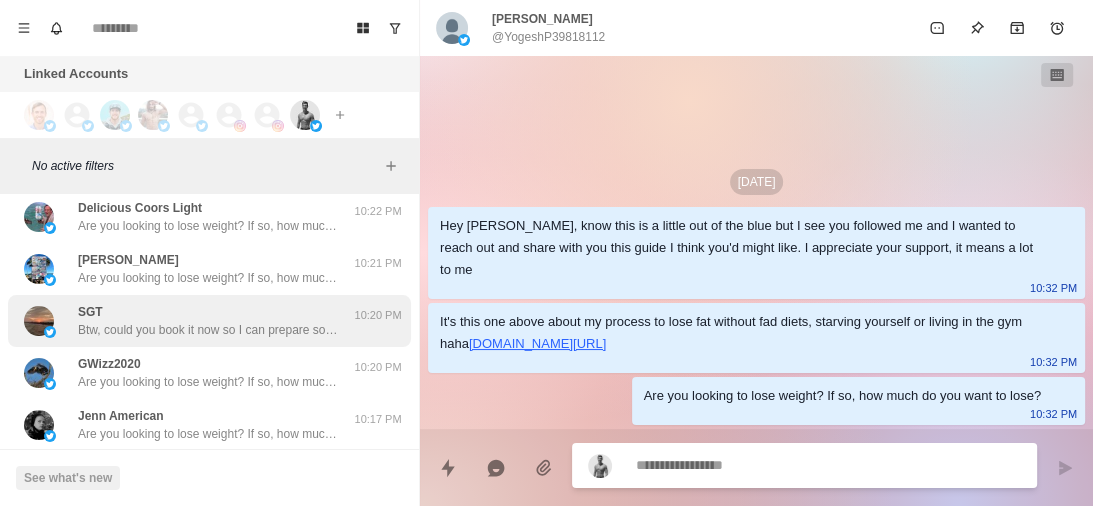 click on "Btw, could you book it now so I can prepare some stuff beforehand? Should only take 60 seconds. Thank you" at bounding box center [208, 330] 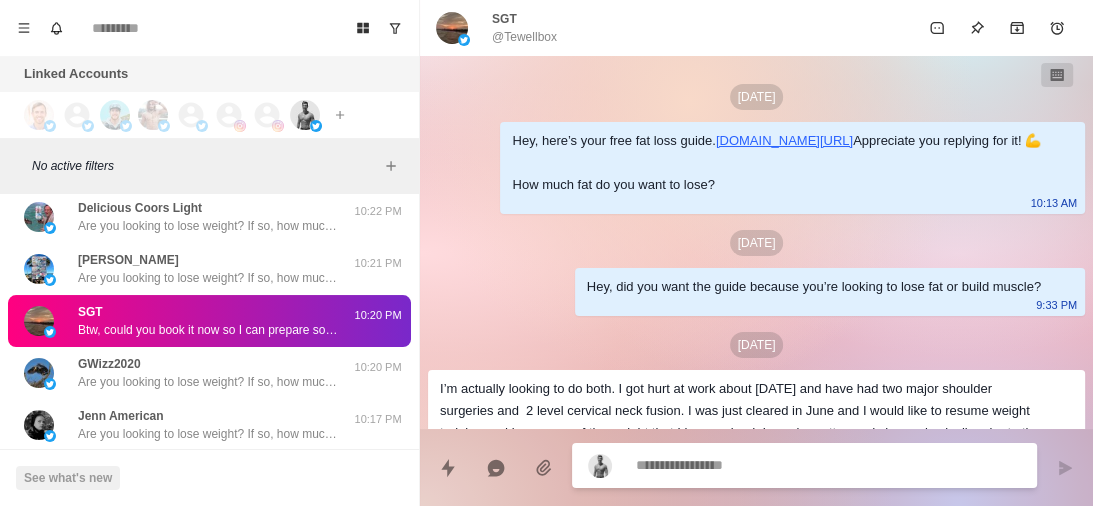 scroll, scrollTop: 1597, scrollLeft: 0, axis: vertical 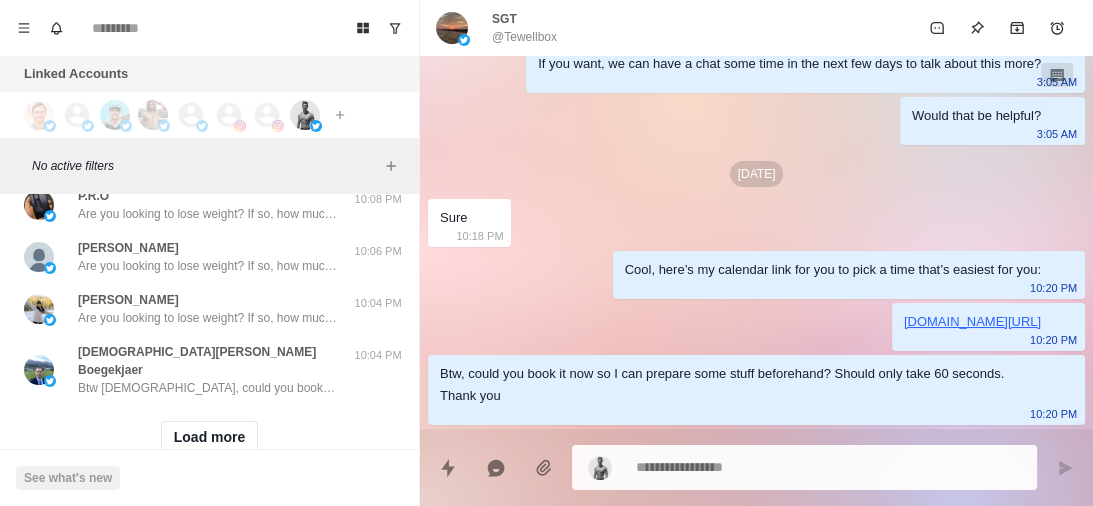 drag, startPoint x: 187, startPoint y: 388, endPoint x: 209, endPoint y: 359, distance: 36.40055 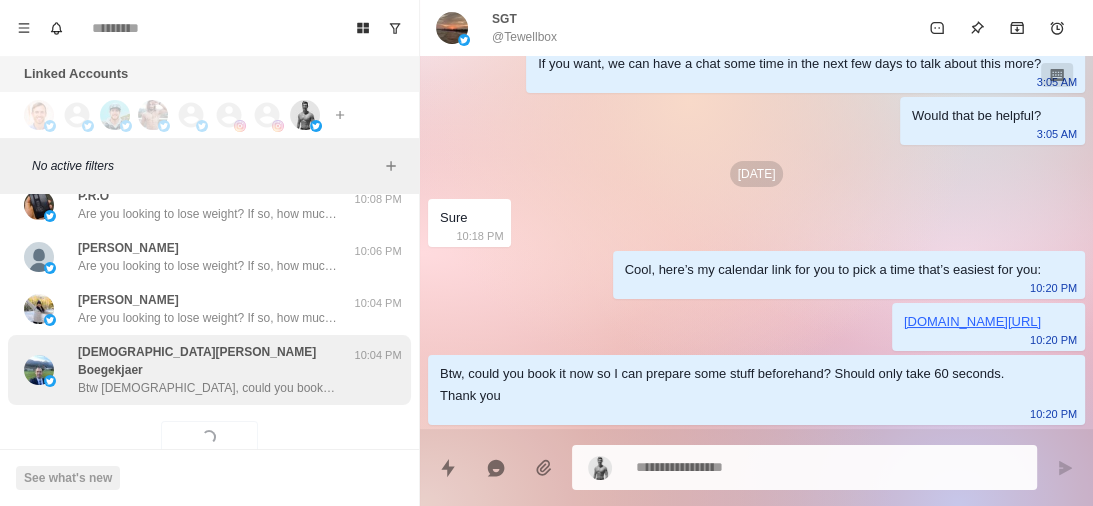 click on "Btw [DEMOGRAPHIC_DATA], could you book it now so I can prepare some stuff beforehand? Should only take 60 seconds. Thank you" at bounding box center [208, 388] 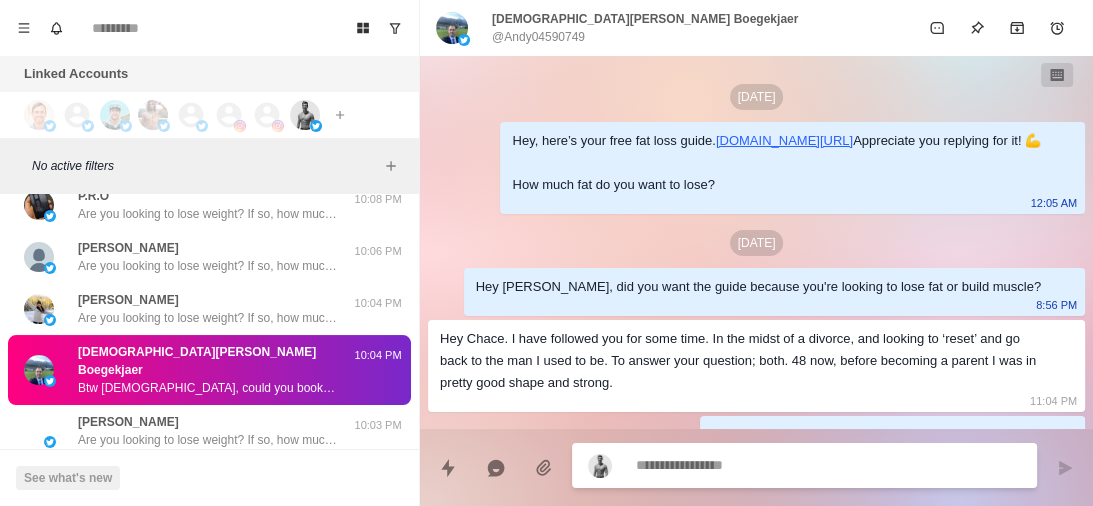scroll, scrollTop: 1249, scrollLeft: 0, axis: vertical 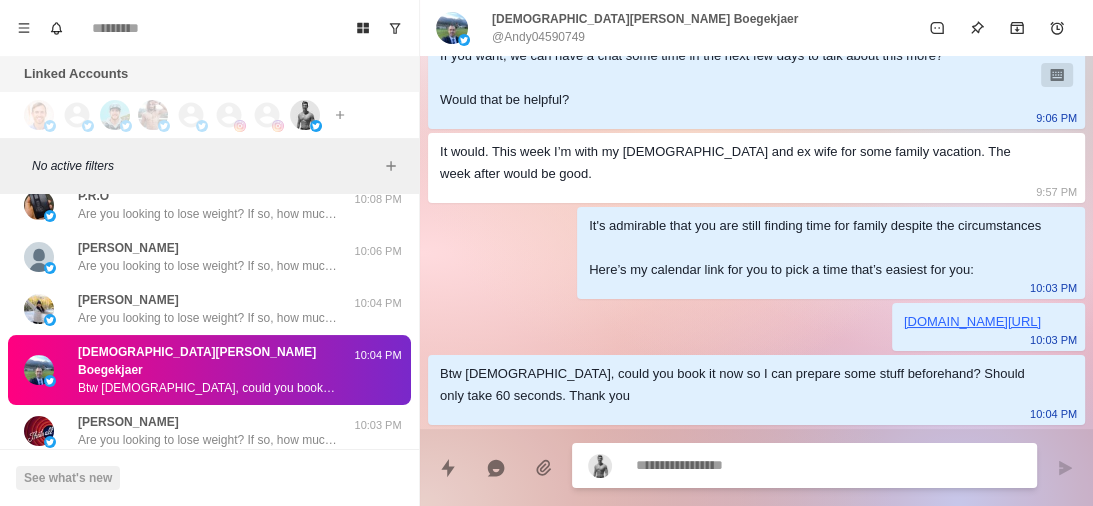 click on "Btw [DEMOGRAPHIC_DATA], could you book it now so I can prepare some stuff beforehand? Should only take 60 seconds. Thank you" at bounding box center [208, 388] 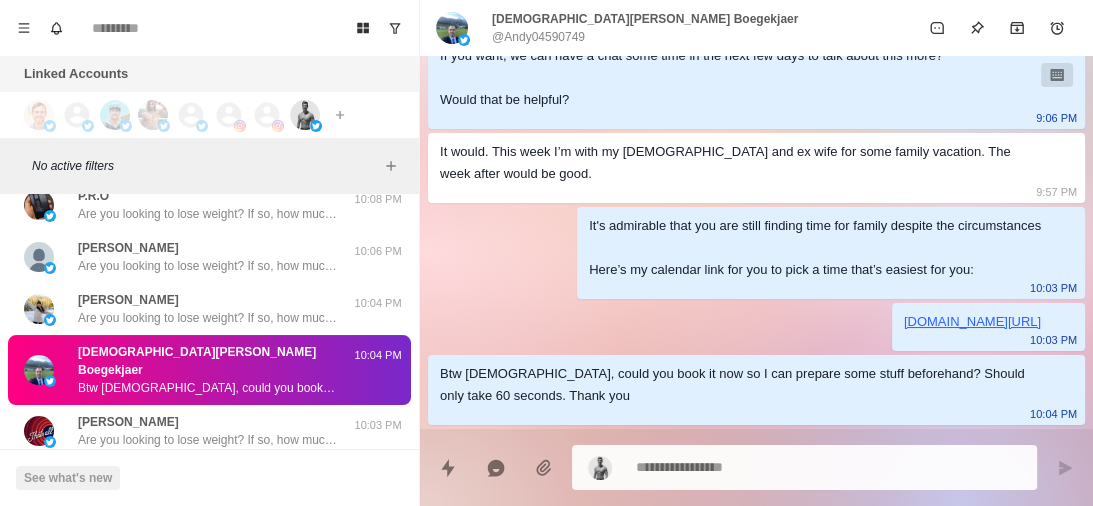 click at bounding box center (828, 467) 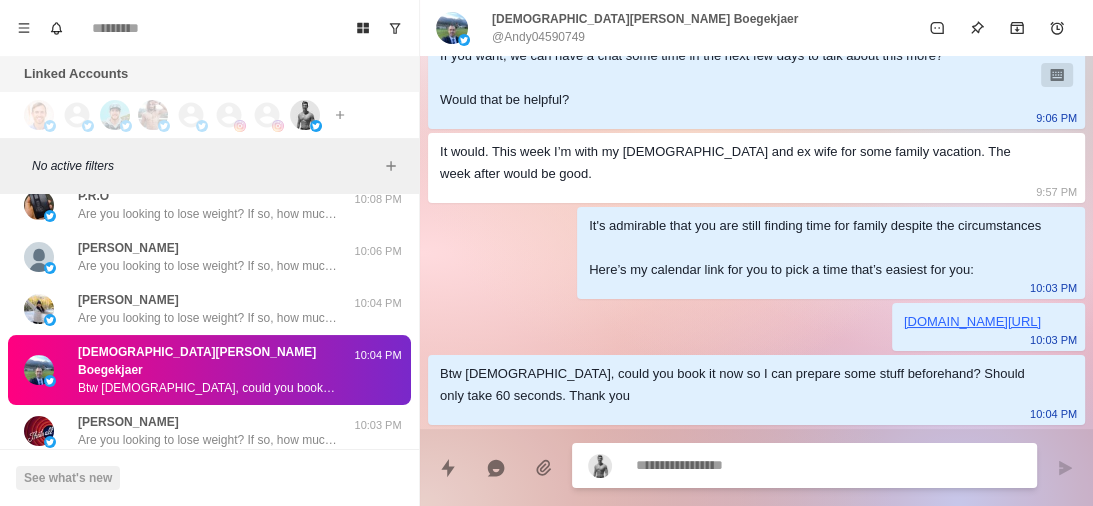 type on "*" 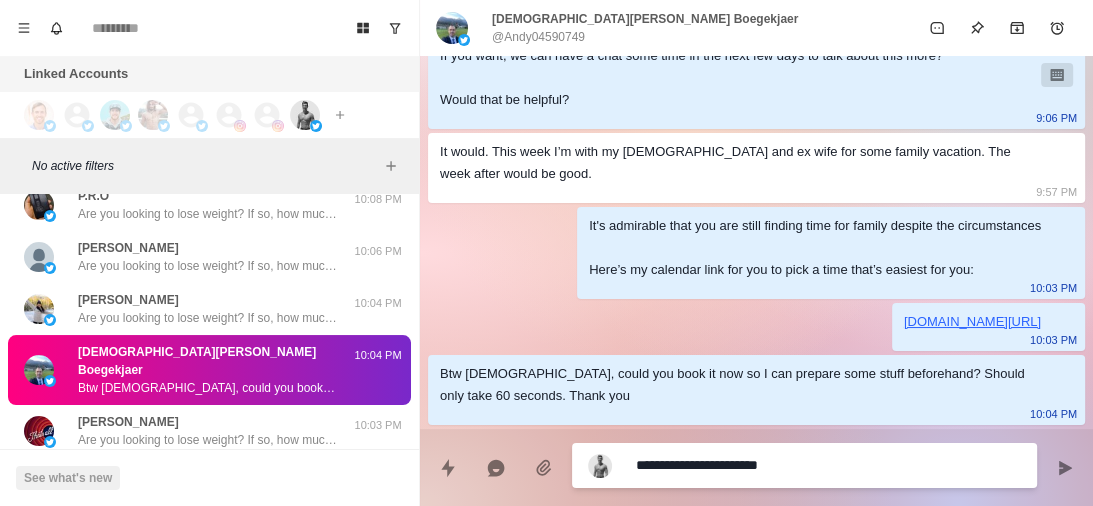 type 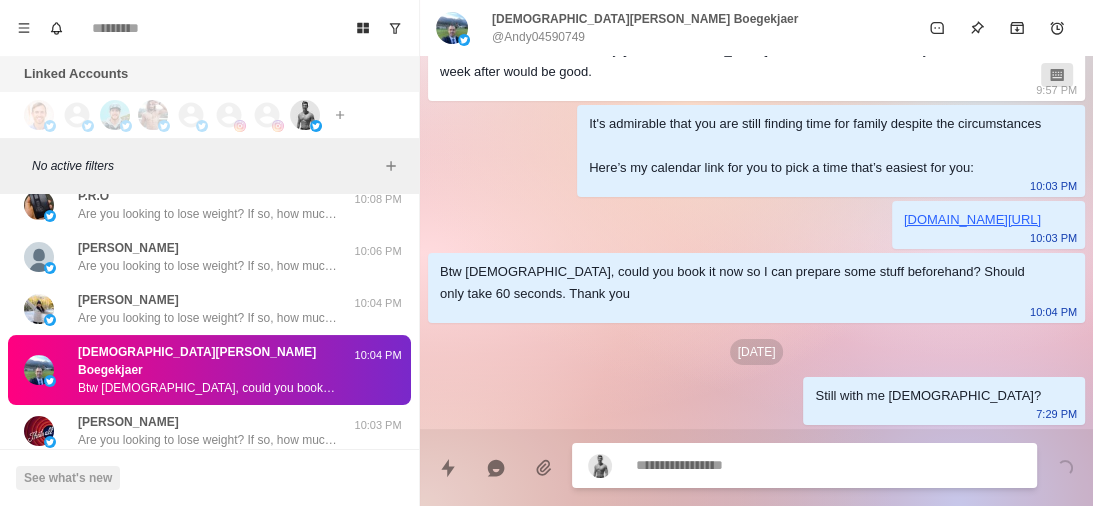 scroll, scrollTop: 1351, scrollLeft: 0, axis: vertical 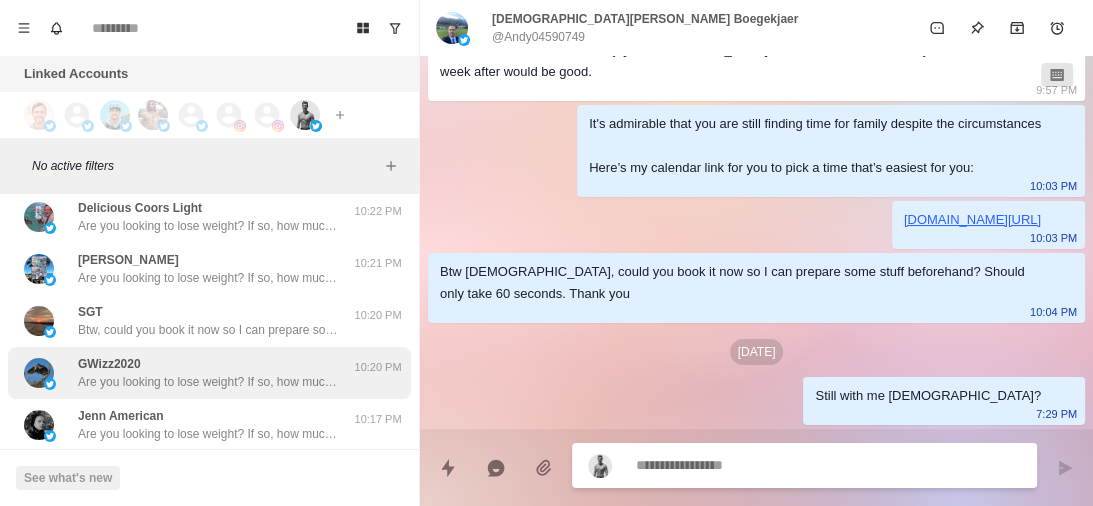 click on "Btw, could you book it now so I can prepare some stuff beforehand? Should only take 60 seconds. Thank you" at bounding box center [208, 330] 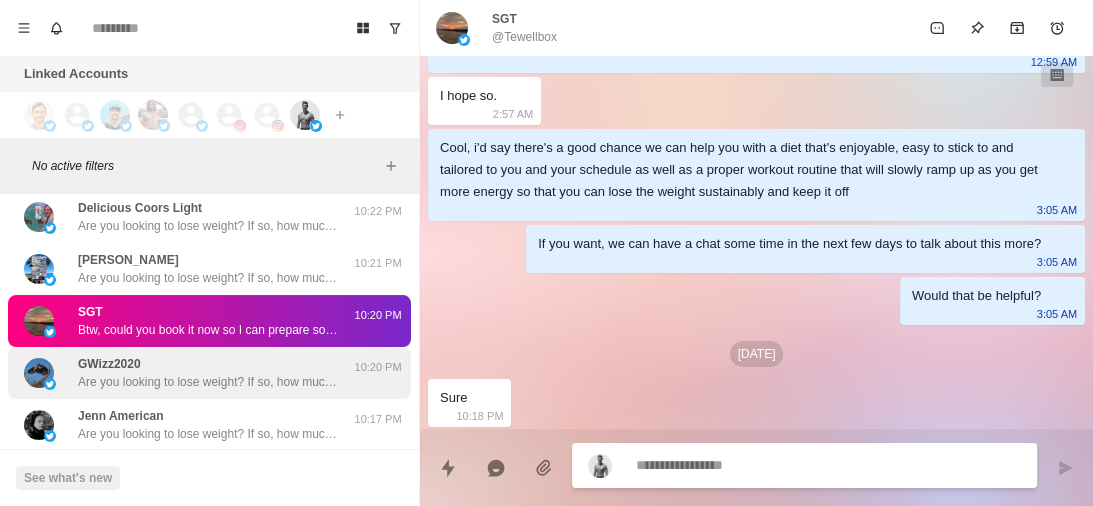 scroll, scrollTop: 1597, scrollLeft: 0, axis: vertical 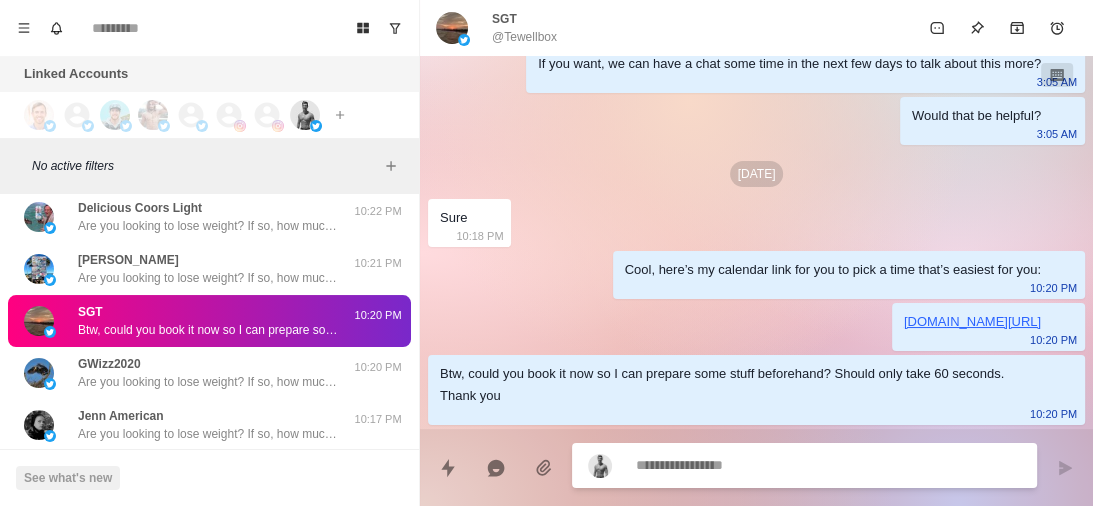 type on "*" 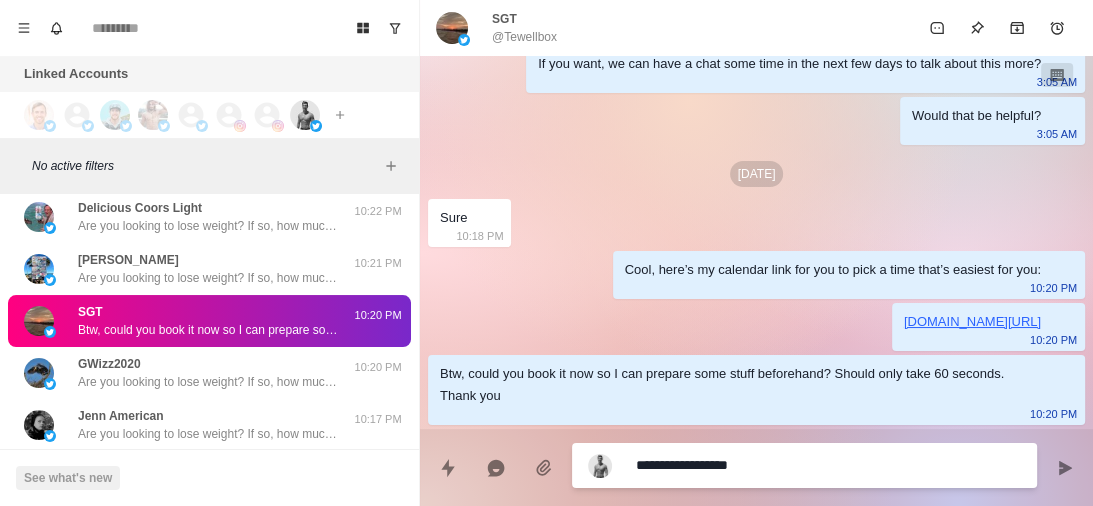 type on "**********" 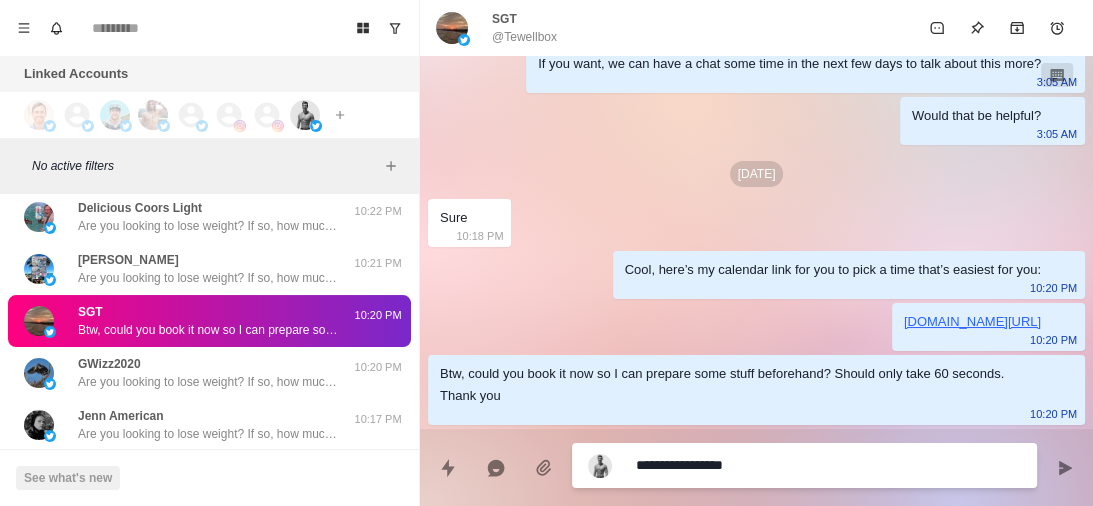 type on "*" 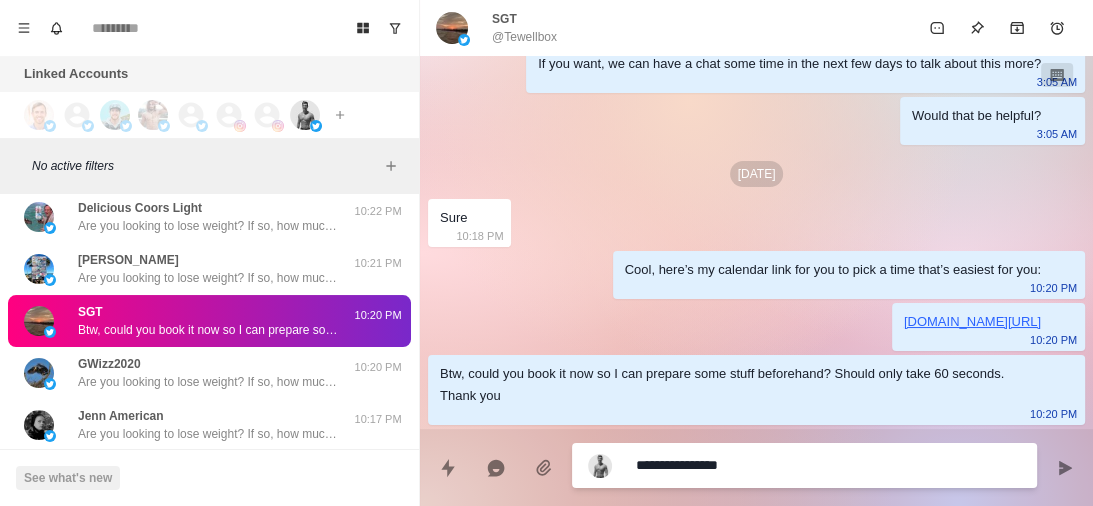 type on "*" 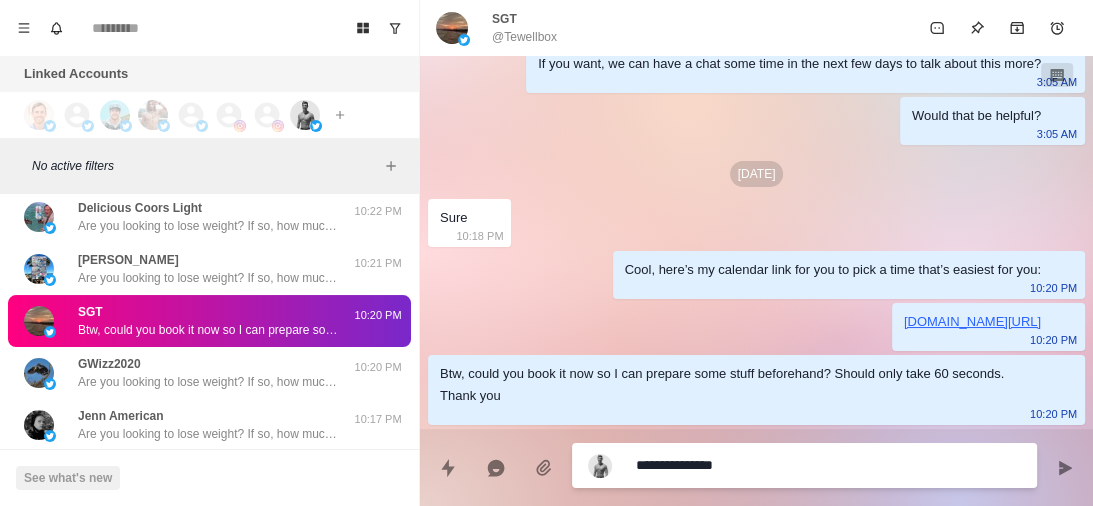 type on "*" 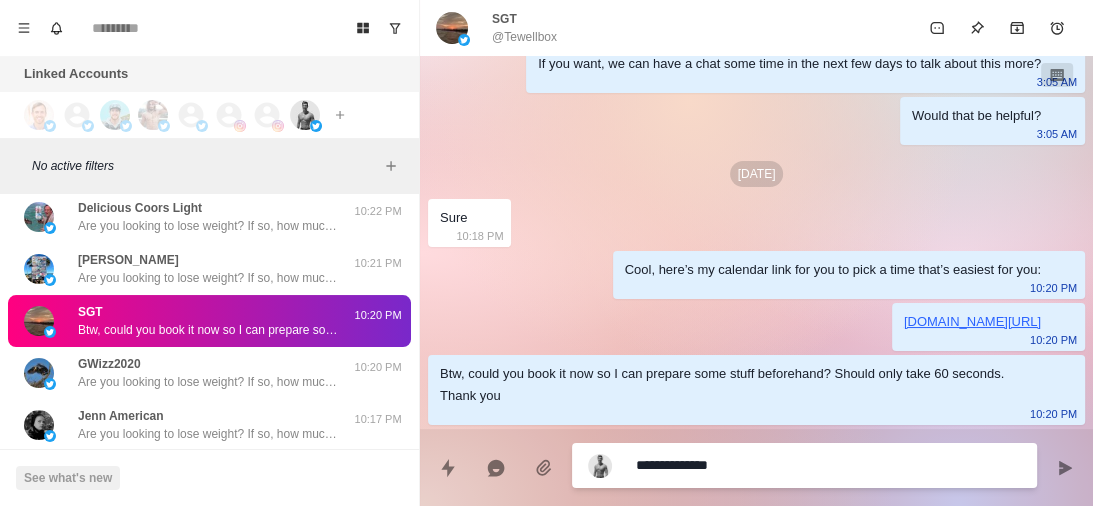 type 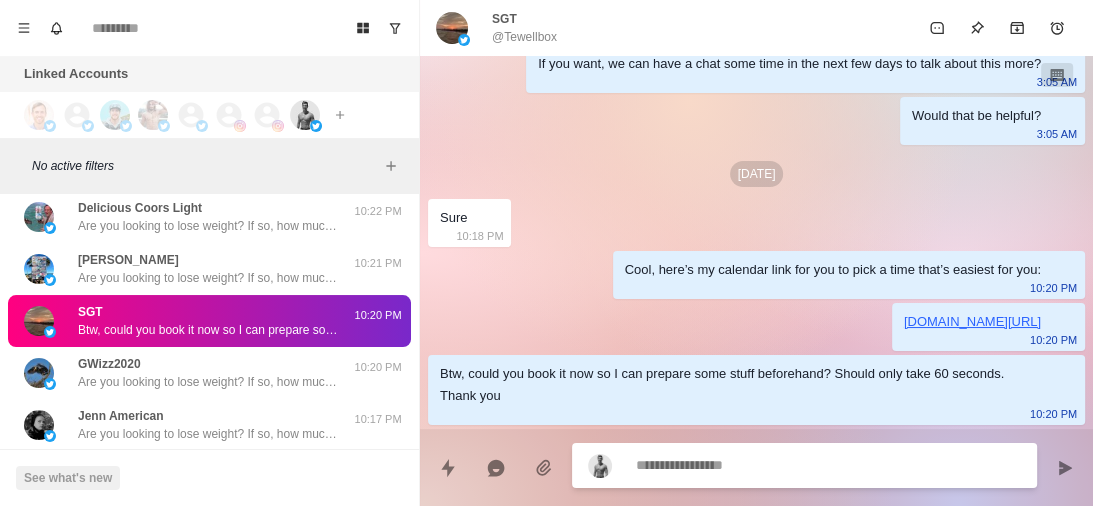 type on "*" 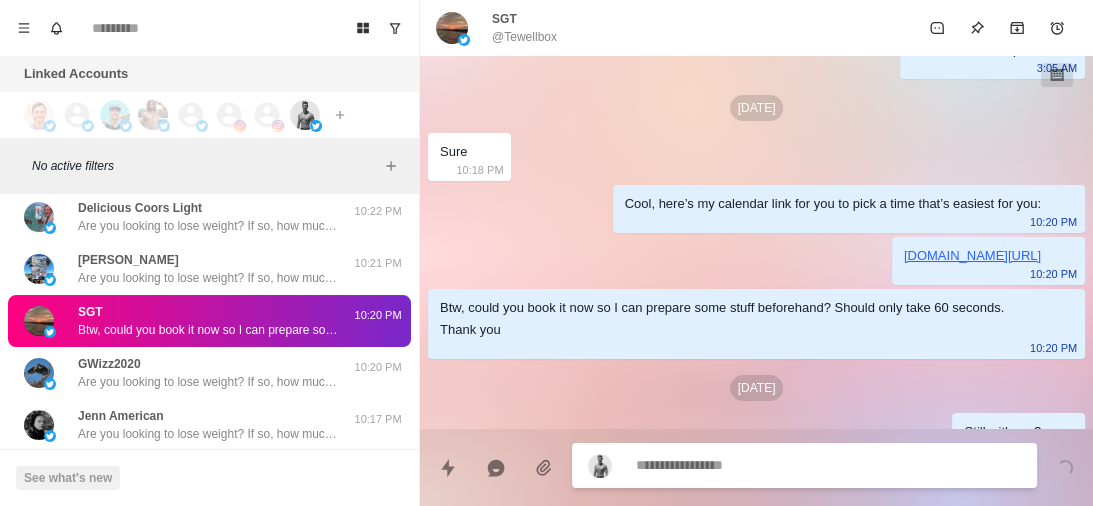 scroll, scrollTop: 1699, scrollLeft: 0, axis: vertical 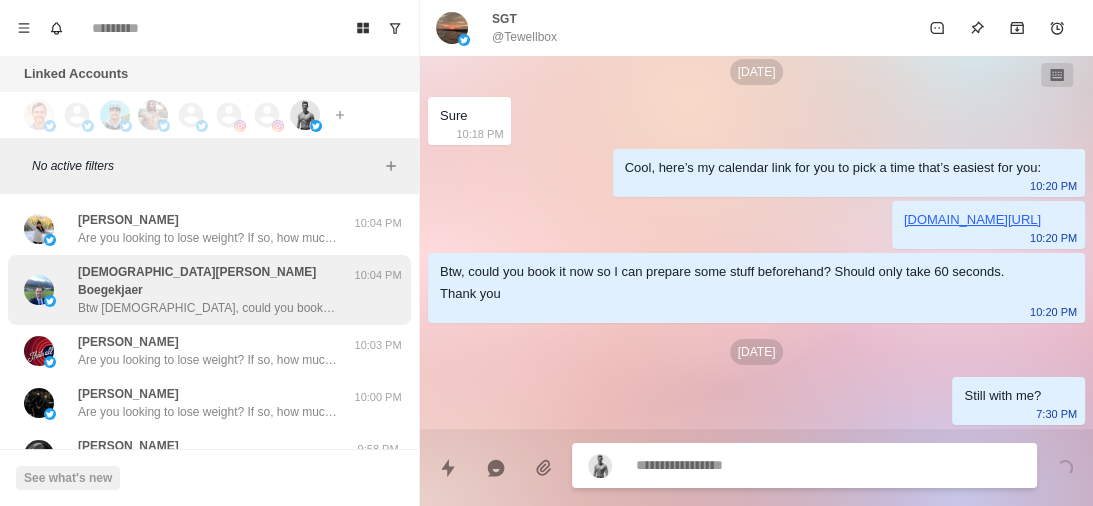 type 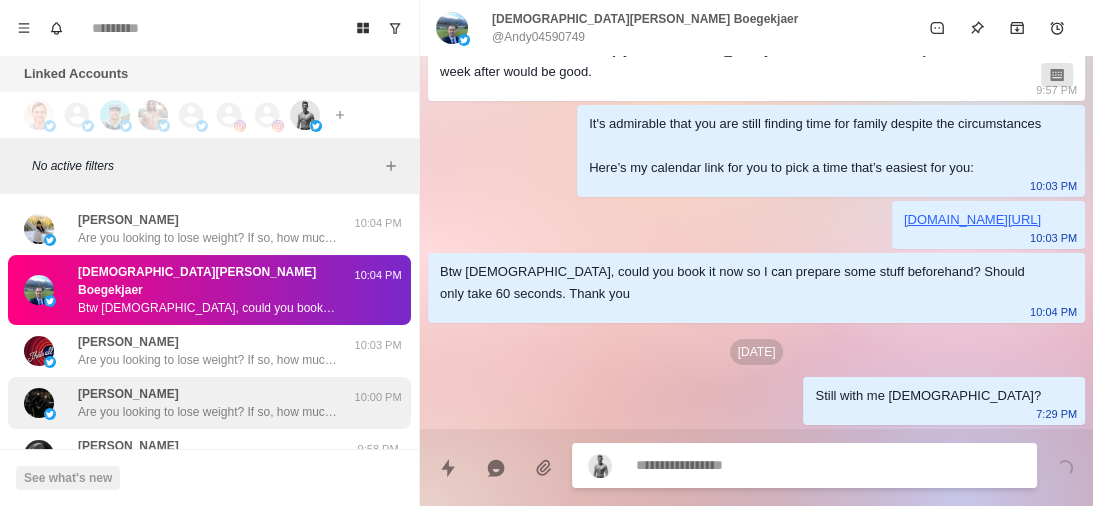 scroll, scrollTop: 1351, scrollLeft: 0, axis: vertical 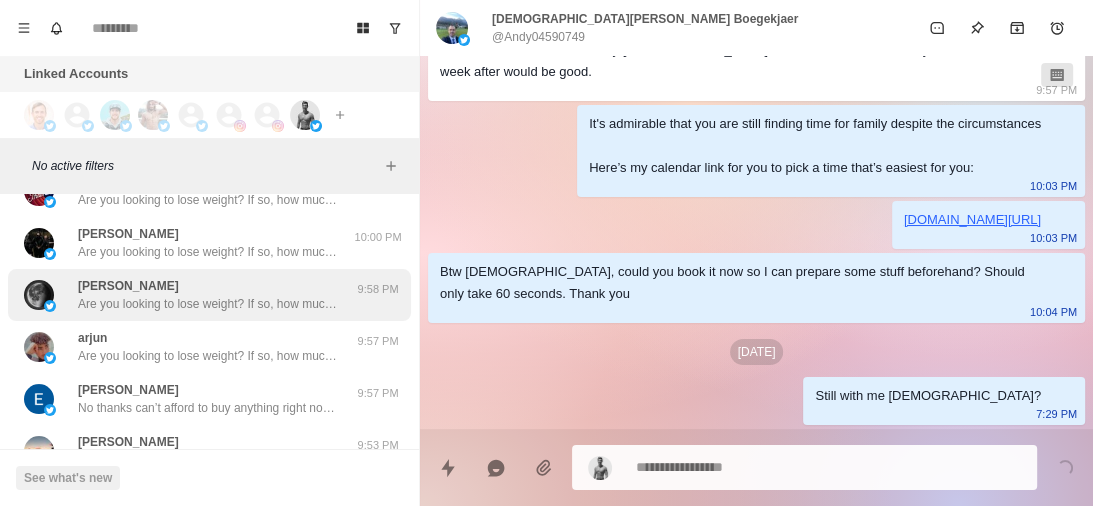 click on "No thanks can’t afford to buy anything right now.  Unemployed" at bounding box center [208, 408] 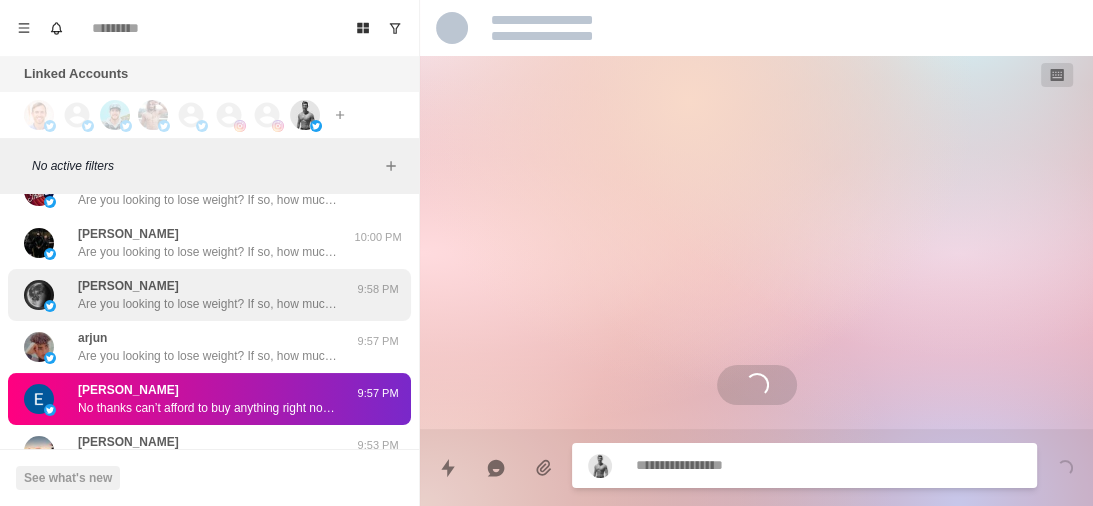 scroll, scrollTop: 0, scrollLeft: 0, axis: both 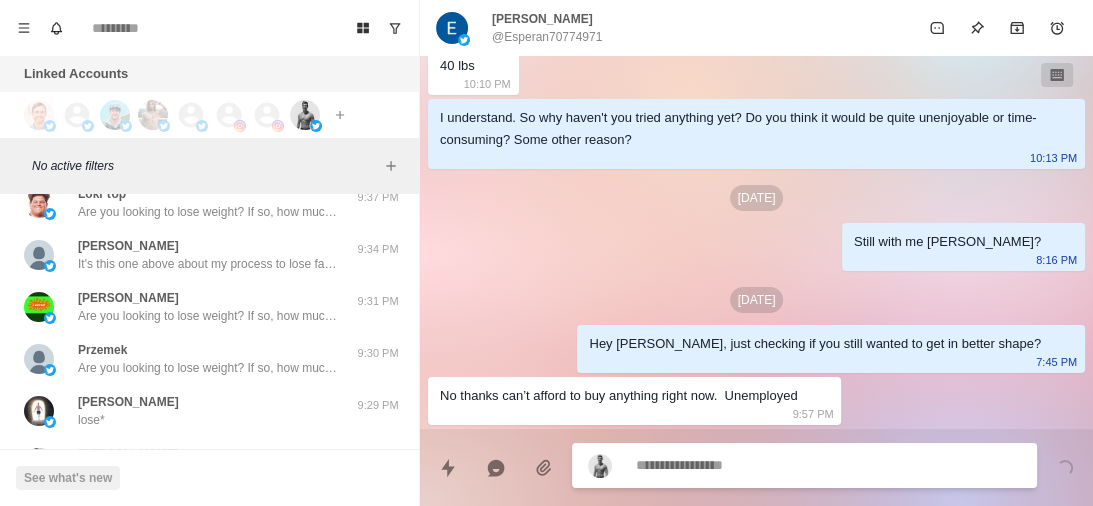 click on "[PERSON_NAME] lose*" at bounding box center [188, 411] 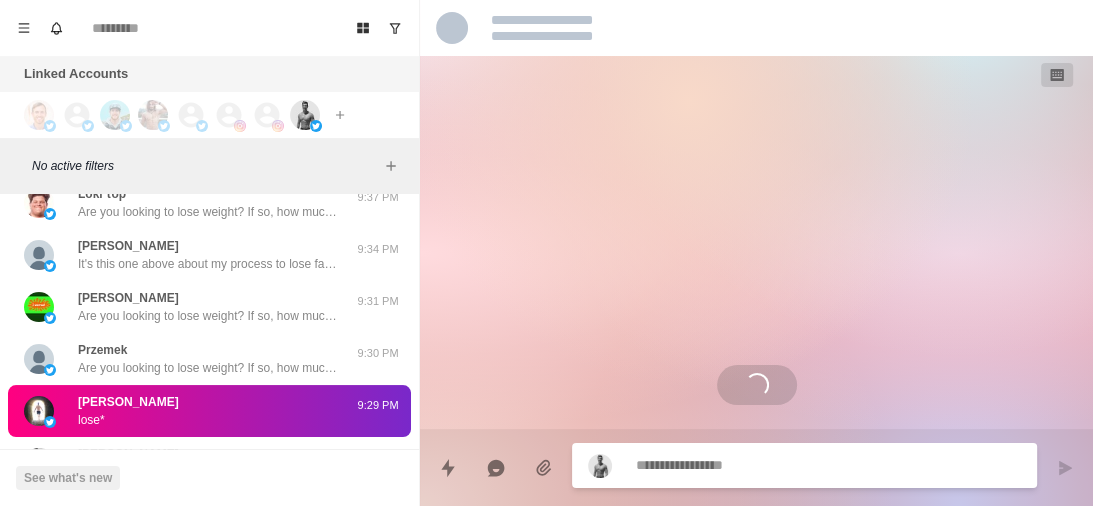 scroll, scrollTop: 0, scrollLeft: 0, axis: both 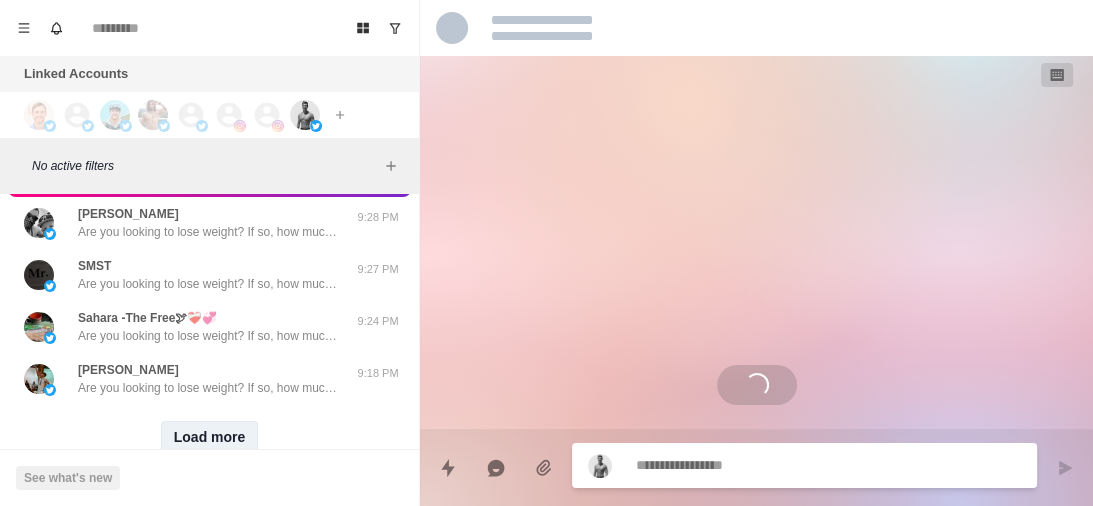 click on "Load more" at bounding box center (210, 437) 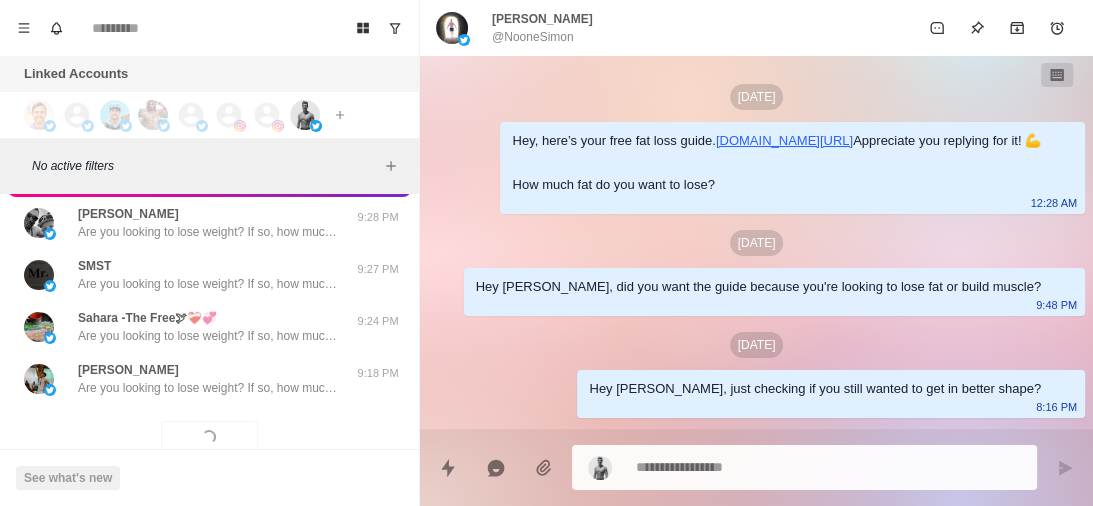 scroll, scrollTop: 309, scrollLeft: 0, axis: vertical 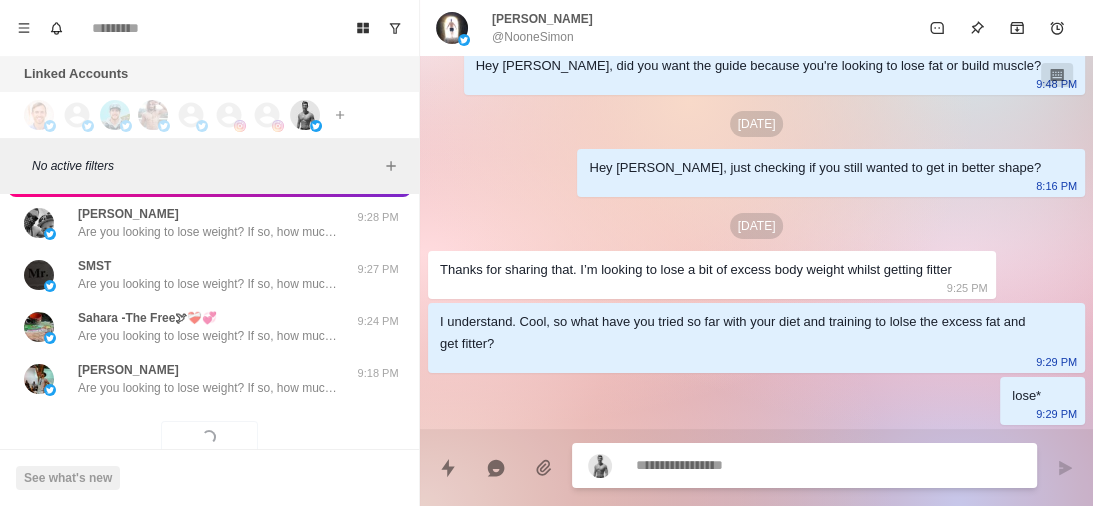 click at bounding box center (828, 465) 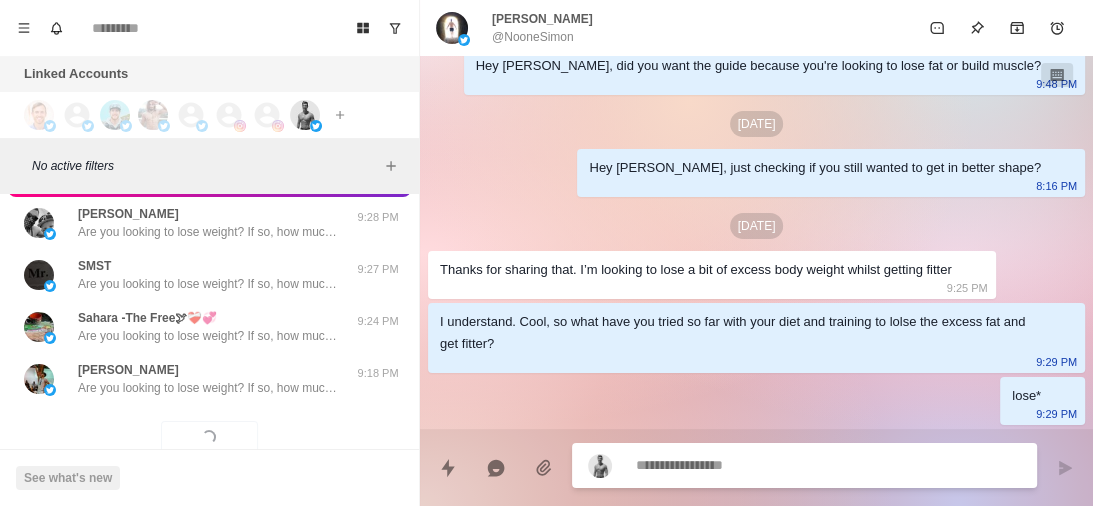 type on "*" 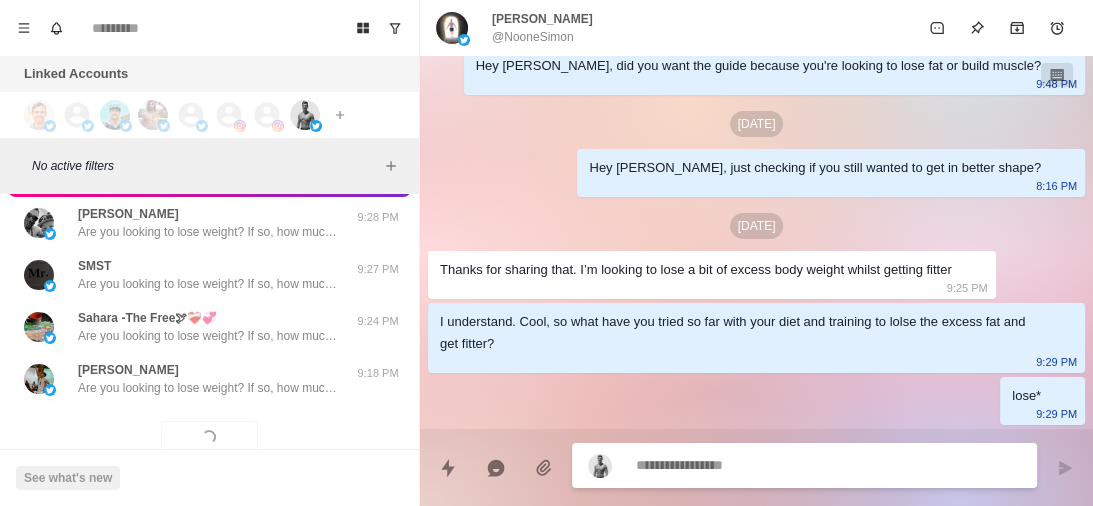 type on "**********" 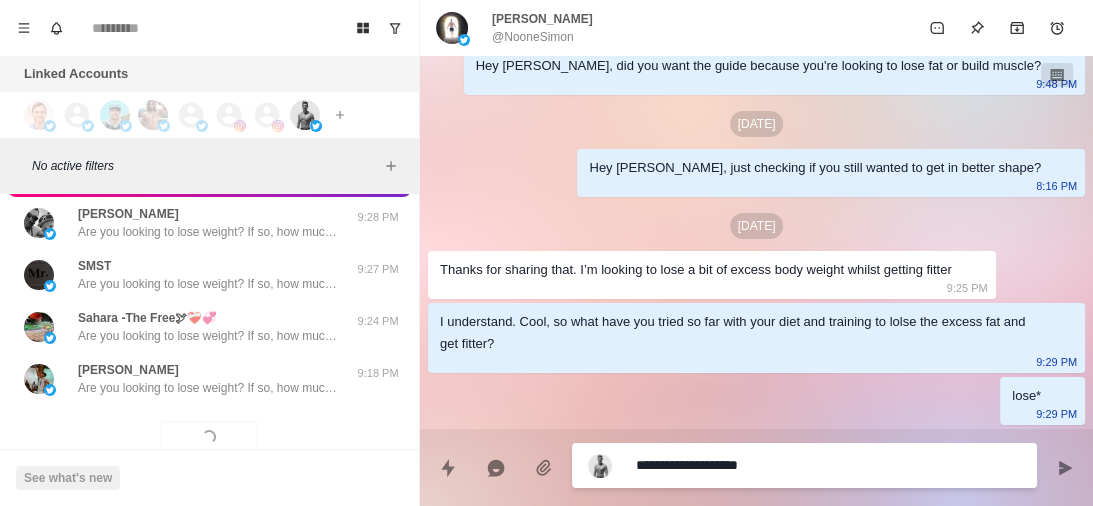 type on "*" 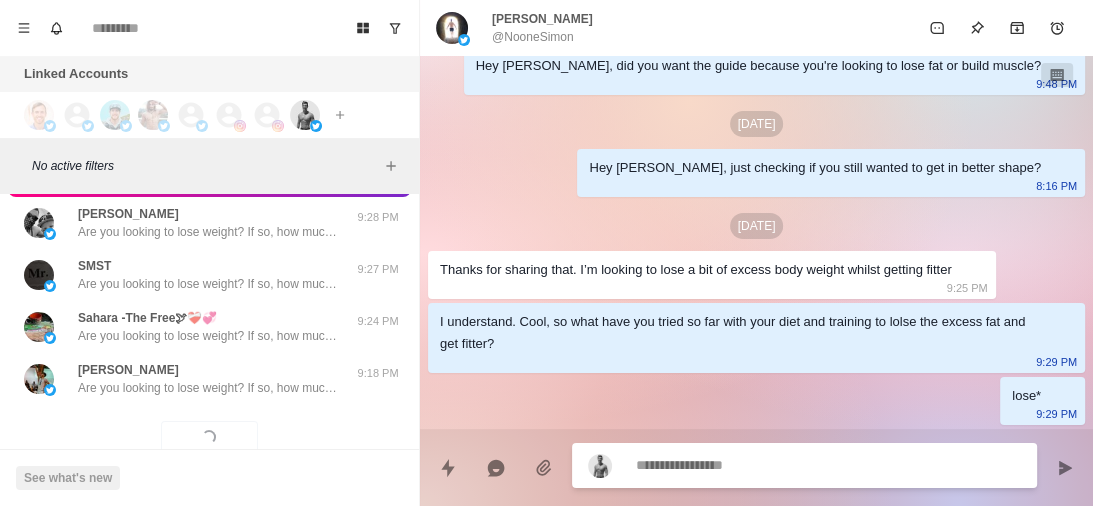scroll, scrollTop: 411, scrollLeft: 0, axis: vertical 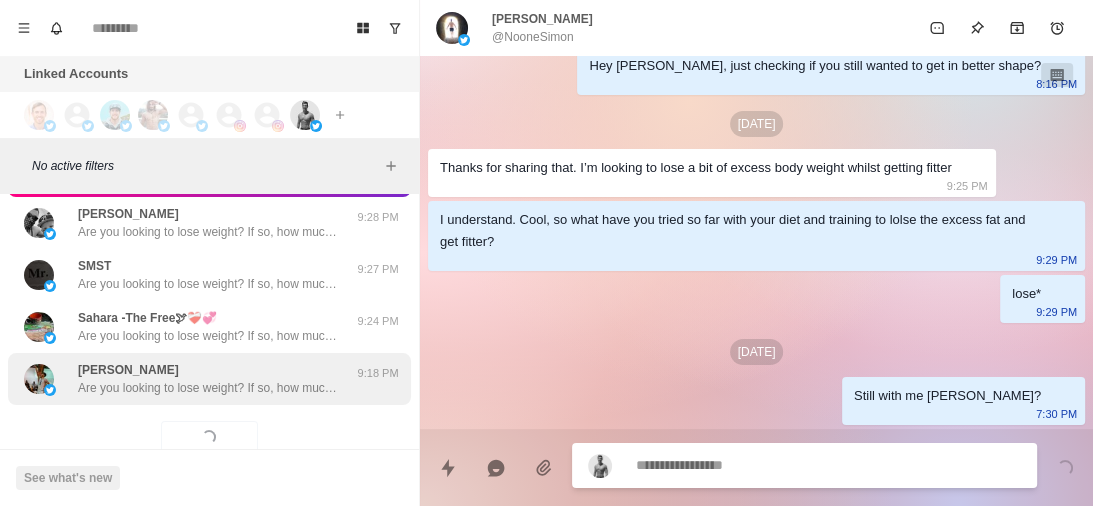 click on "Are you looking to lose weight? If so, how much do you want to lose?" at bounding box center [208, 388] 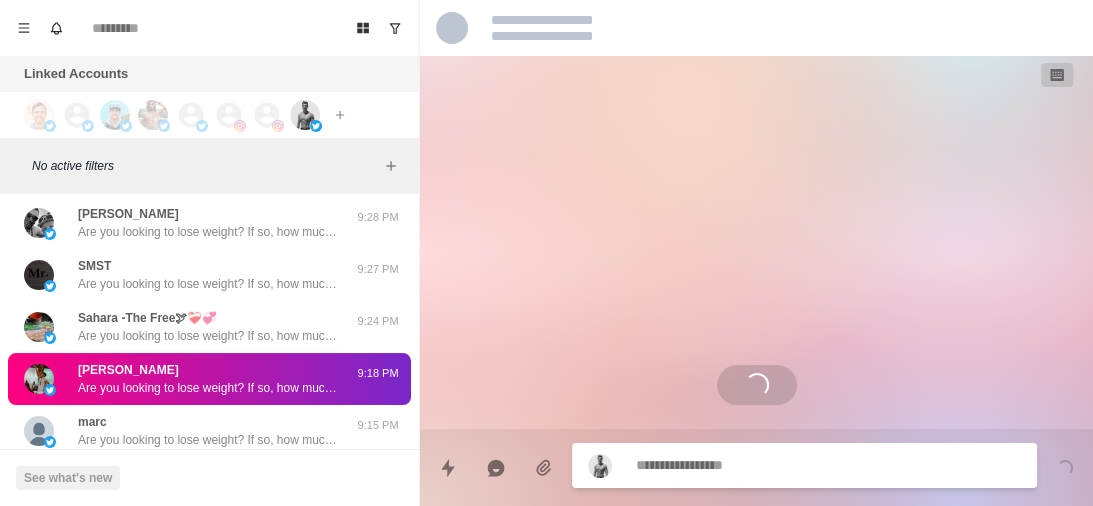 scroll, scrollTop: 0, scrollLeft: 0, axis: both 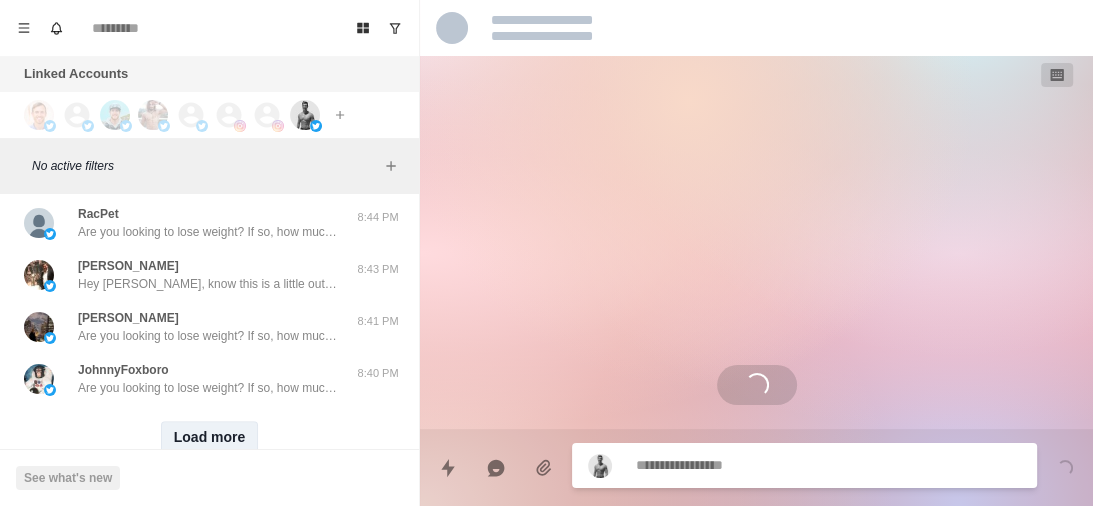 click on "Load more" at bounding box center (210, 437) 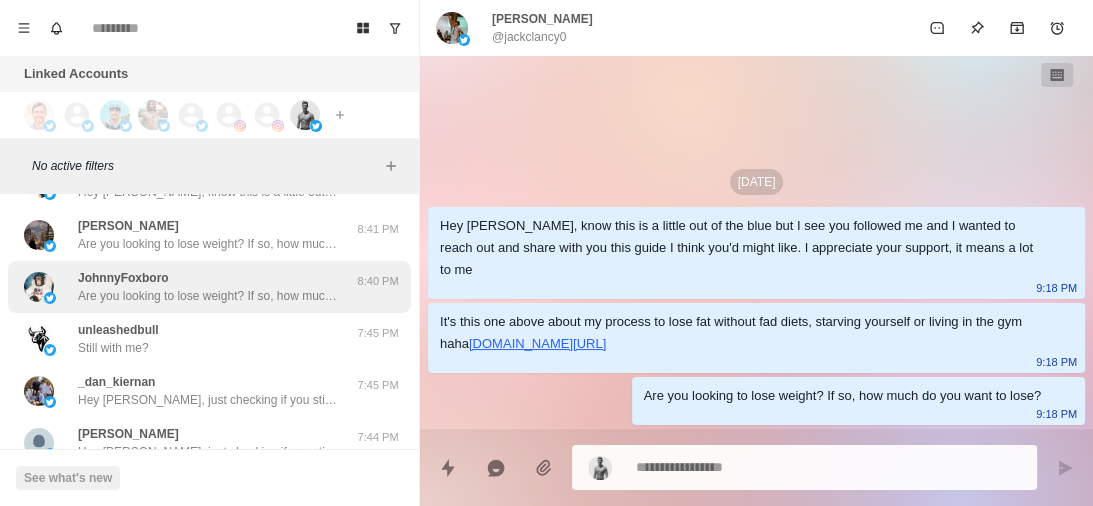 scroll, scrollTop: 17533, scrollLeft: 0, axis: vertical 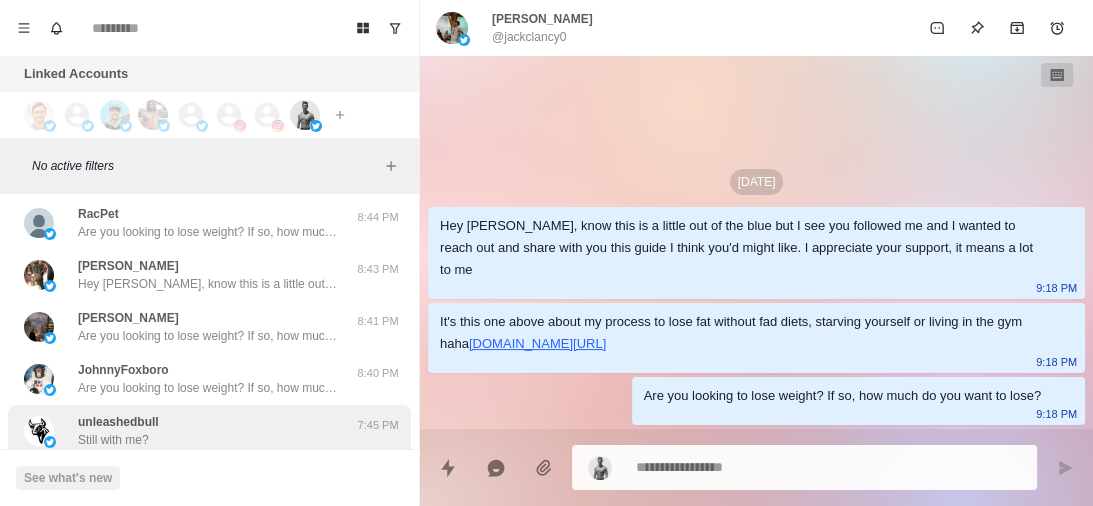 click on "unleashedbull Still with me?" at bounding box center [188, 431] 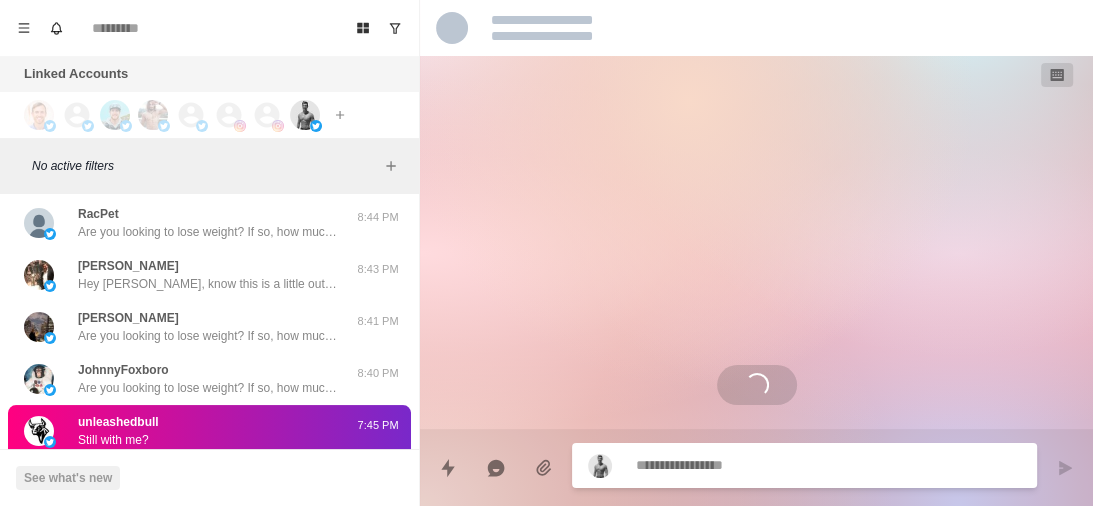 scroll, scrollTop: 235, scrollLeft: 0, axis: vertical 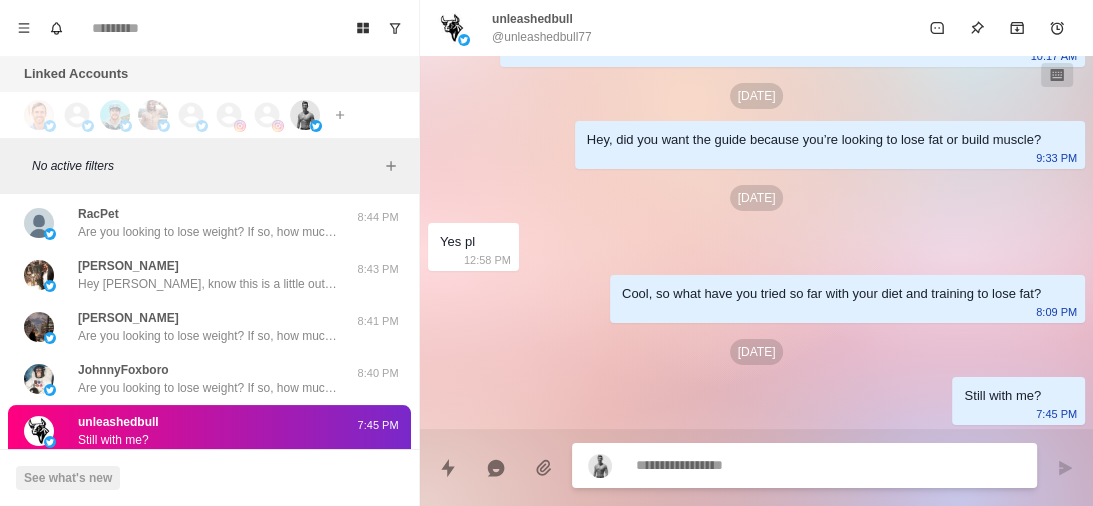type on "*" 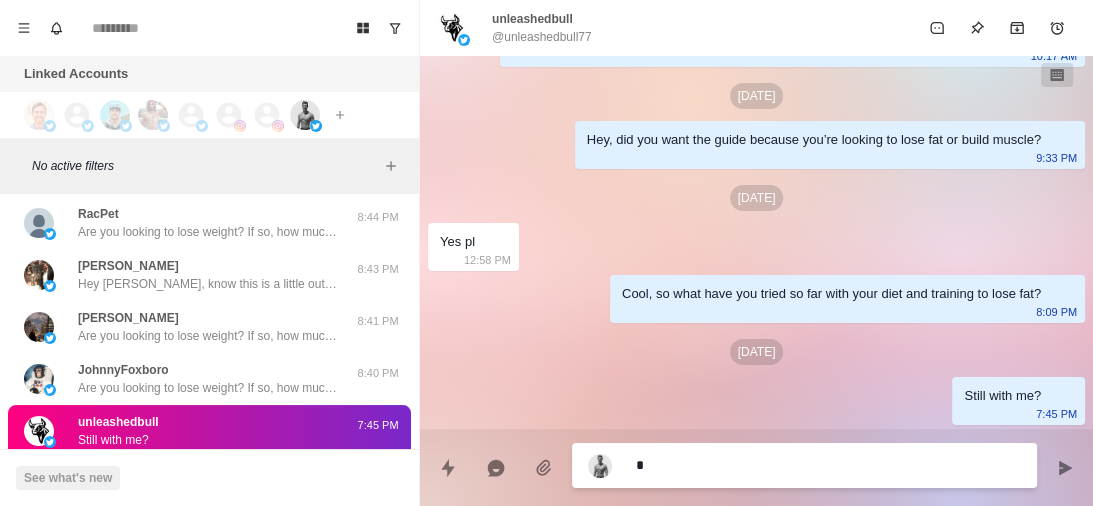 click on "*" at bounding box center [828, 465] 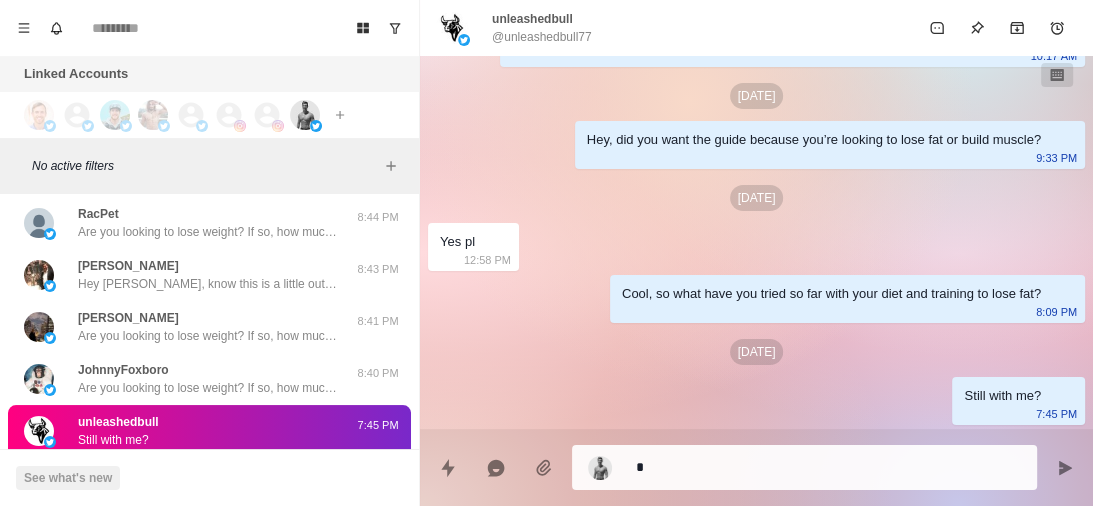 type on "*" 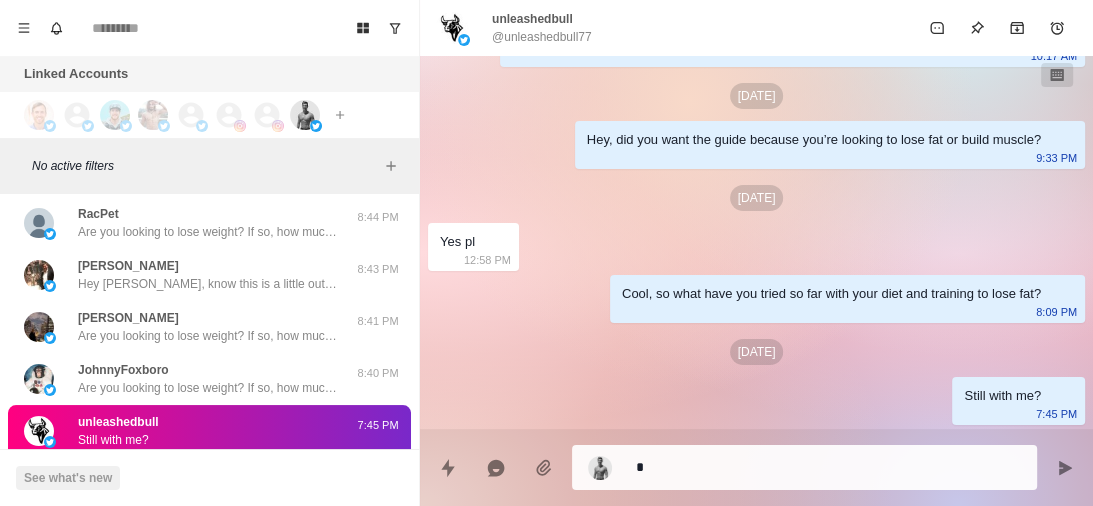 click on "*" at bounding box center (828, 467) 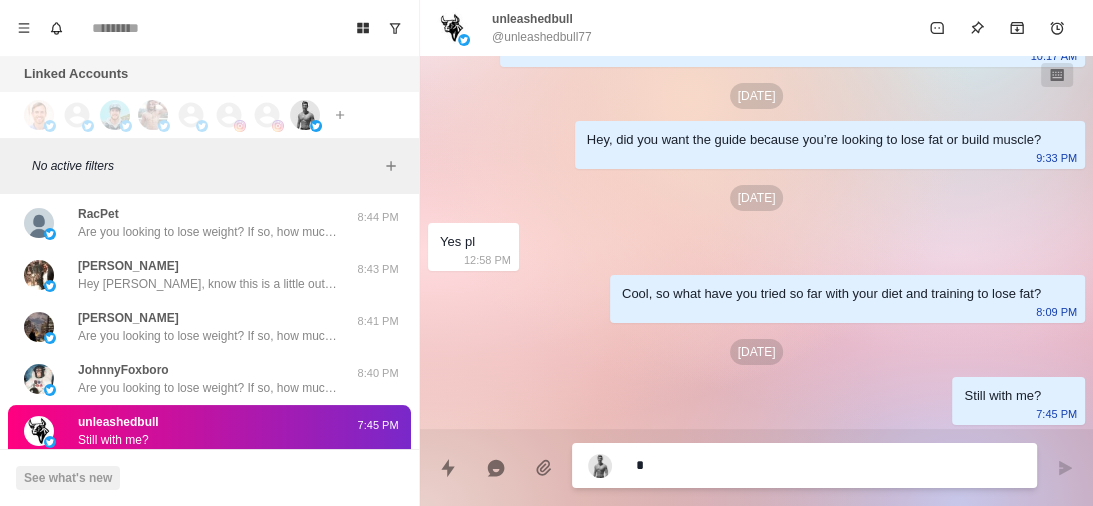 type 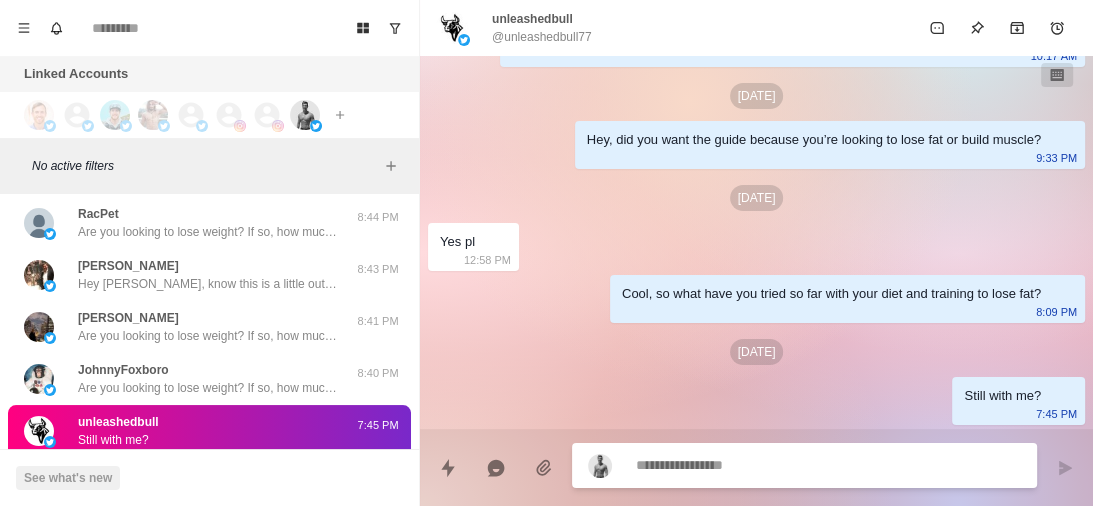 type on "*" 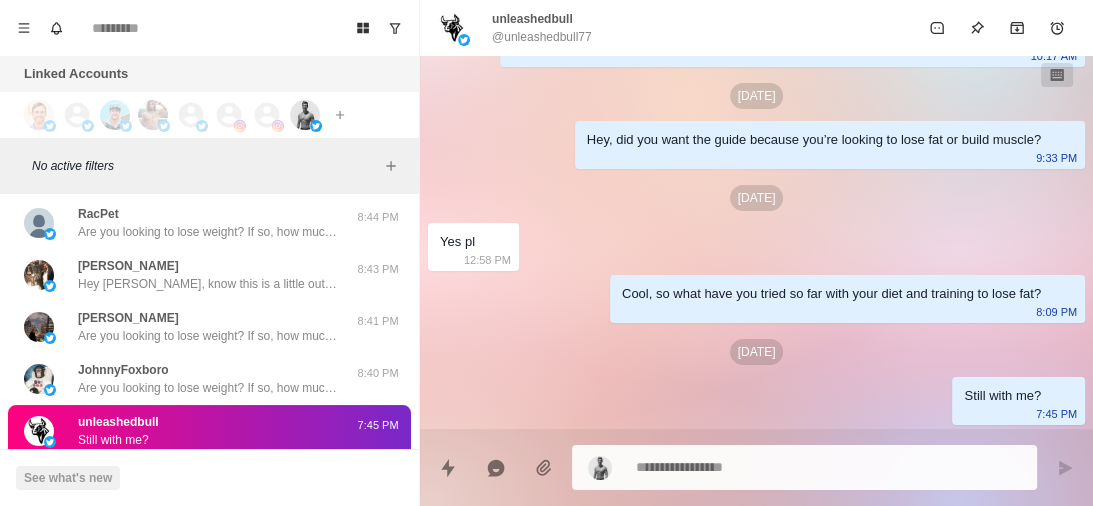 click at bounding box center [828, 467] 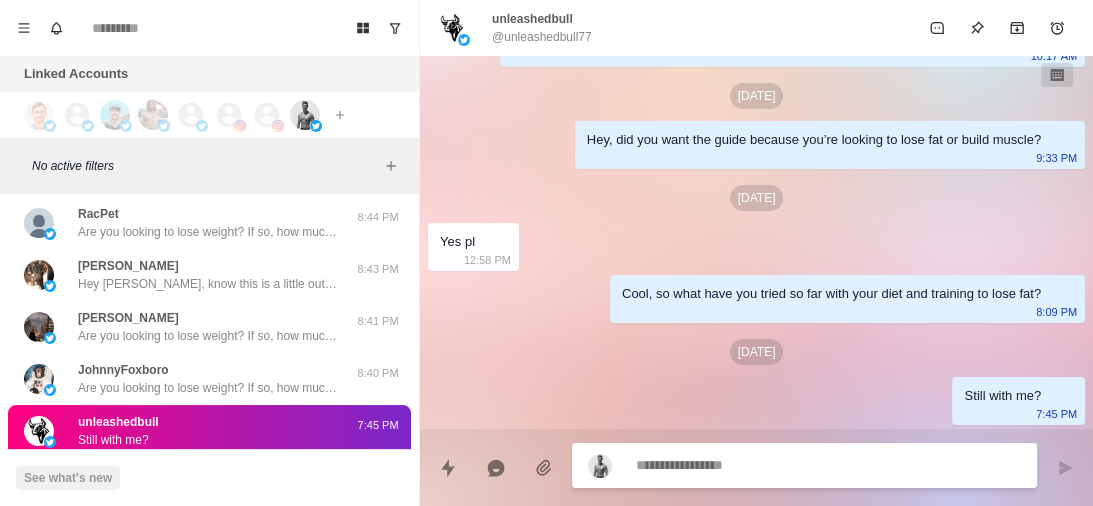 type on "*" 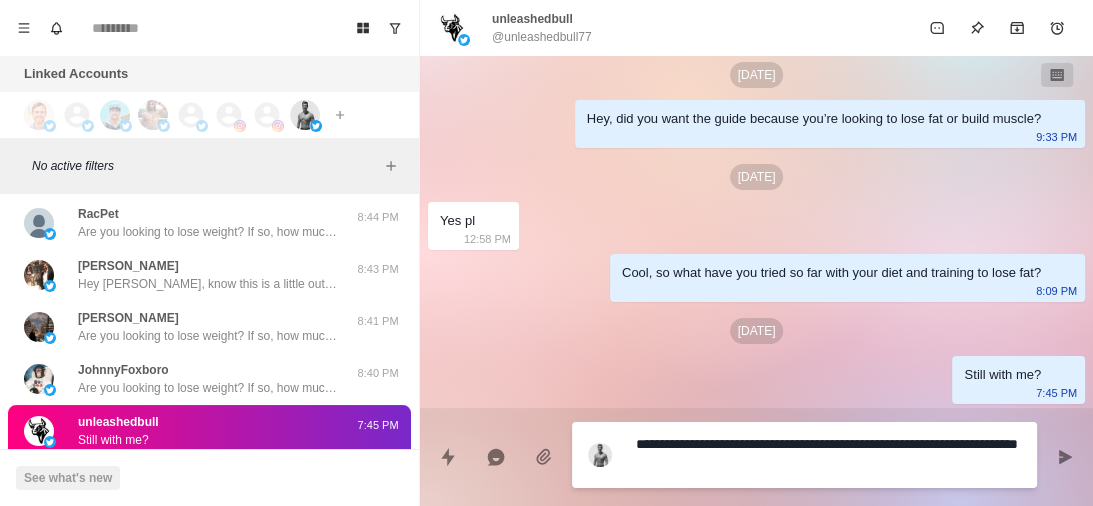 drag, startPoint x: 748, startPoint y: 438, endPoint x: 761, endPoint y: 464, distance: 29.068884 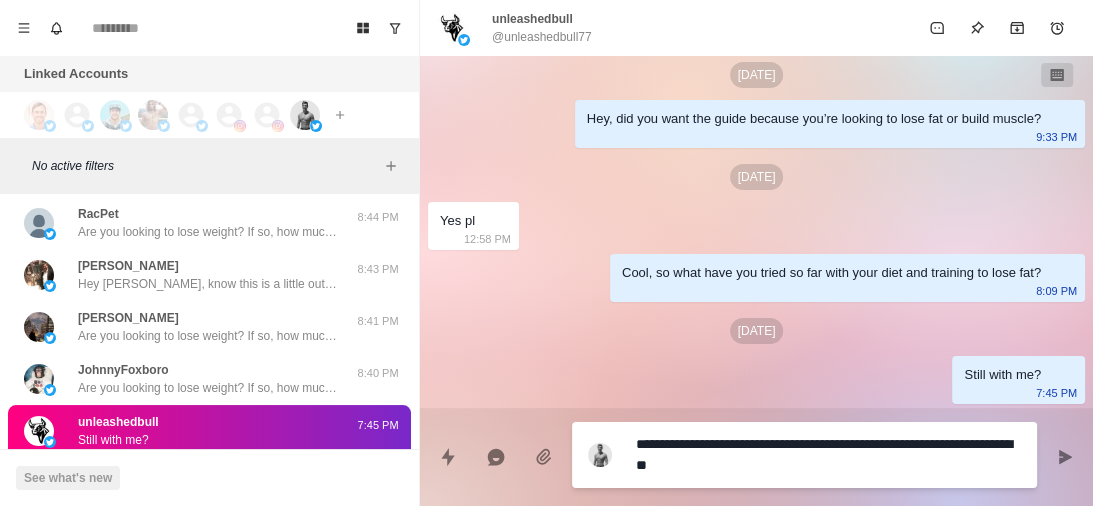type on "*" 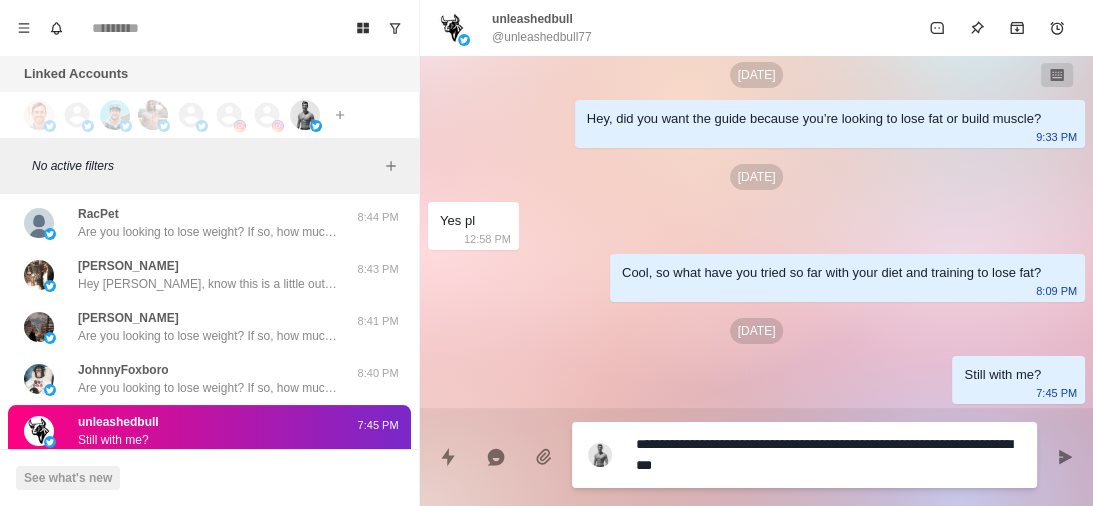 type on "*" 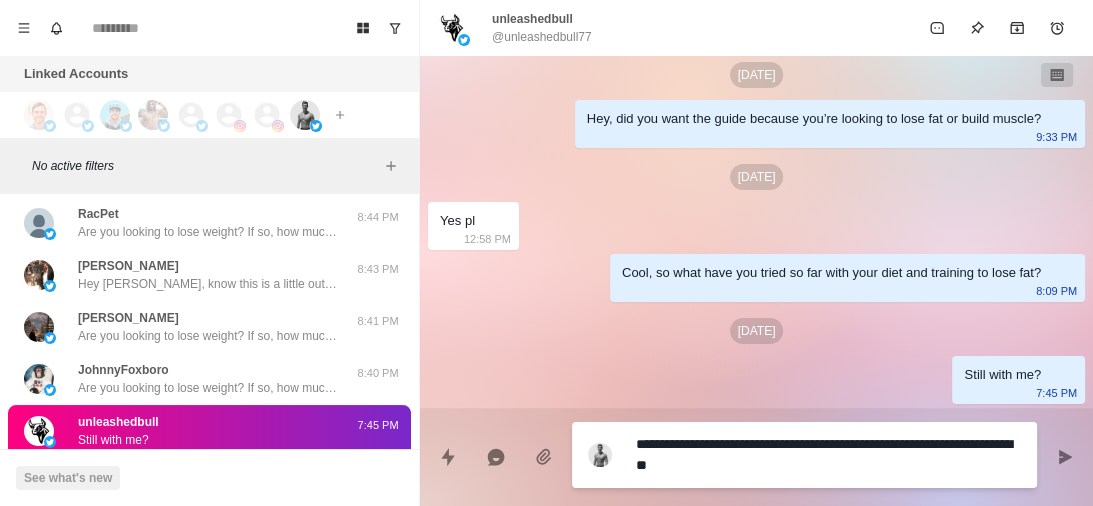 type on "*" 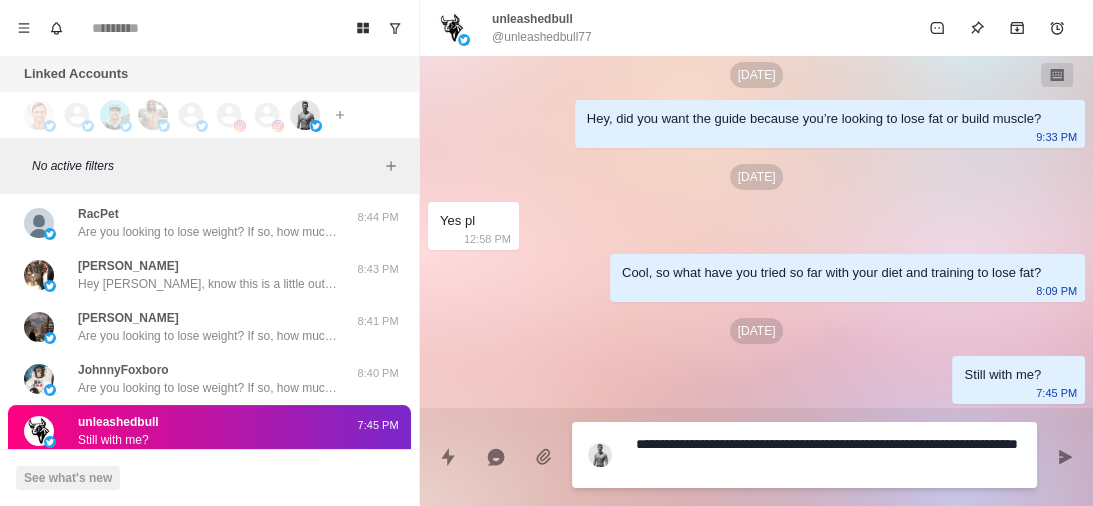 type on "*" 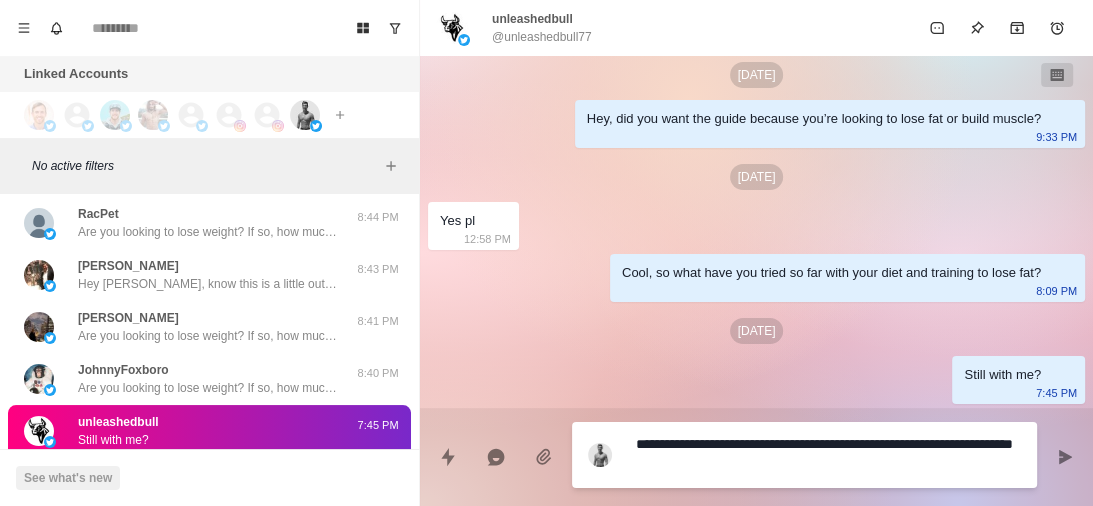 type on "*" 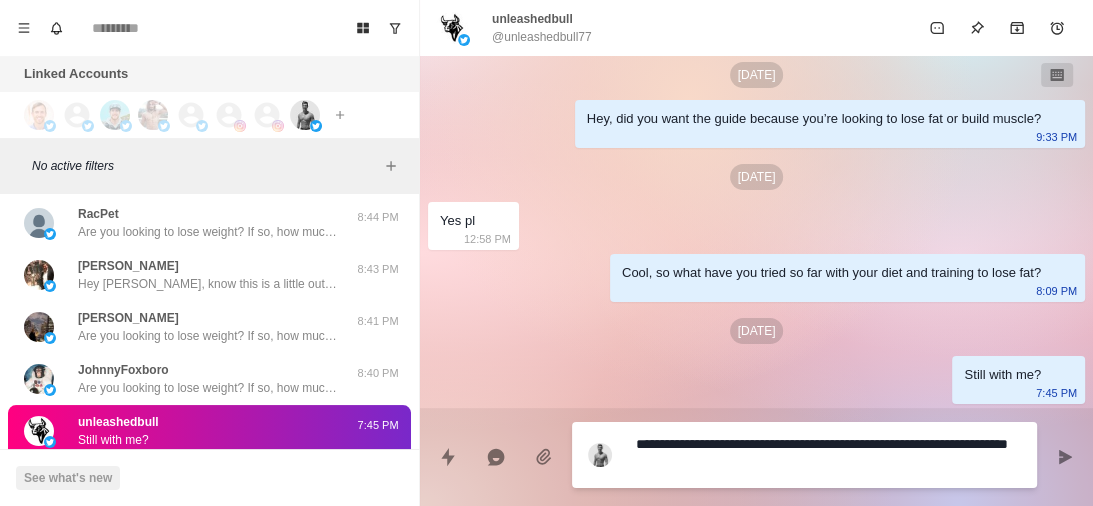 type on "*" 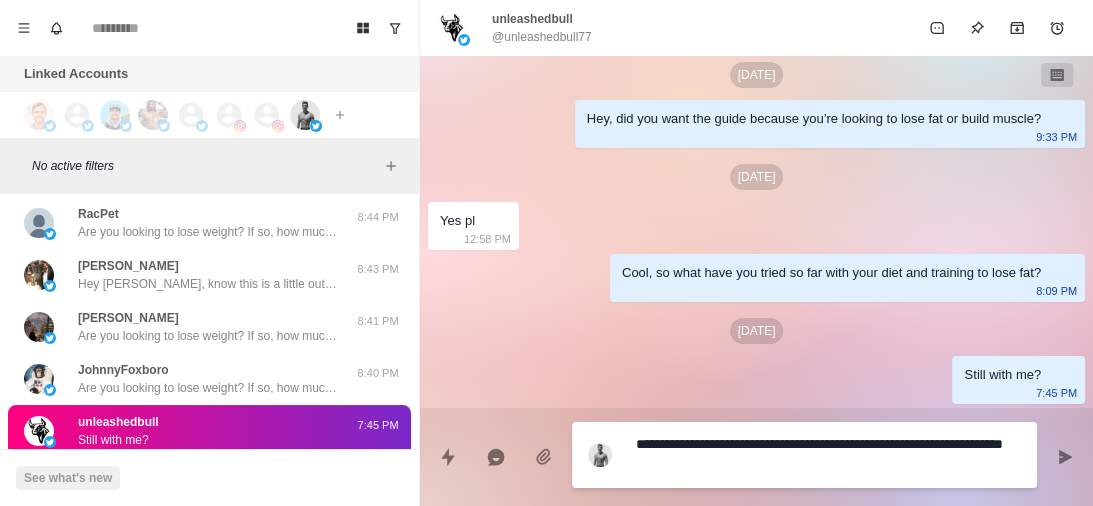 type on "*" 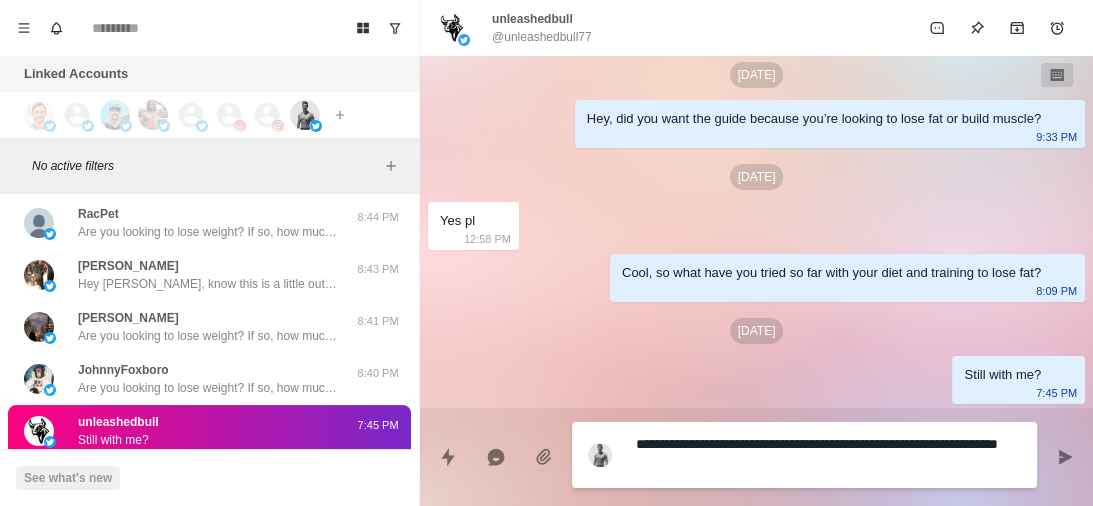 type on "*" 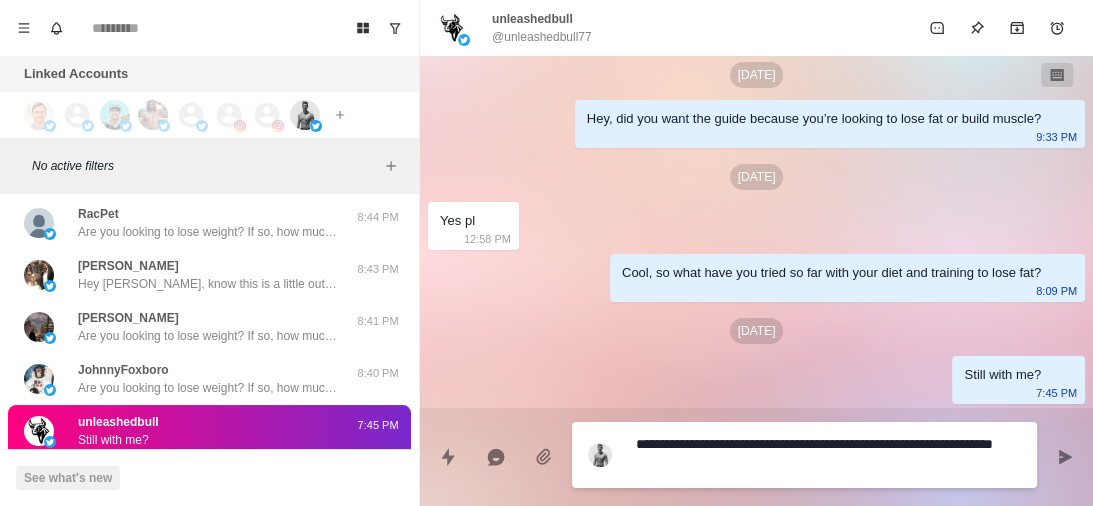 type on "*" 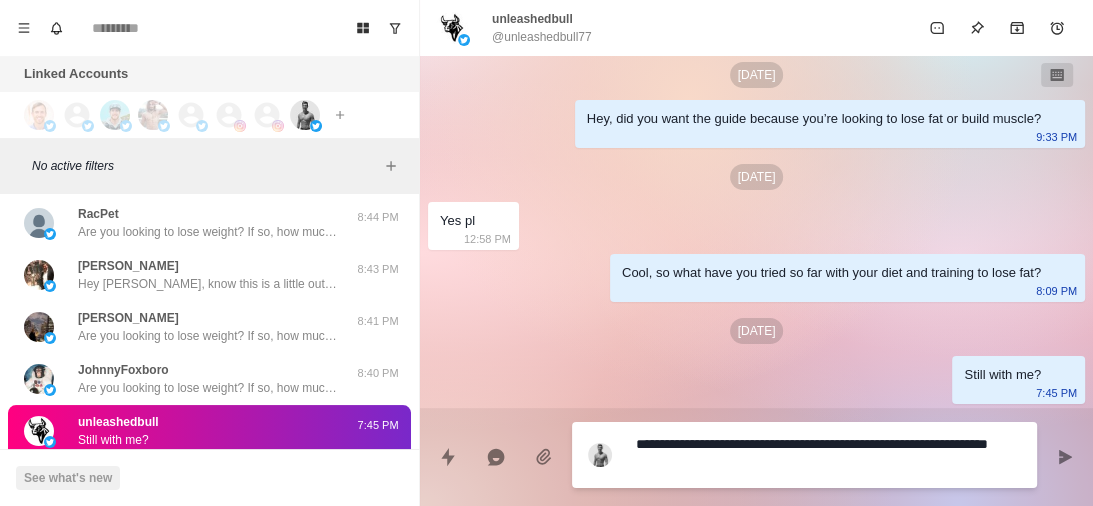 type on "*" 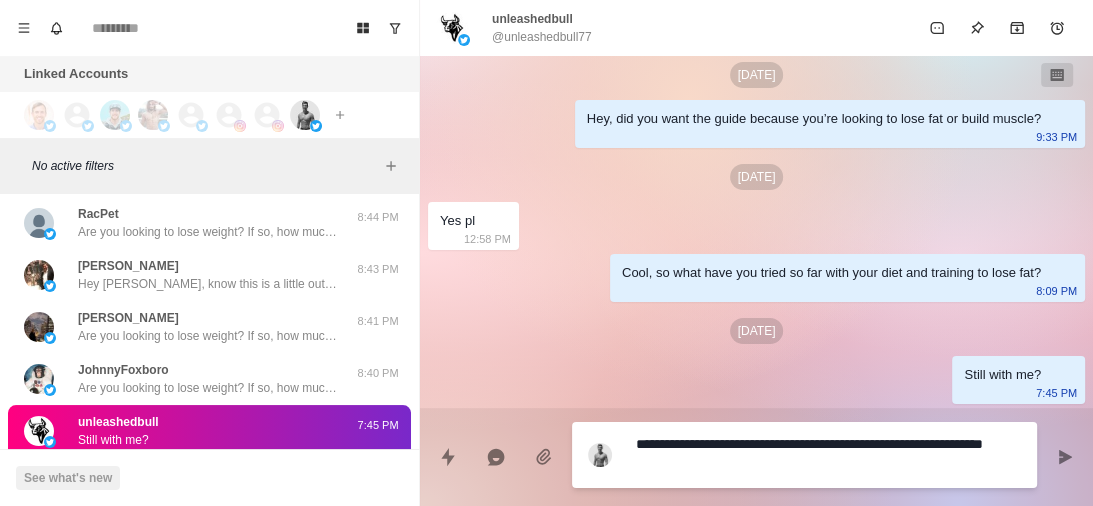 type on "*" 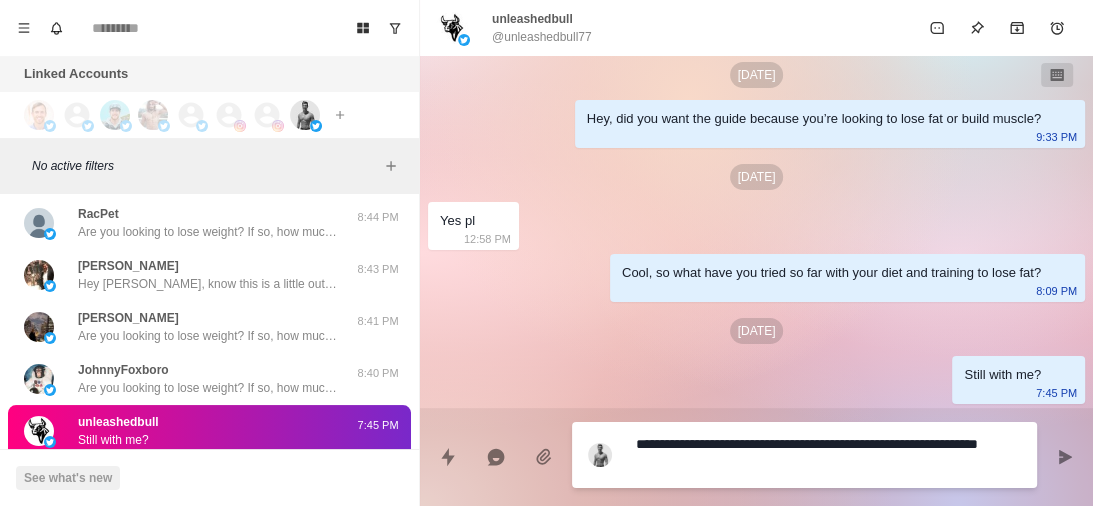type on "*" 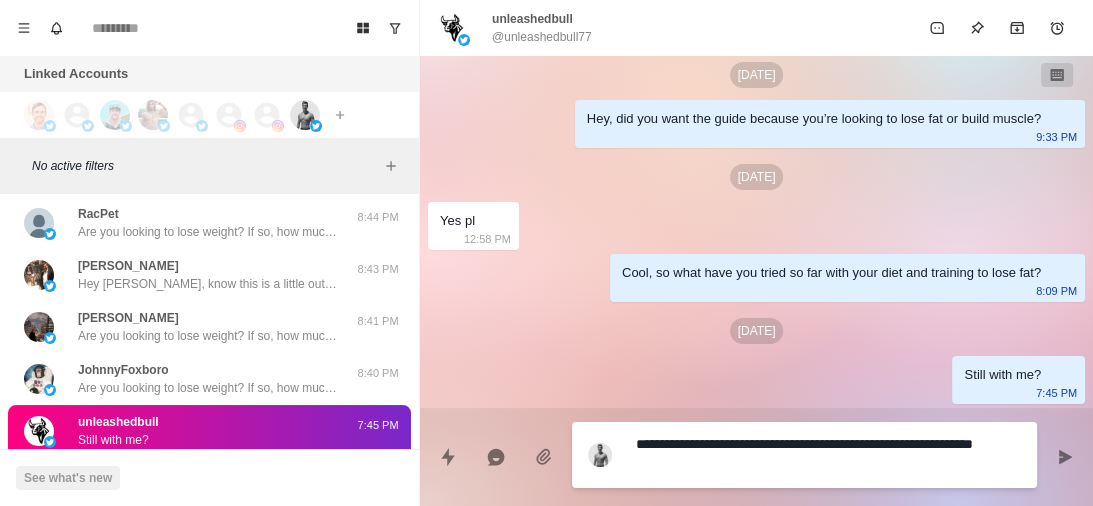 type on "*" 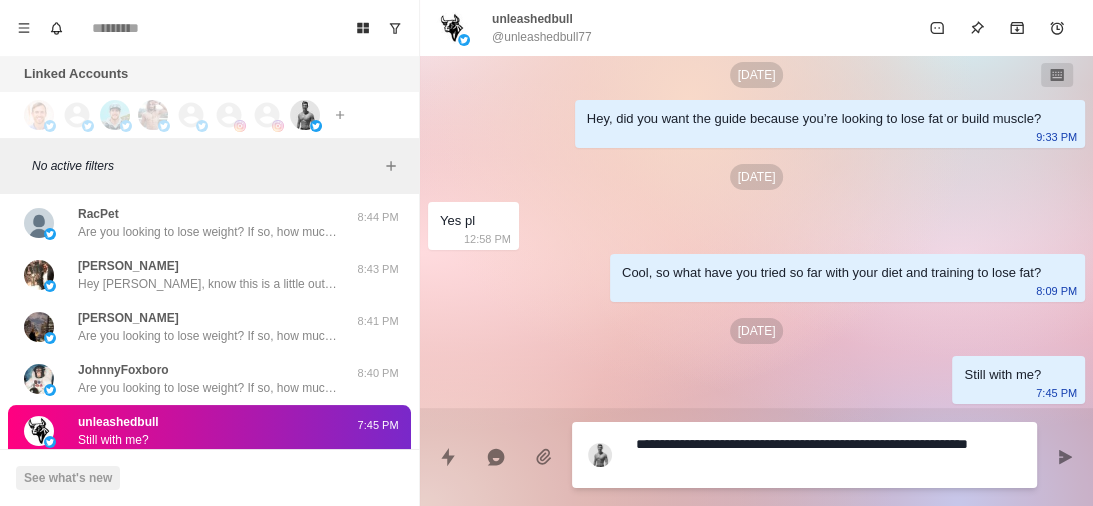 type on "*" 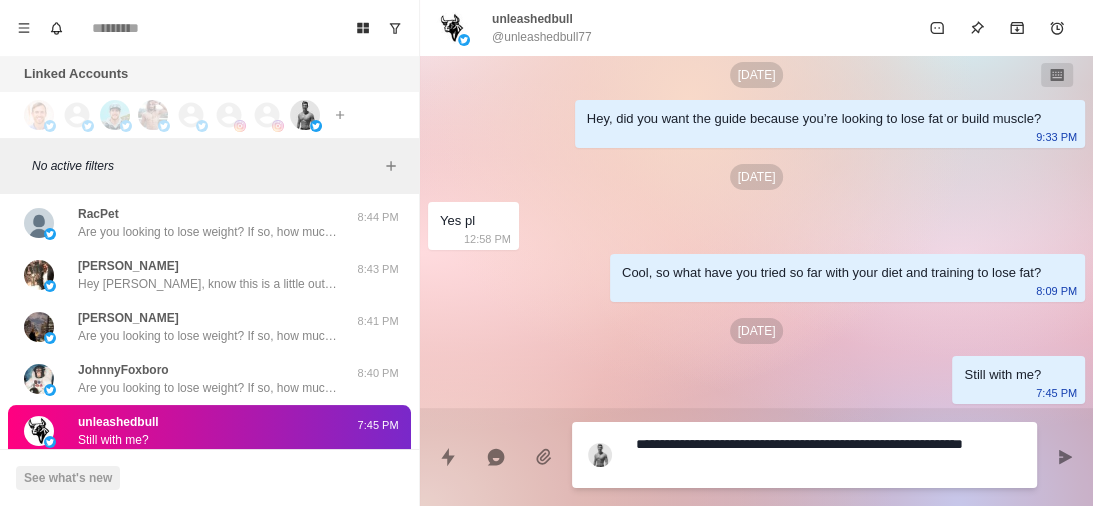 type on "*" 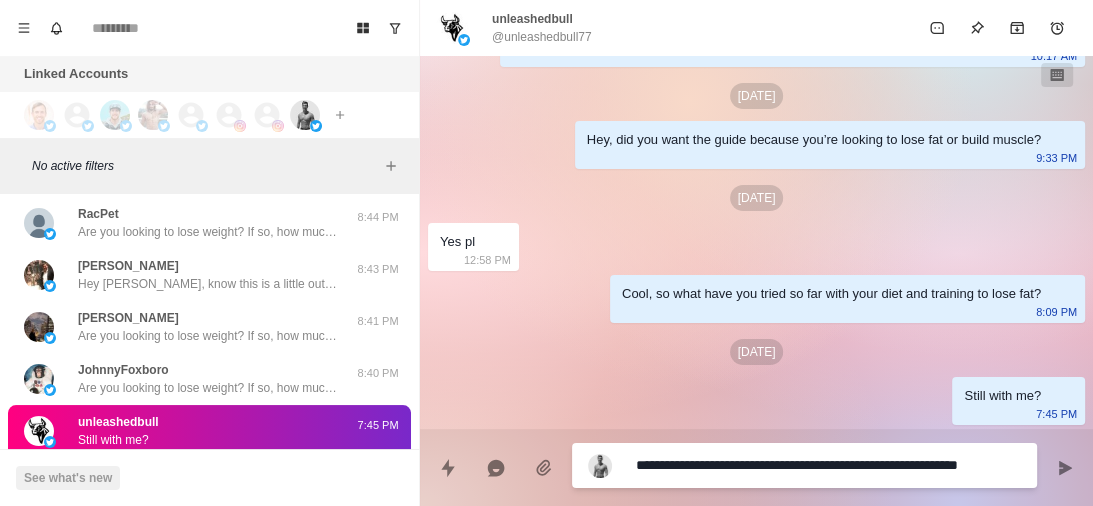 type on "*" 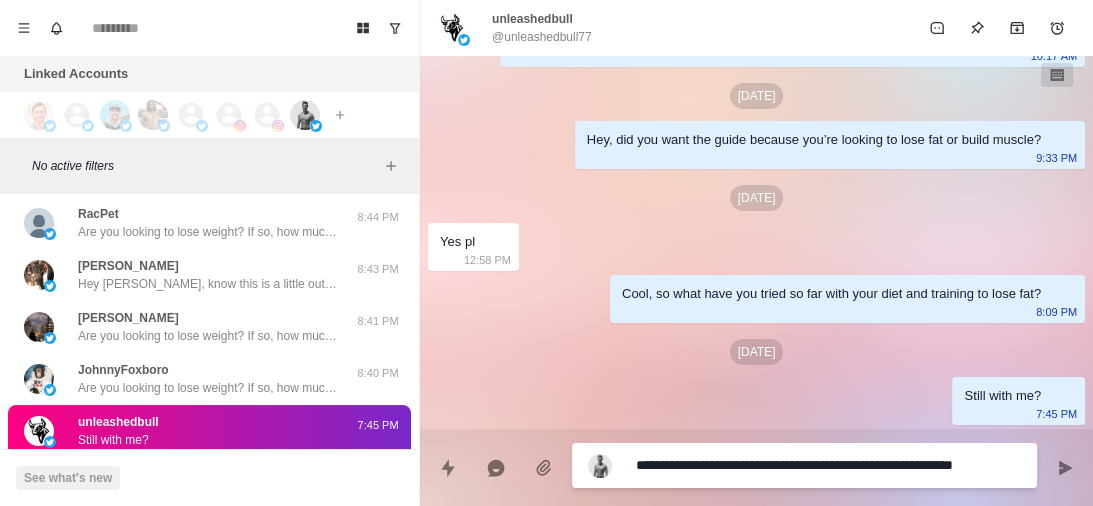 type on "*" 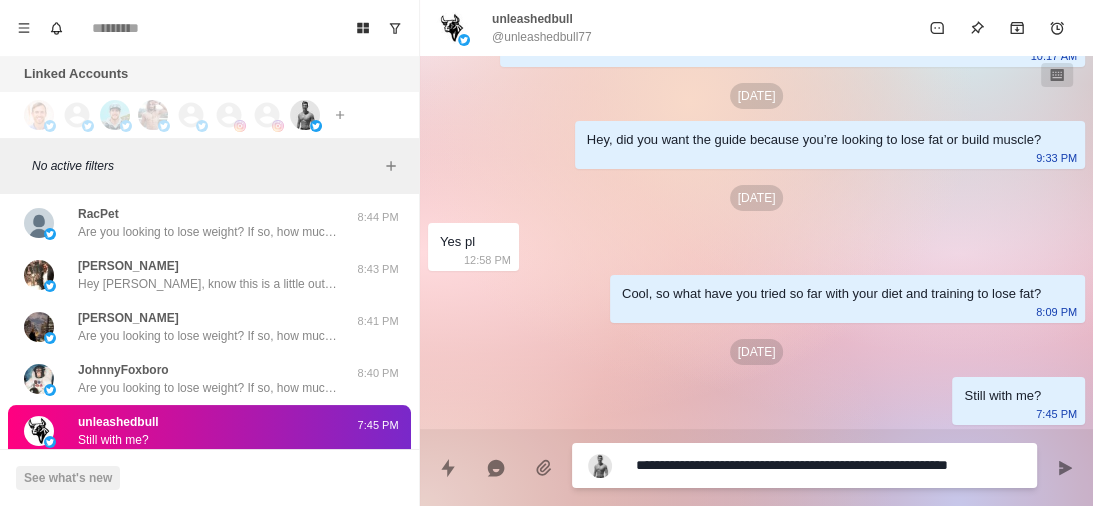 type on "*" 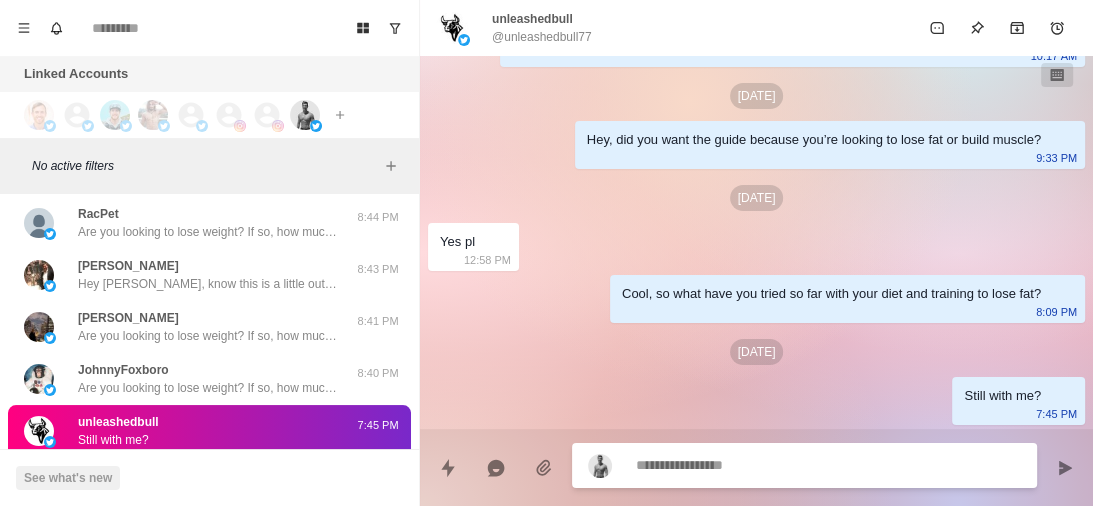 scroll, scrollTop: 337, scrollLeft: 0, axis: vertical 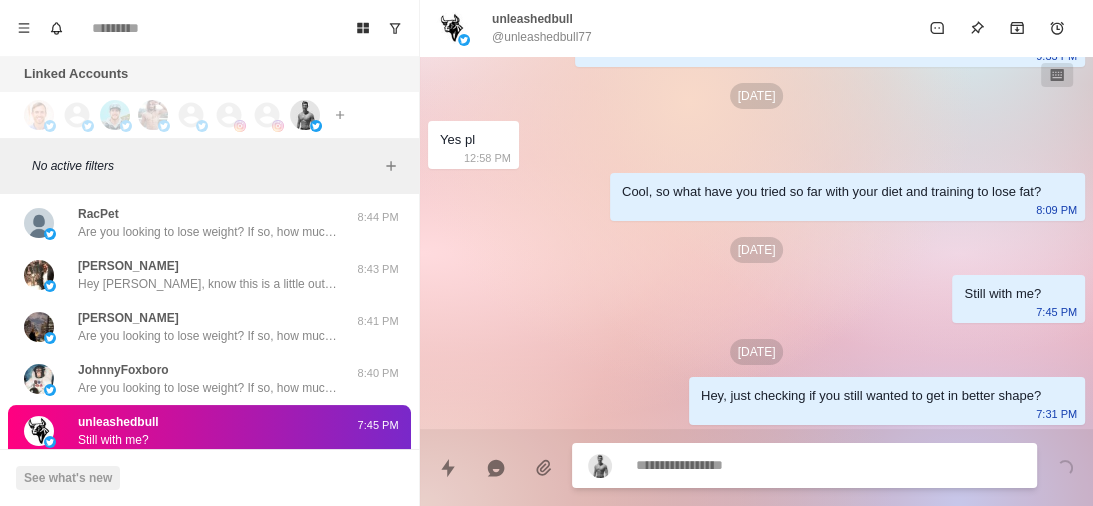 type on "*" 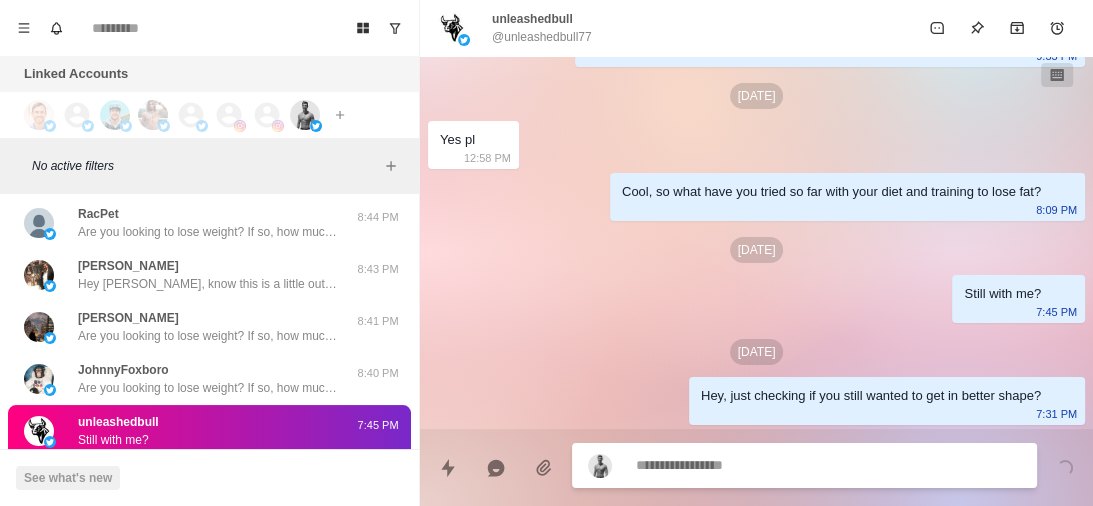 type 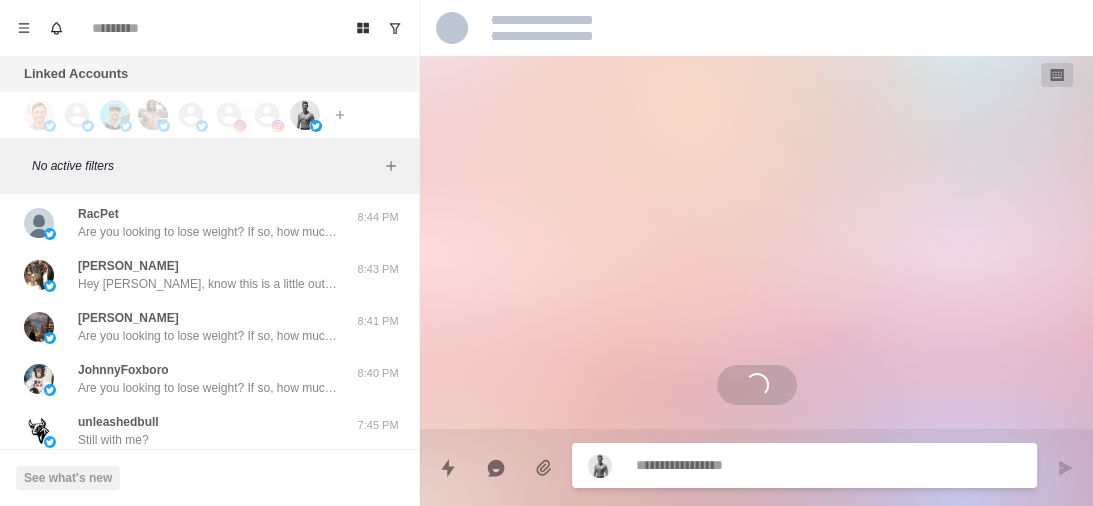 scroll, scrollTop: 17693, scrollLeft: 0, axis: vertical 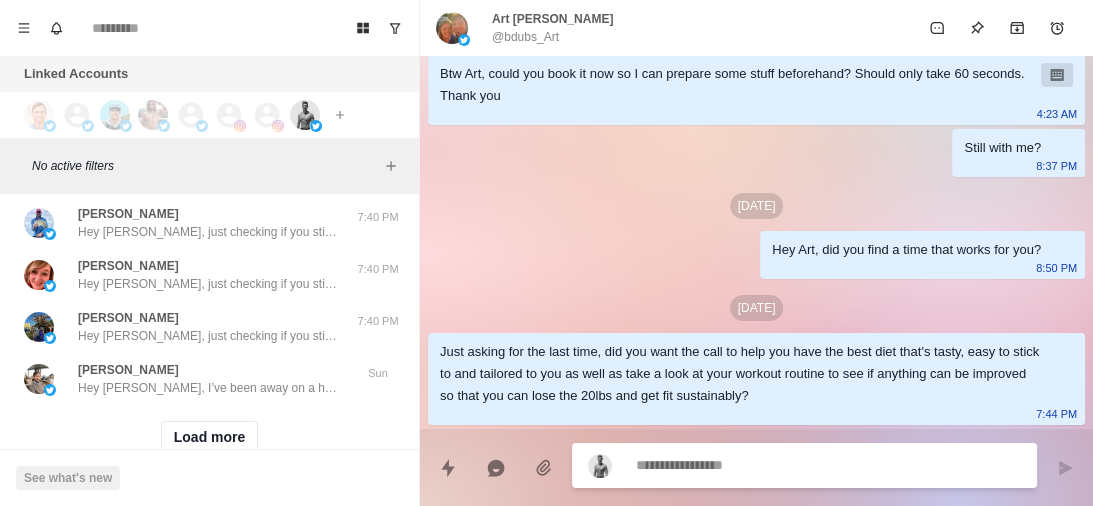 click on "Load more" at bounding box center (210, 437) 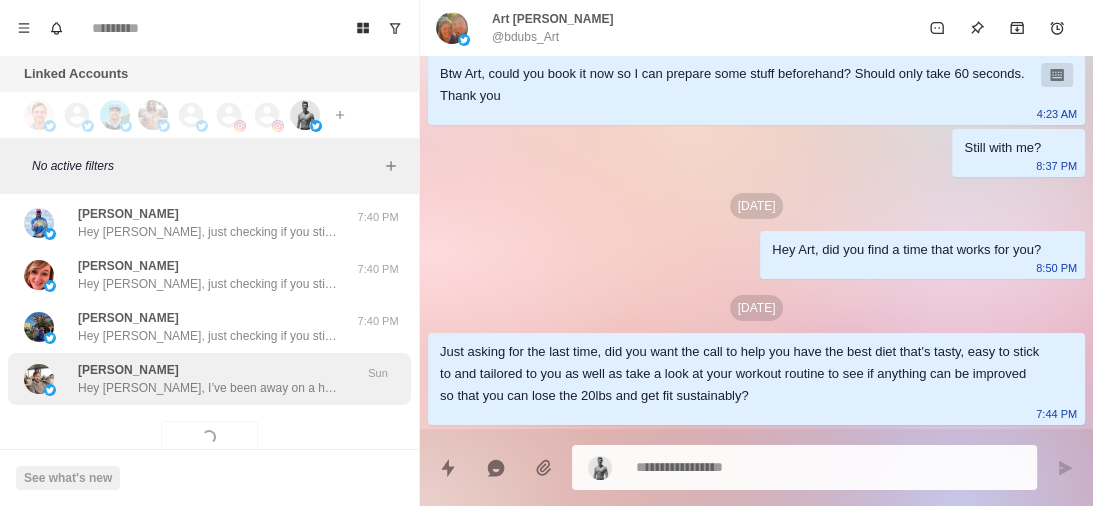 click on "Hey [PERSON_NAME],
I’ve been away on a hiking trip…
Well, I’m more of a ”skinny fat” person with little [MEDICAL_DATA] but nothing else. Almost always in lower end/bottom middle end of BMI spectrum.
I have most issue gaining enough muscle mass 😅" at bounding box center (208, 388) 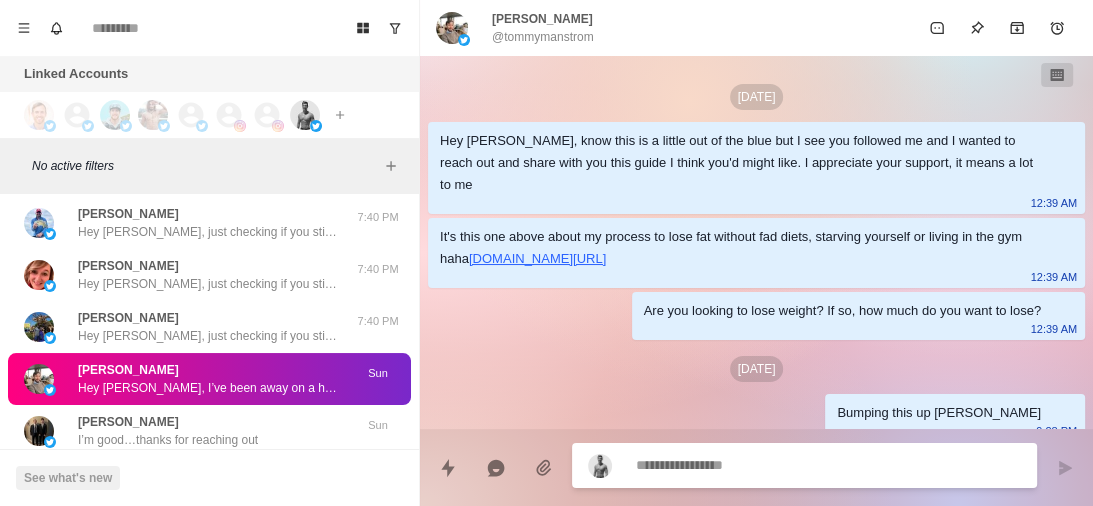 scroll, scrollTop: 229, scrollLeft: 0, axis: vertical 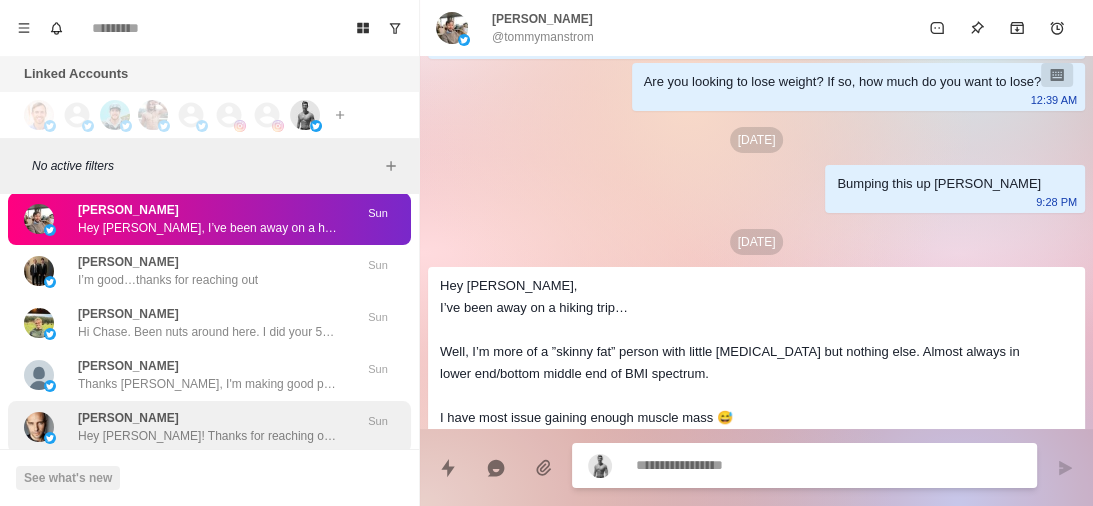 click on "[PERSON_NAME] Hey Chace! Thanks for reaching out! Your tips are awesome! Keep pushing!" at bounding box center [208, 427] 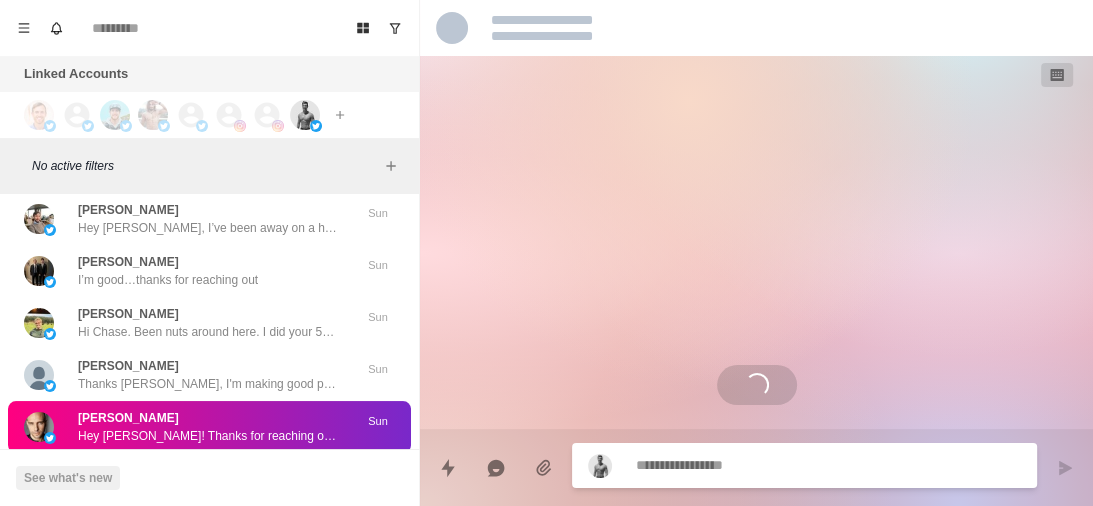 scroll, scrollTop: 97, scrollLeft: 0, axis: vertical 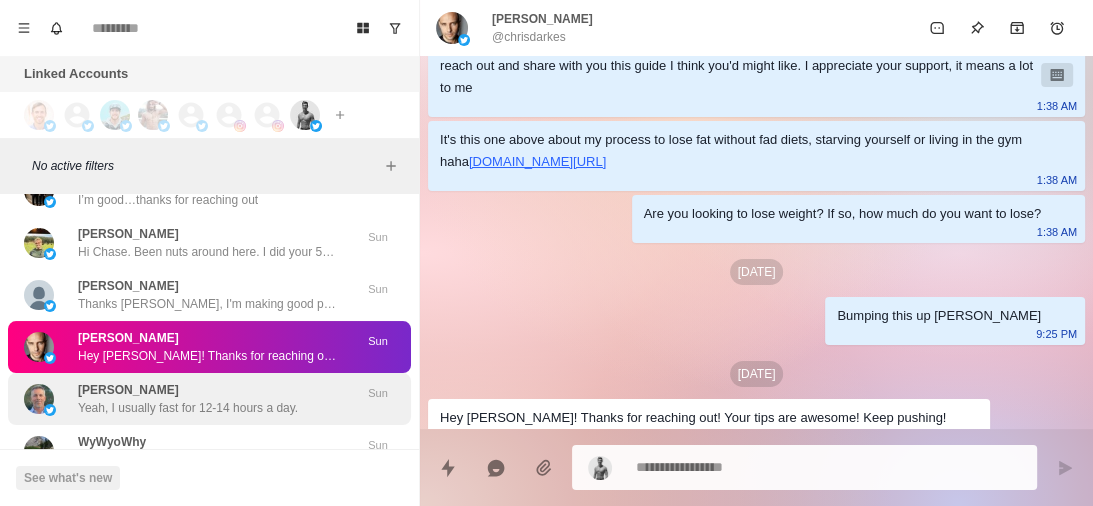 click on "Yeah, I usually fast for 12-14 hours a day." at bounding box center (188, 408) 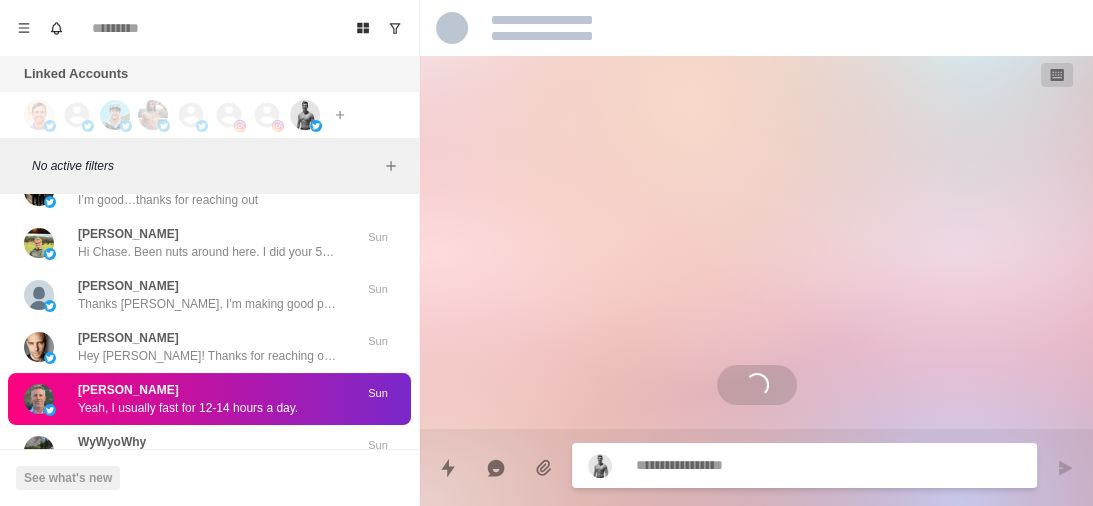 scroll, scrollTop: 257, scrollLeft: 0, axis: vertical 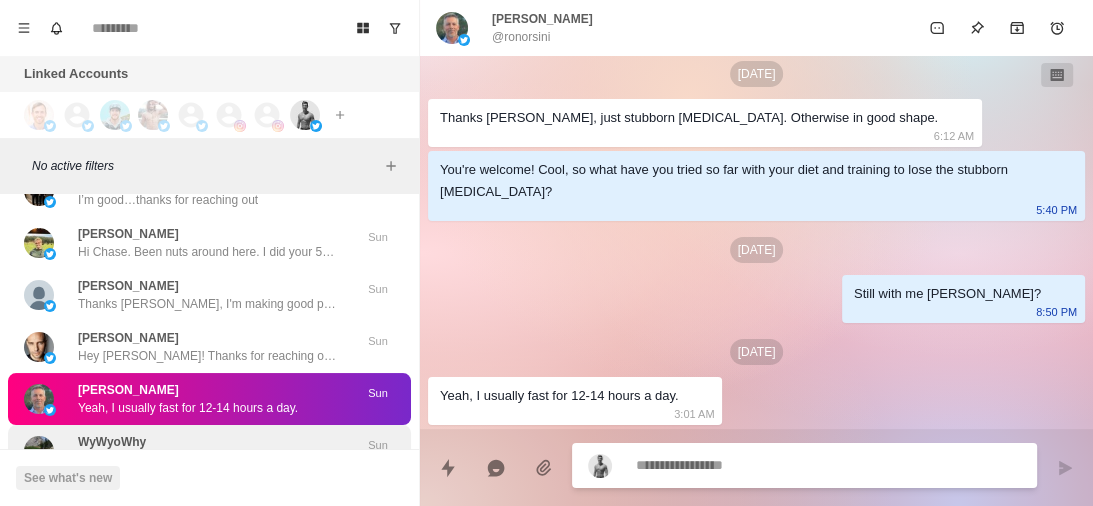 click on "And are you happy and confident with this current routine to drop the 20lbs or do you feel like you could use some help with this?" at bounding box center [208, 460] 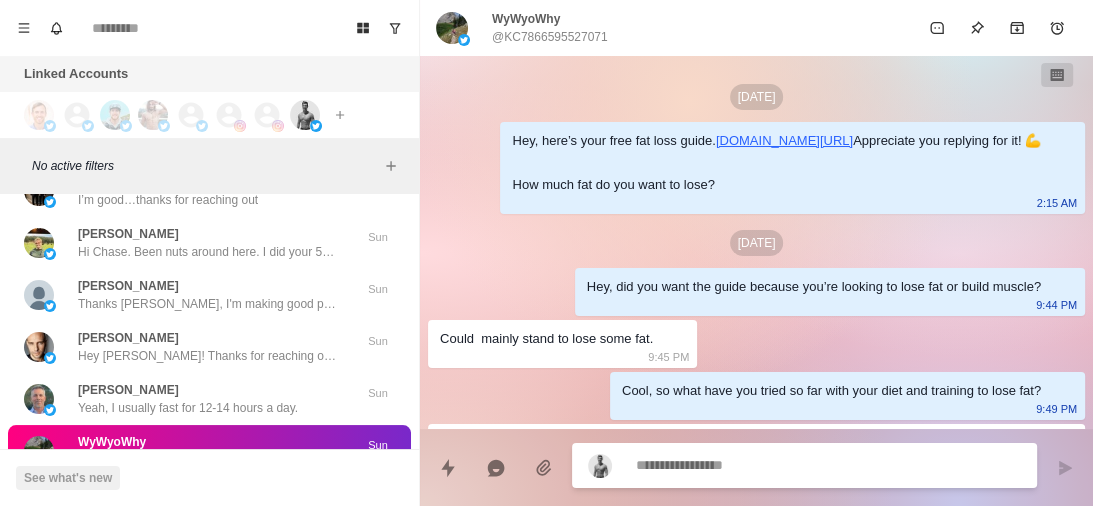 scroll, scrollTop: 1257, scrollLeft: 0, axis: vertical 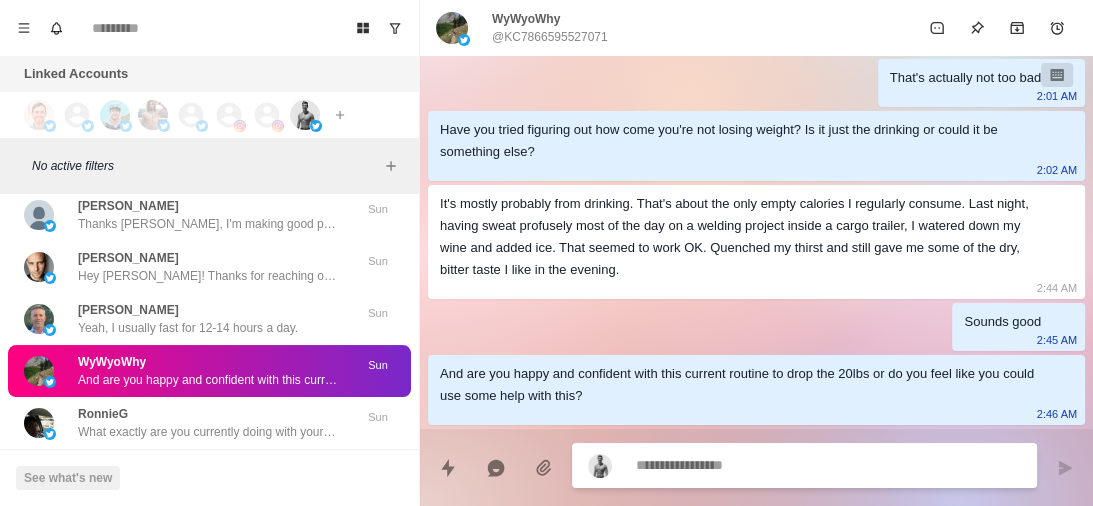 type on "*" 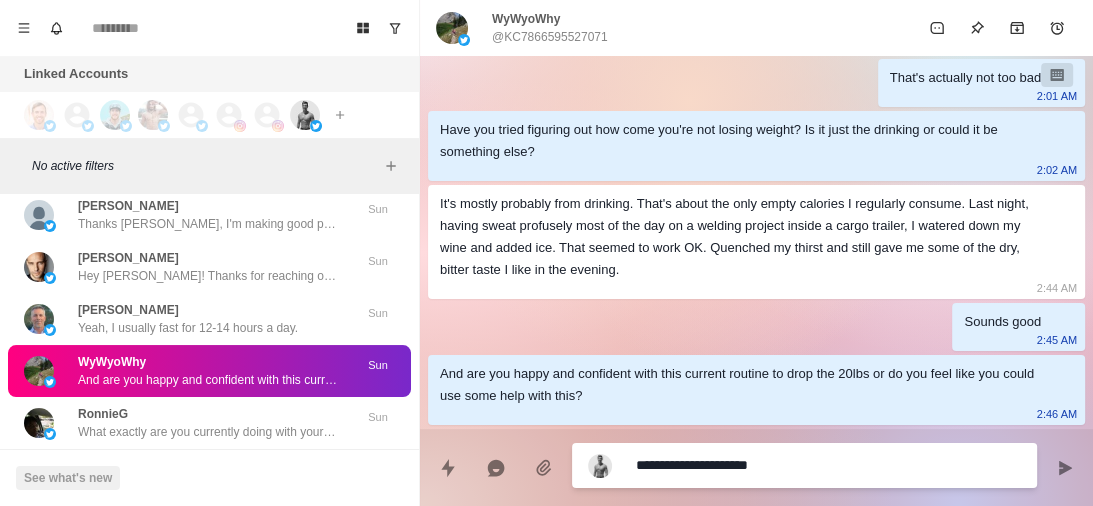 type on "**********" 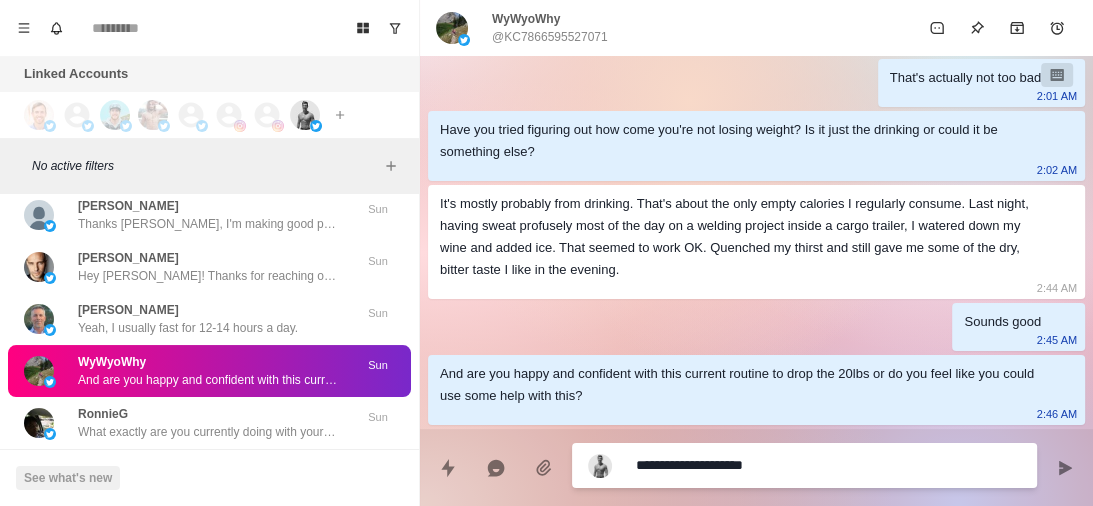 type on "*" 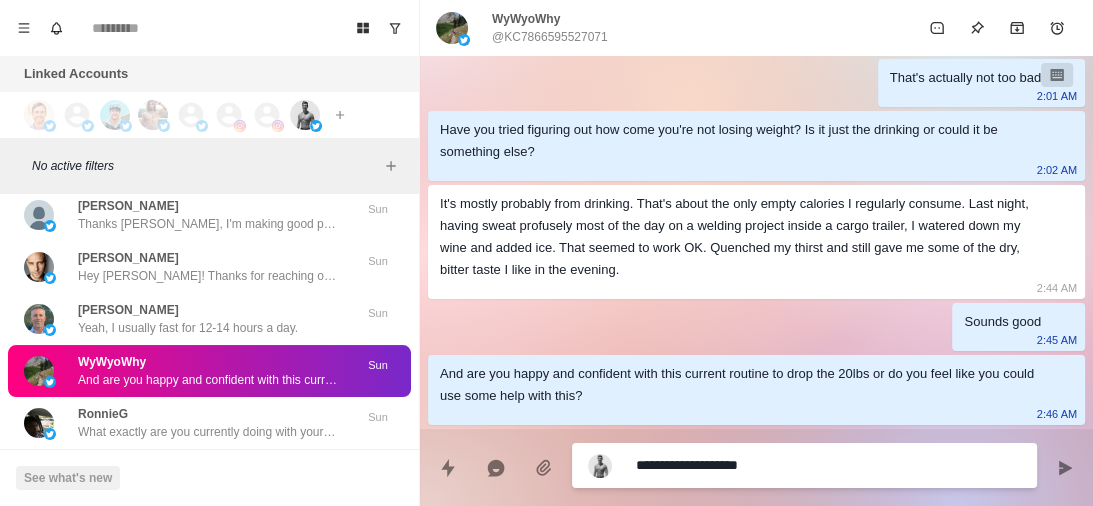 type on "*" 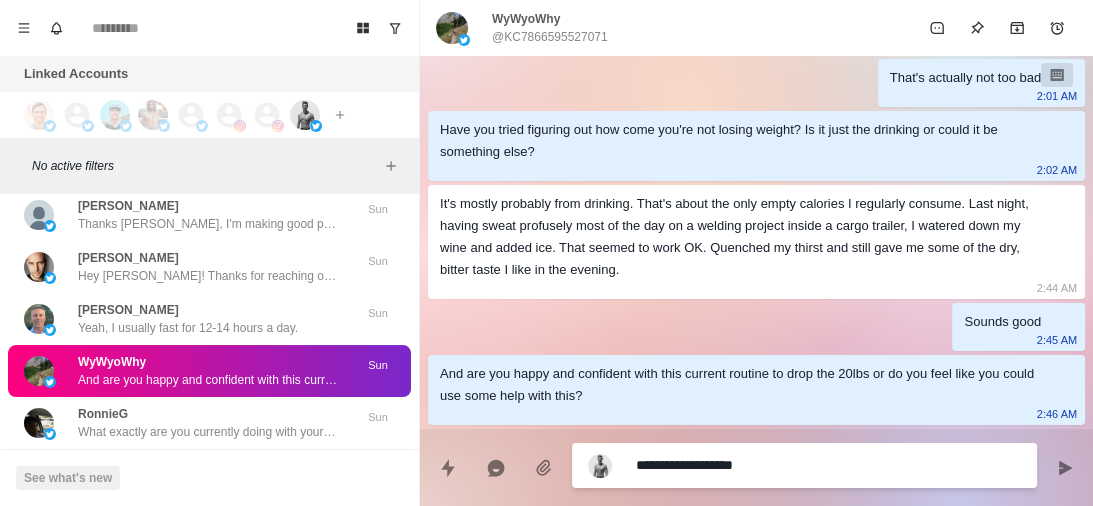 type on "*" 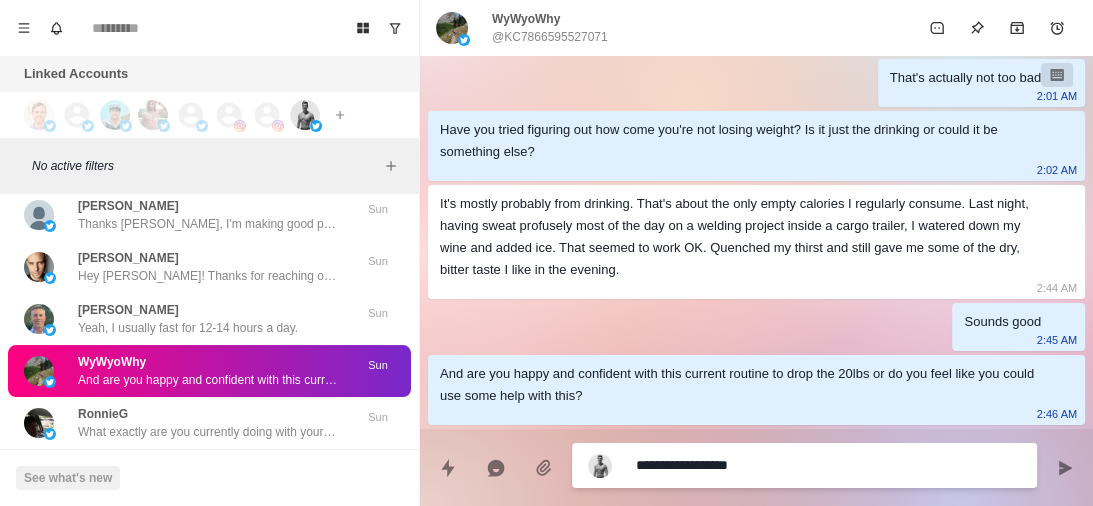 type on "*" 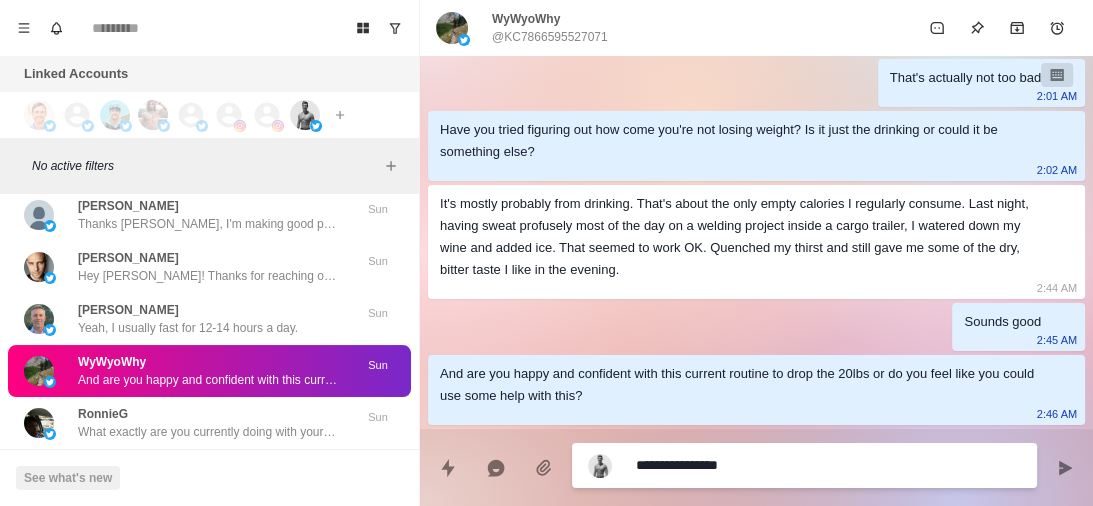type on "**********" 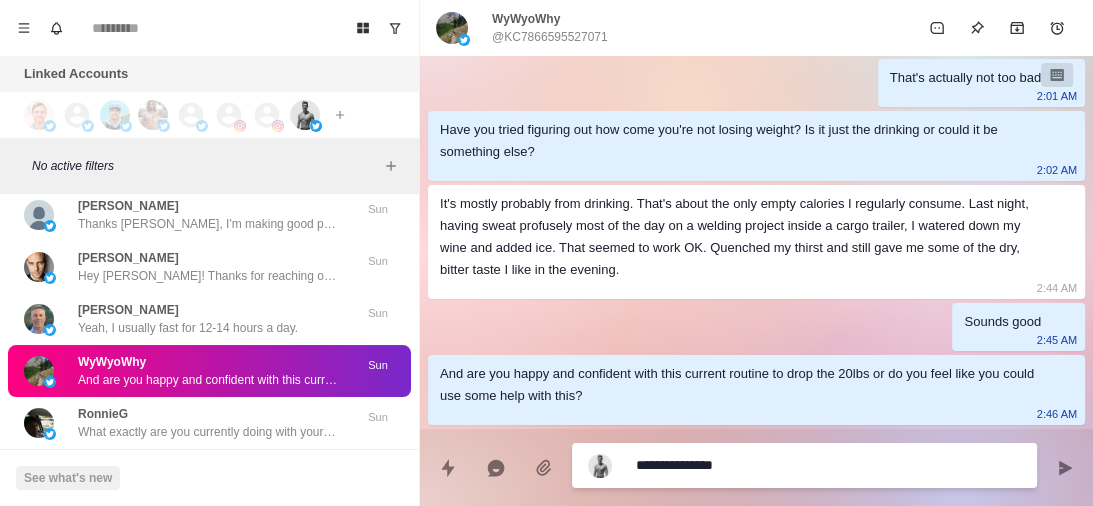 type on "*" 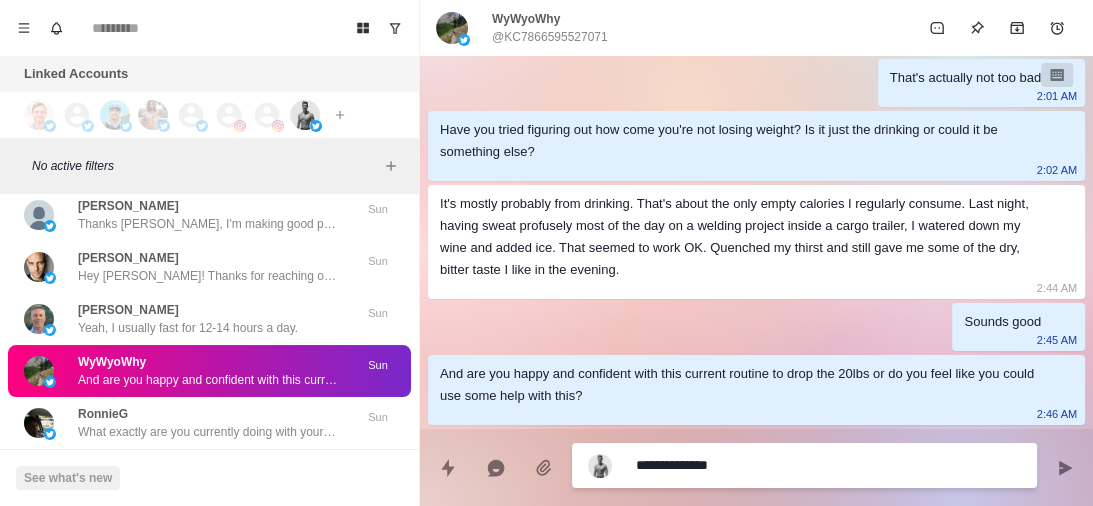 type on "**********" 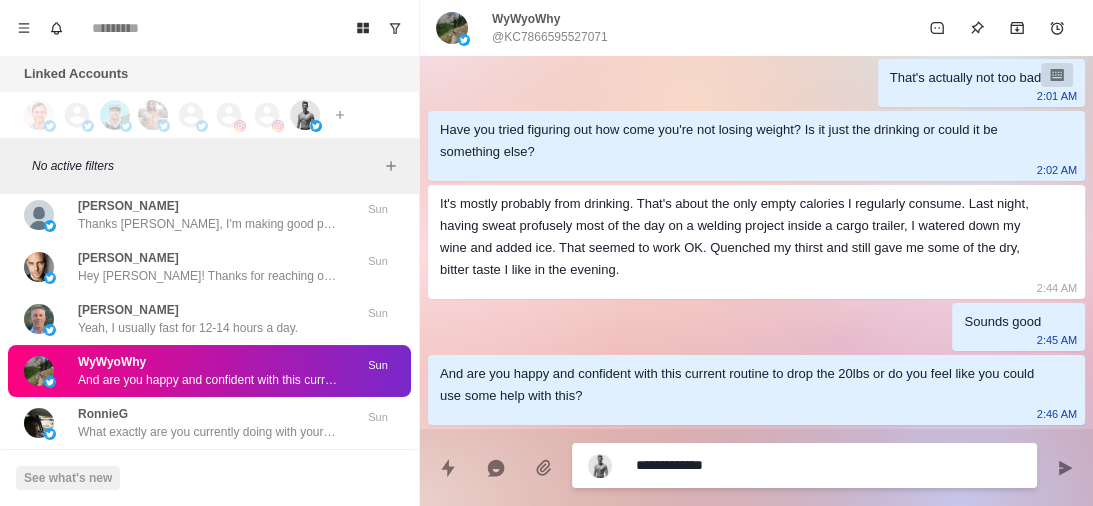 type on "*" 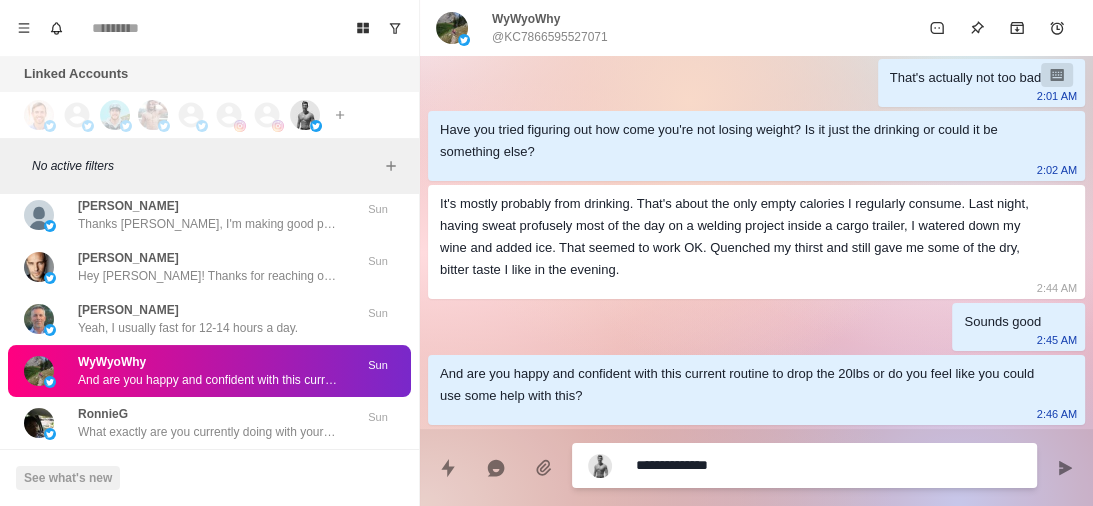 type 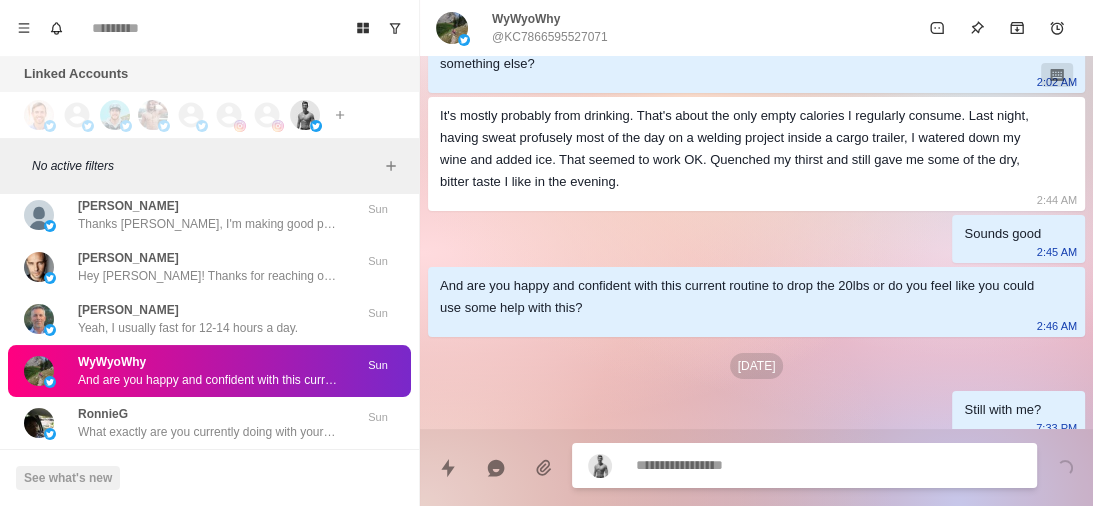 scroll, scrollTop: 1359, scrollLeft: 0, axis: vertical 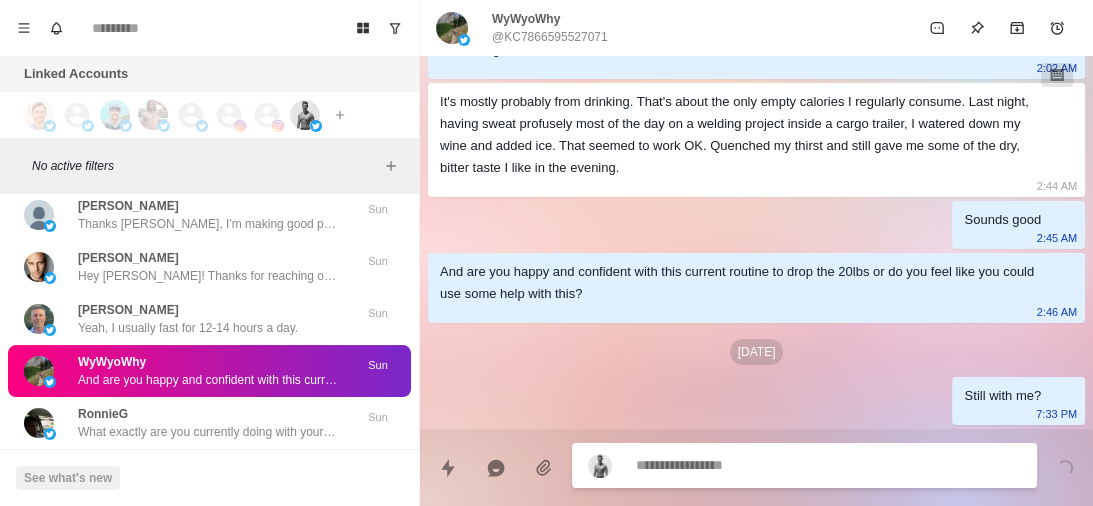 type on "*" 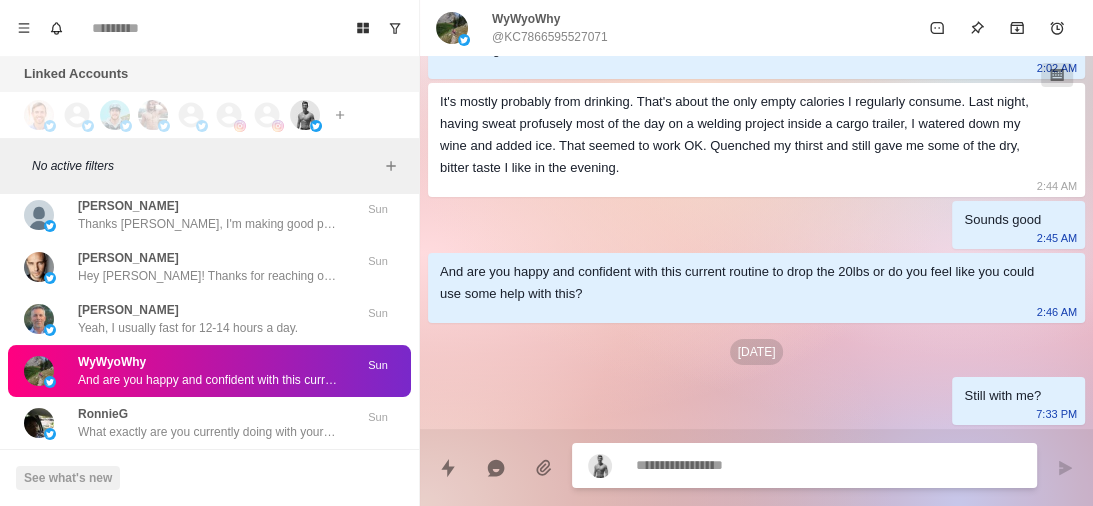 type 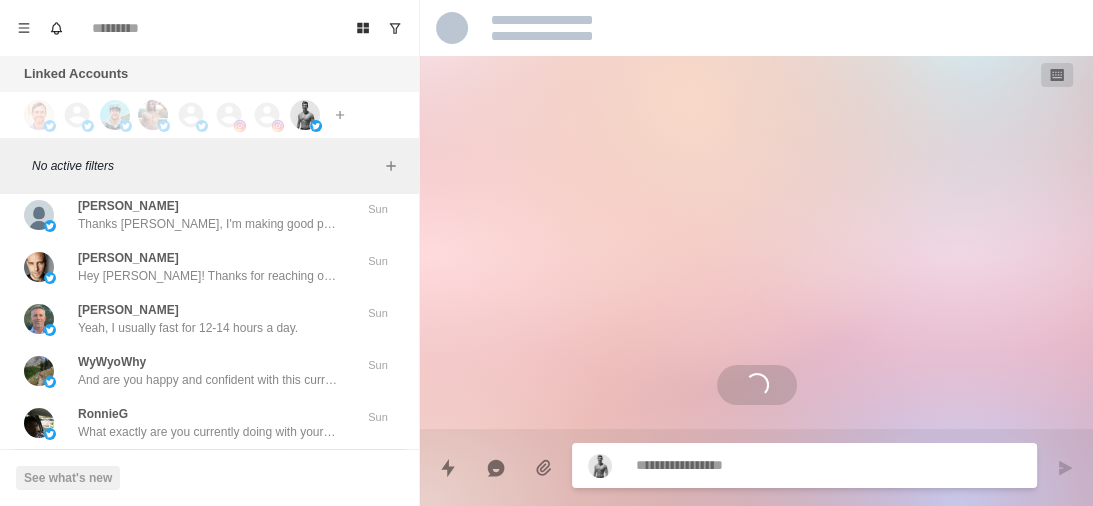 scroll, scrollTop: 591, scrollLeft: 0, axis: vertical 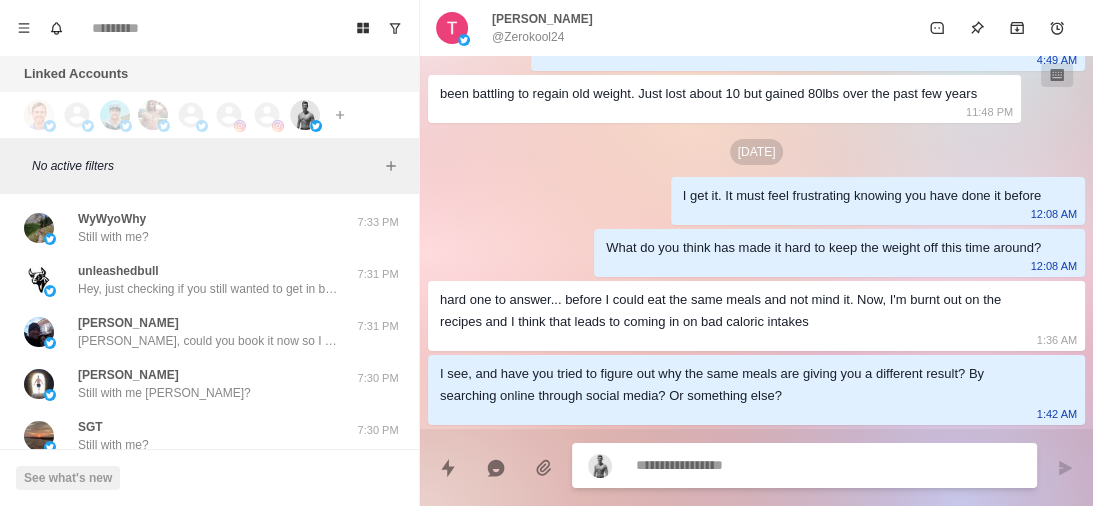 type on "*" 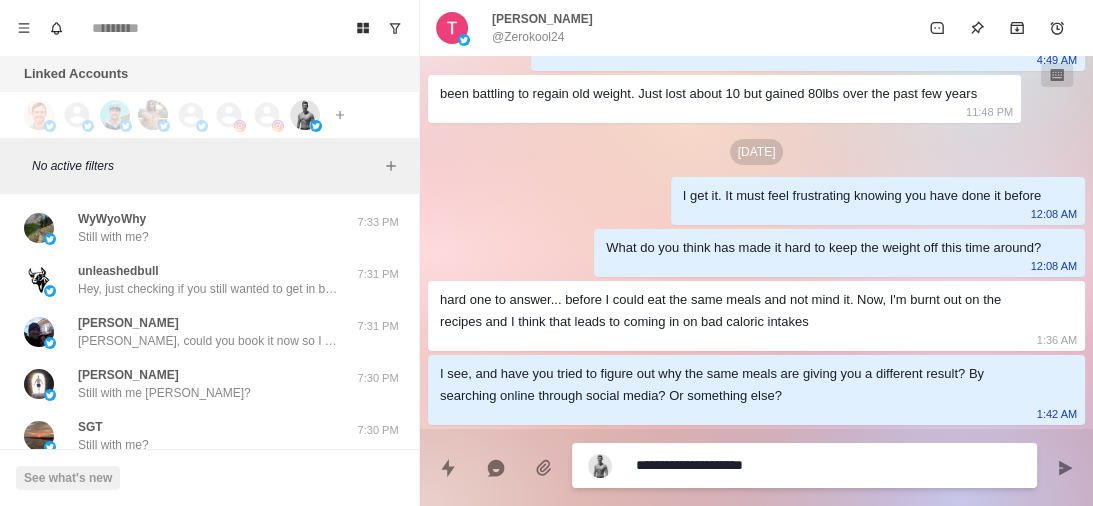 type 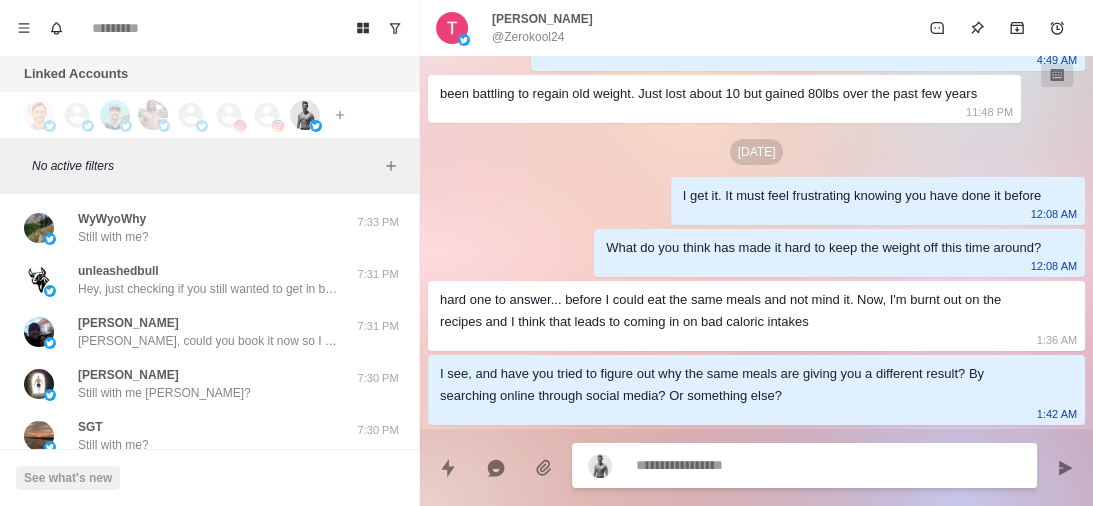 scroll, scrollTop: 693, scrollLeft: 0, axis: vertical 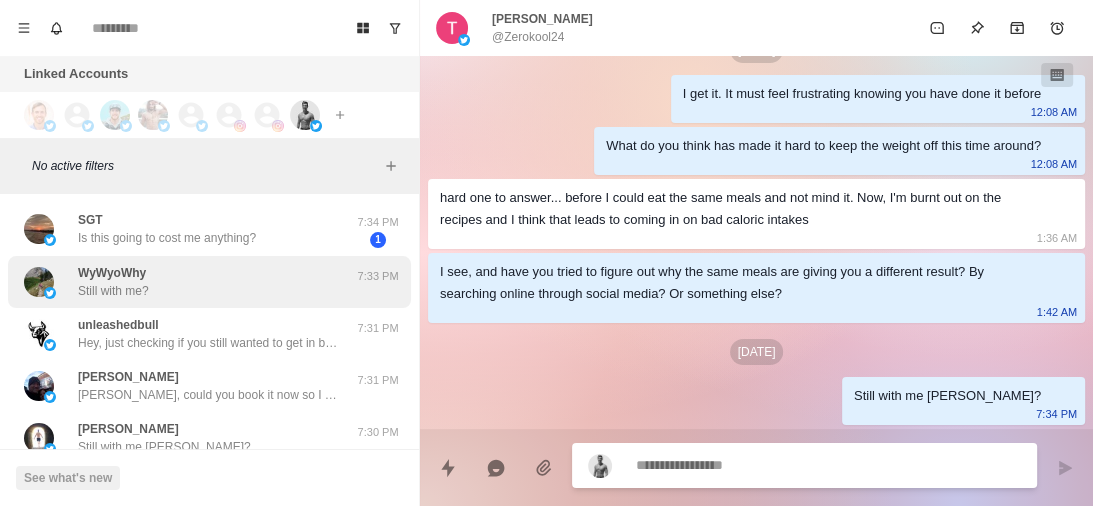 click on "WyWyoWhy Still with me?" at bounding box center [188, 282] 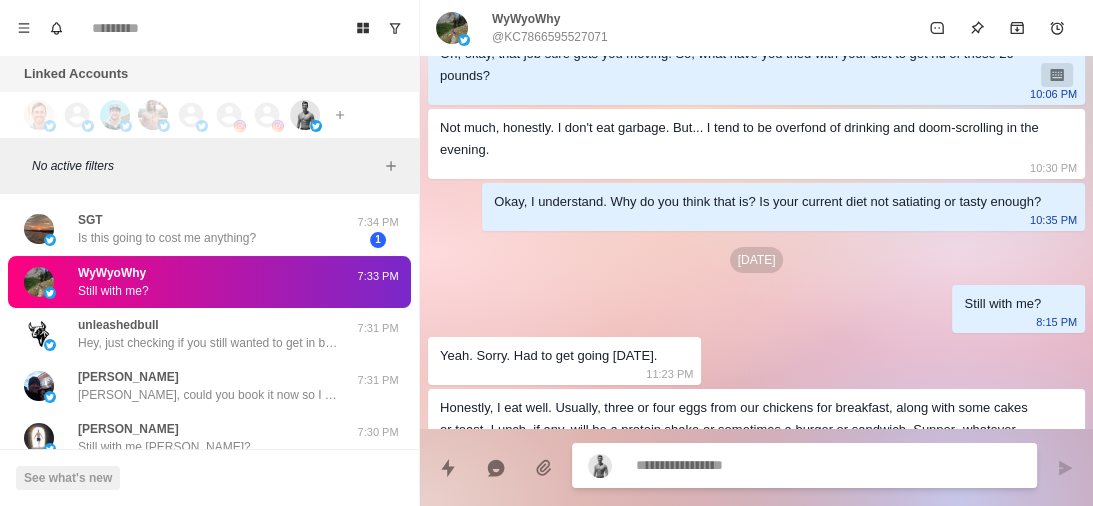 scroll, scrollTop: 1359, scrollLeft: 0, axis: vertical 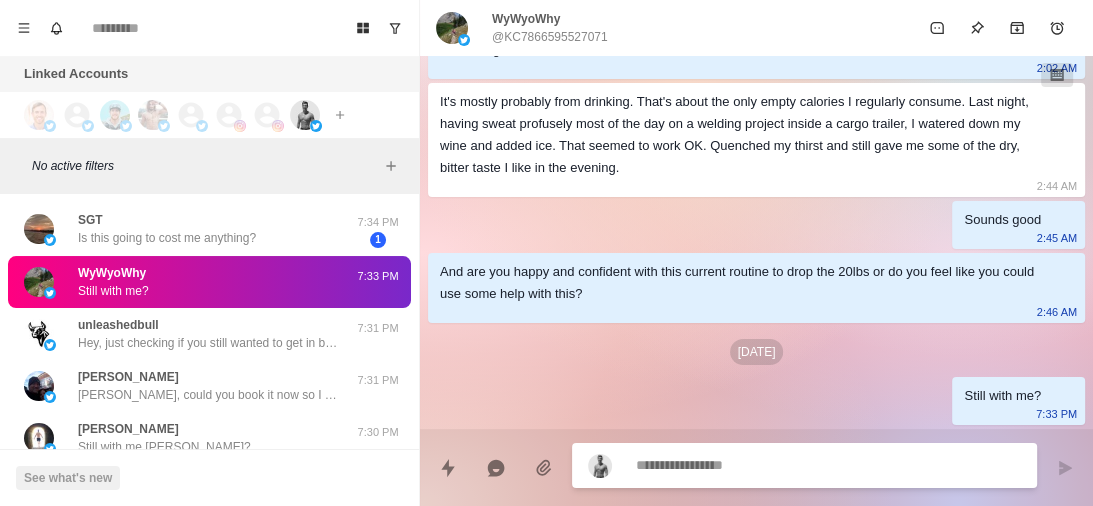 drag, startPoint x: 197, startPoint y: 393, endPoint x: 421, endPoint y: 369, distance: 225.28204 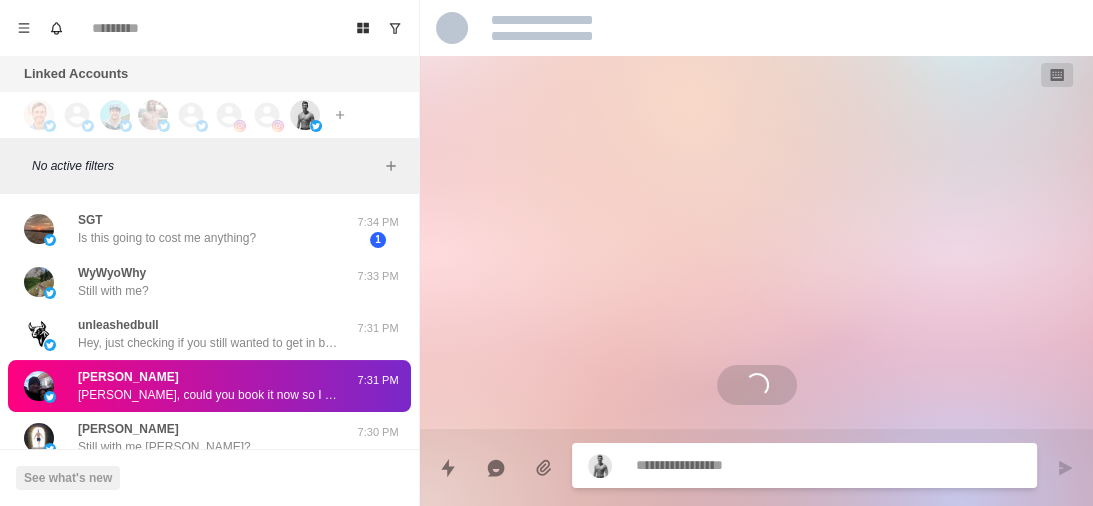 scroll, scrollTop: 715, scrollLeft: 0, axis: vertical 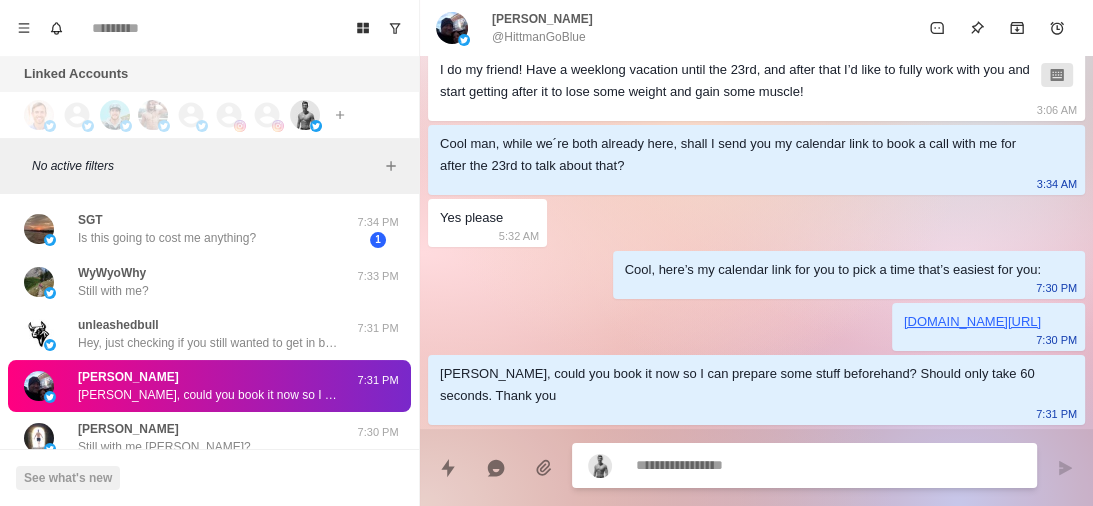 type on "*" 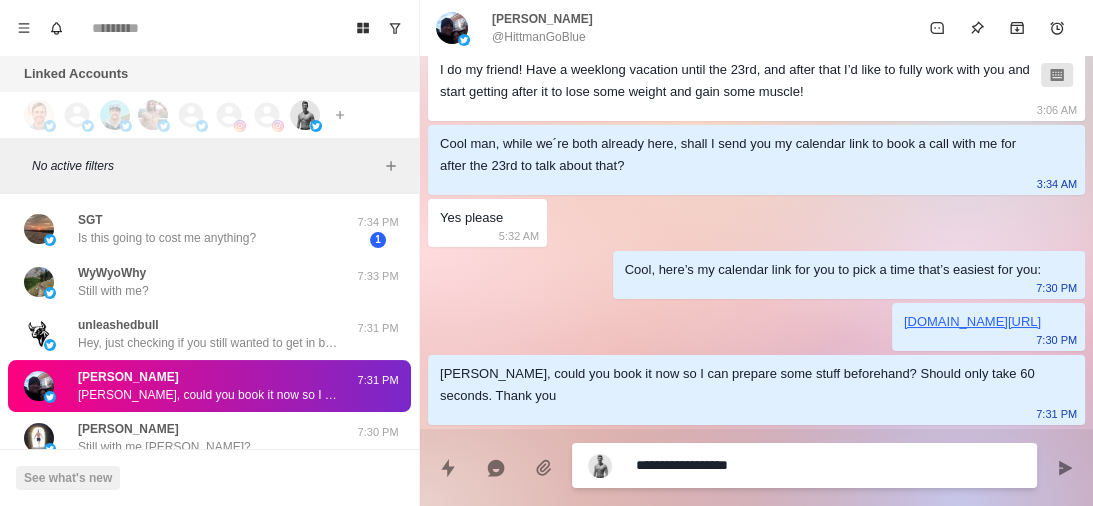 type 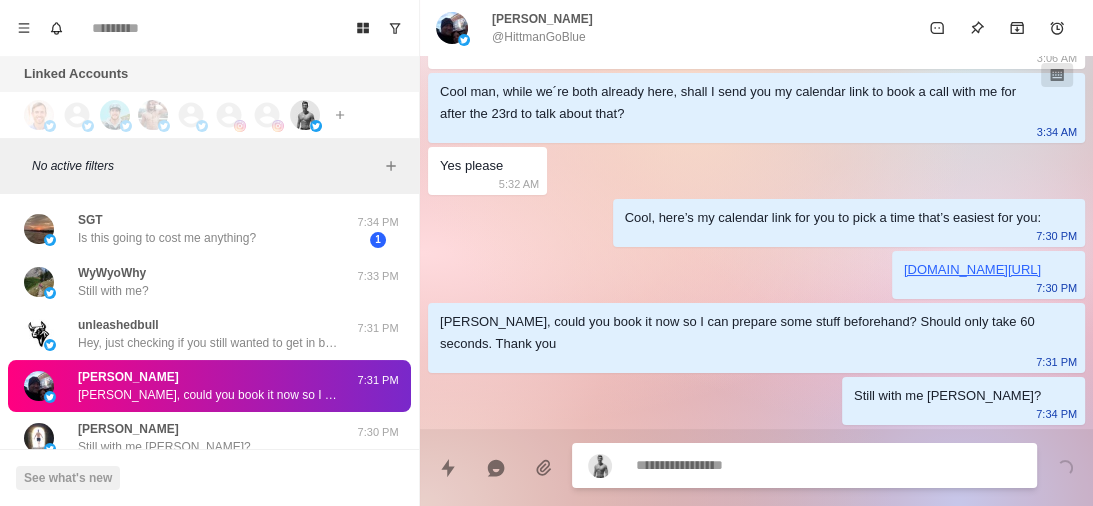 scroll, scrollTop: 767, scrollLeft: 0, axis: vertical 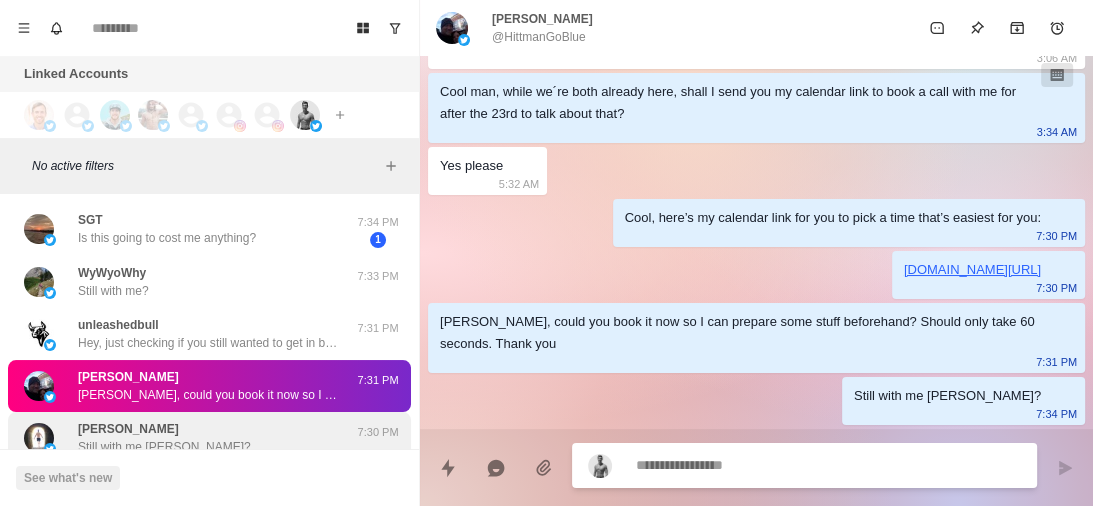 click on "[PERSON_NAME] Still with me [PERSON_NAME]?" at bounding box center (164, 438) 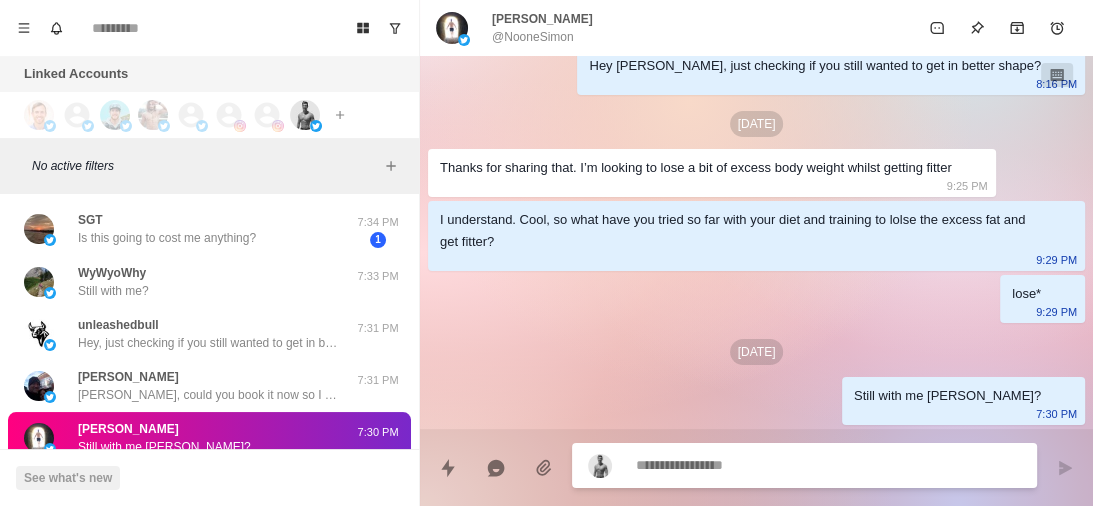 scroll, scrollTop: 411, scrollLeft: 0, axis: vertical 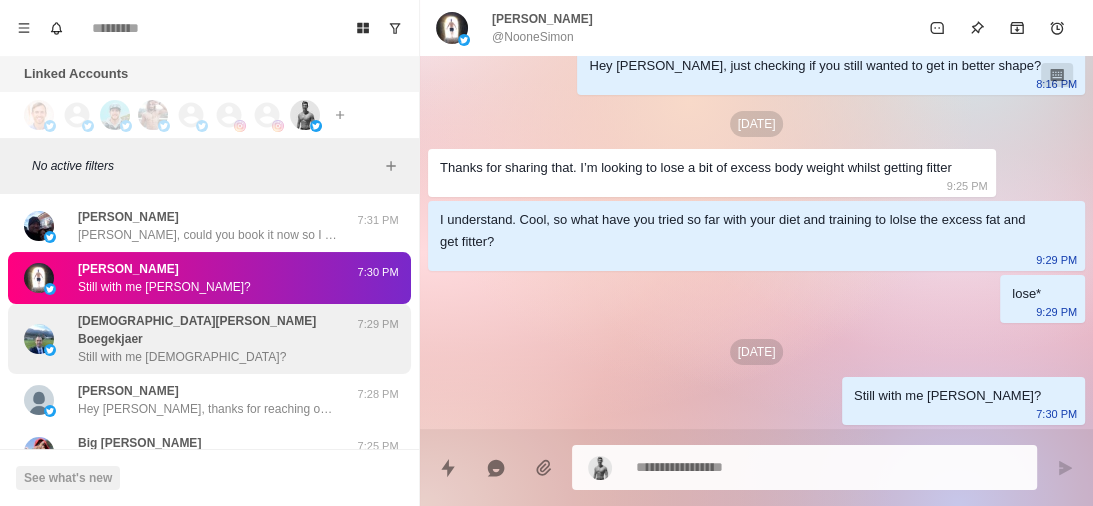 click on "Still with me [DEMOGRAPHIC_DATA]?" at bounding box center [182, 357] 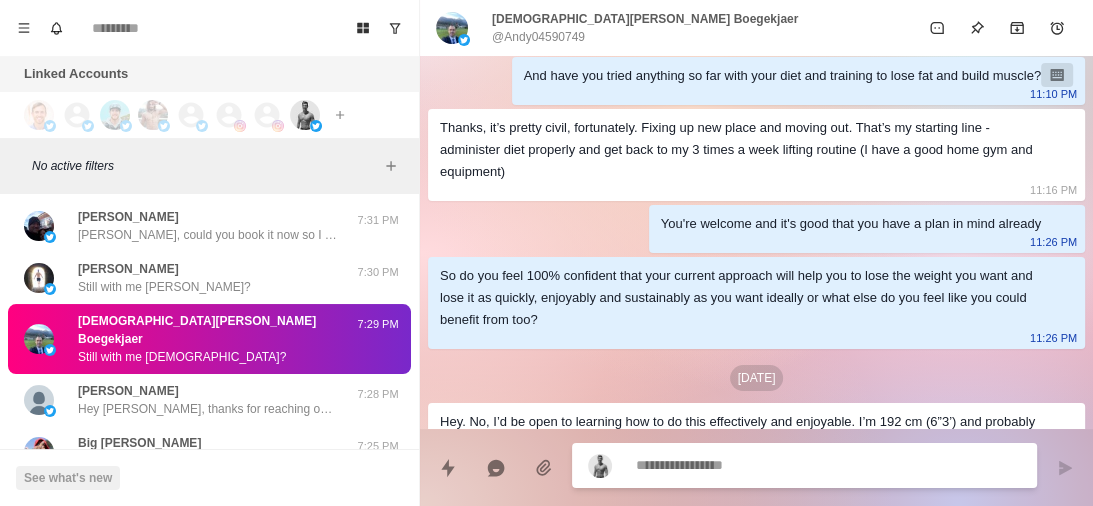 scroll, scrollTop: 1351, scrollLeft: 0, axis: vertical 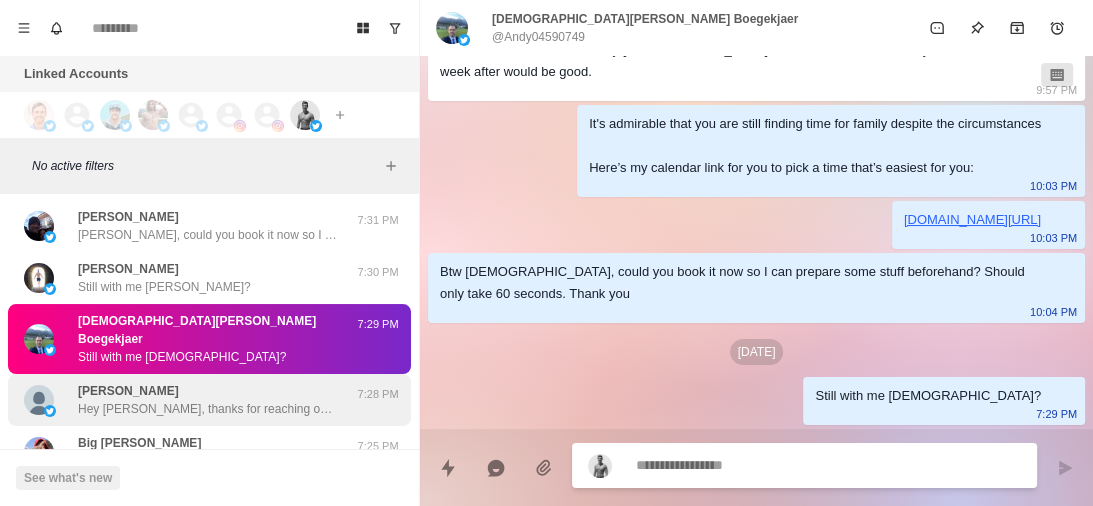 type on "*" 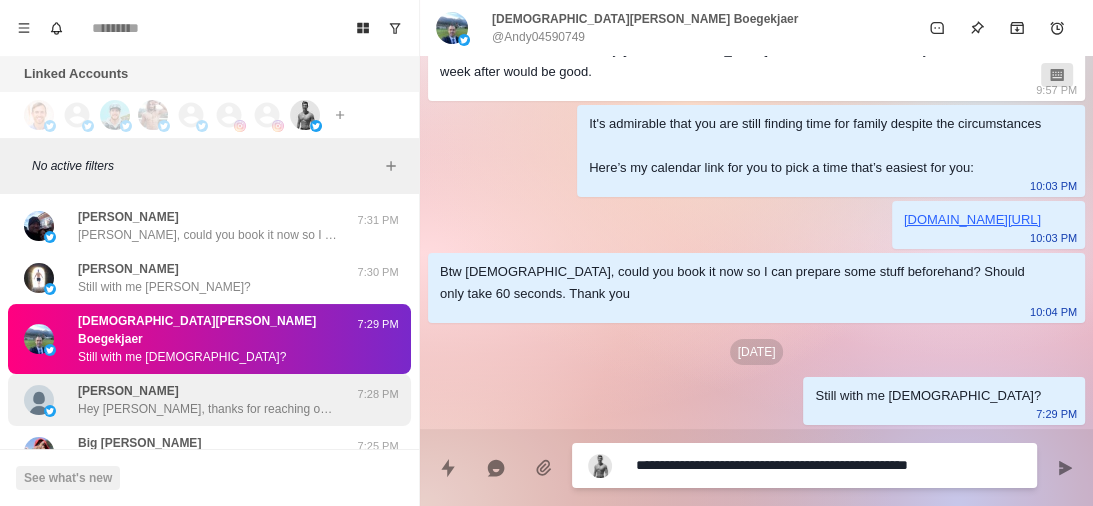 type 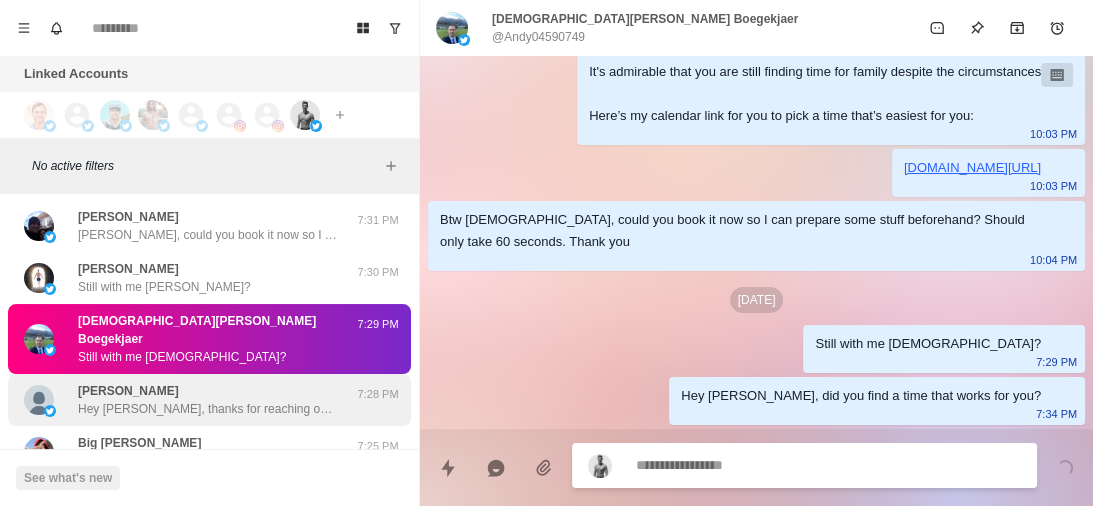 scroll, scrollTop: 1403, scrollLeft: 0, axis: vertical 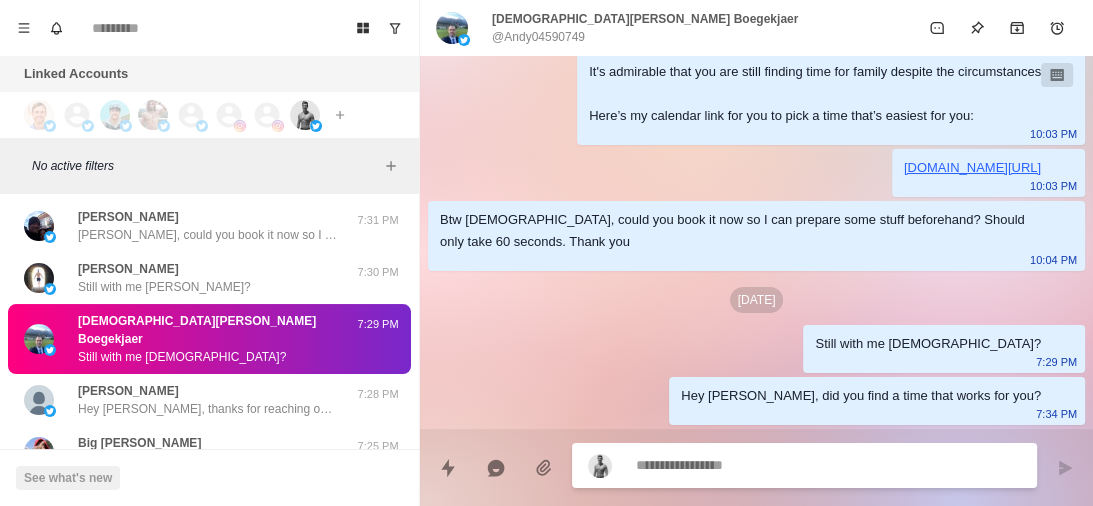 click on "WyWyoWhy Still with me? 7:33 PM" at bounding box center (209, 122) 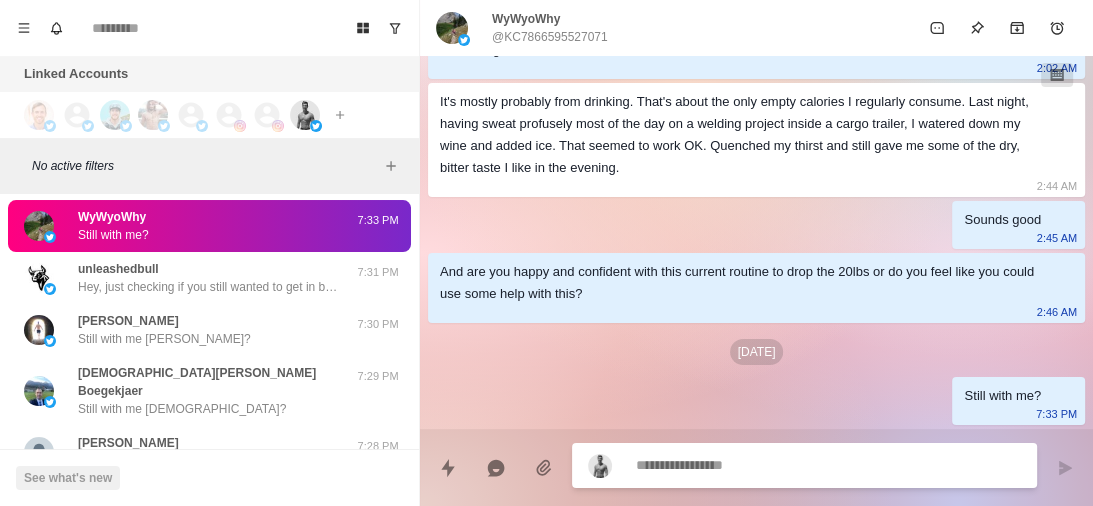 scroll, scrollTop: 1, scrollLeft: 0, axis: vertical 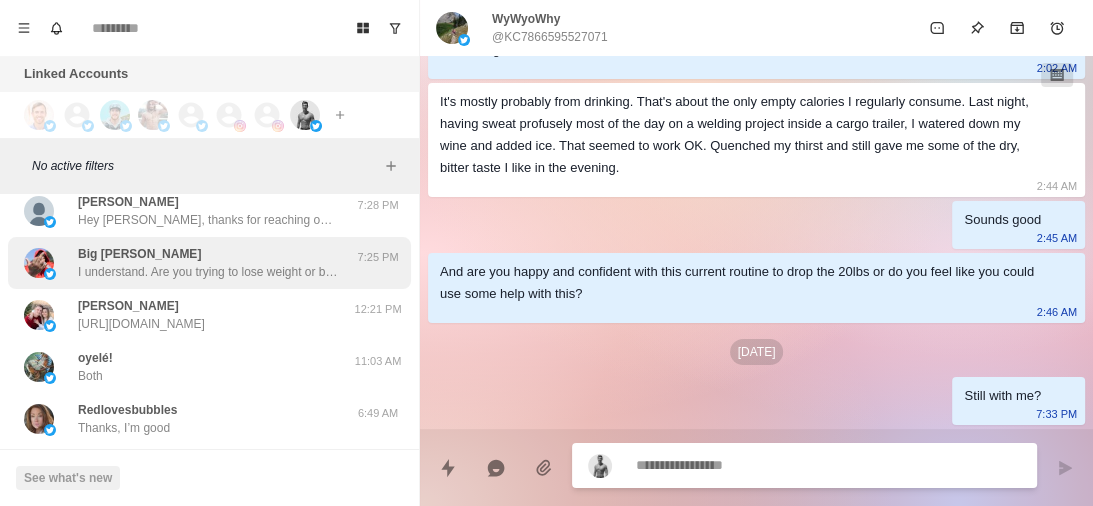 click on "Big [PERSON_NAME] I understand. Are you trying to lose weight or build muscle?" at bounding box center [208, 263] 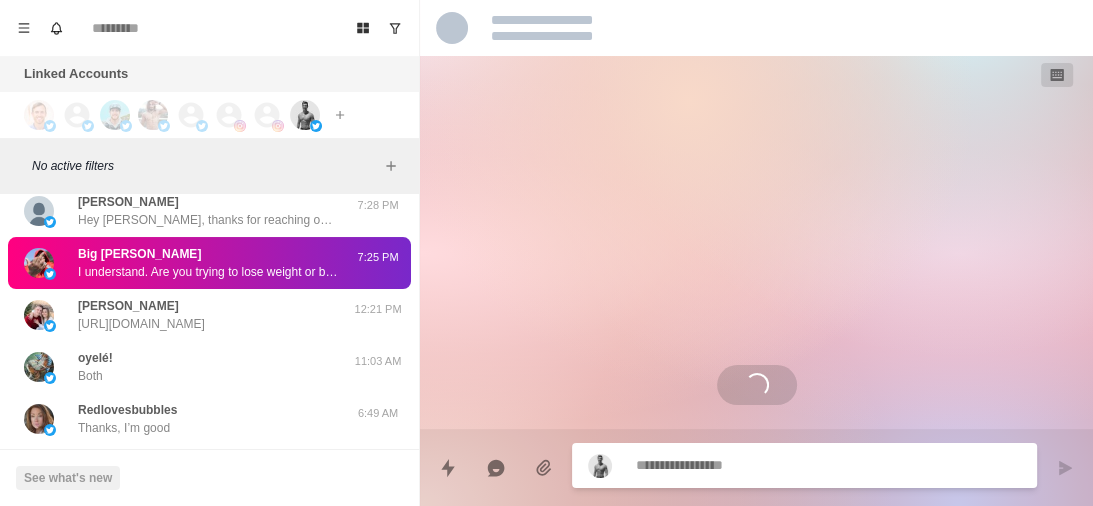 scroll, scrollTop: 149, scrollLeft: 0, axis: vertical 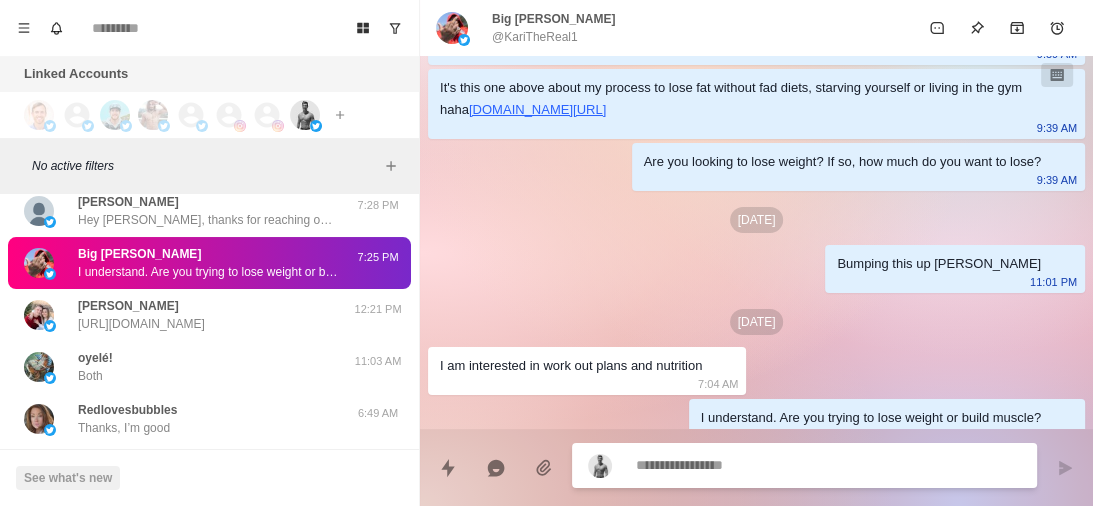 type on "*" 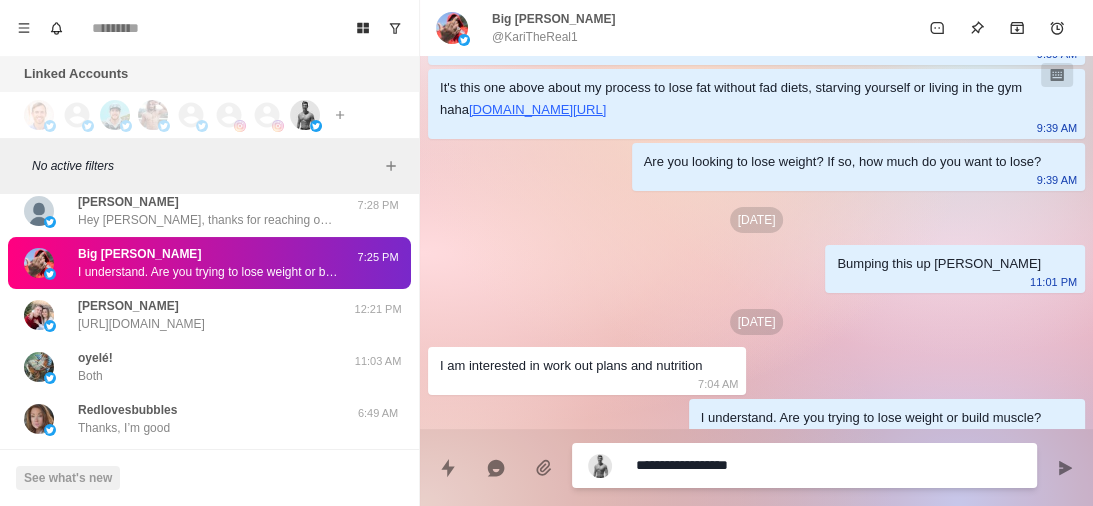type on "*" 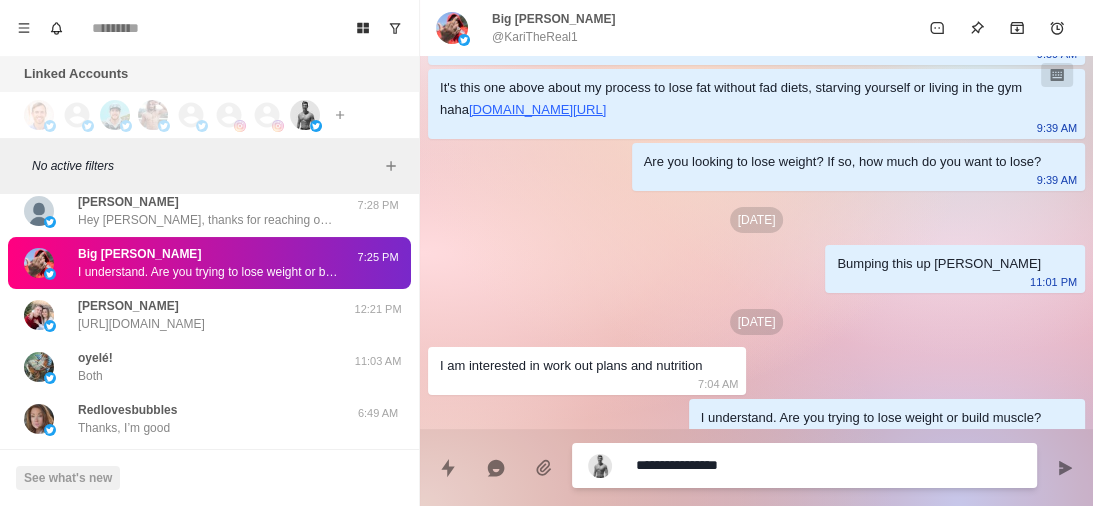 type on "**********" 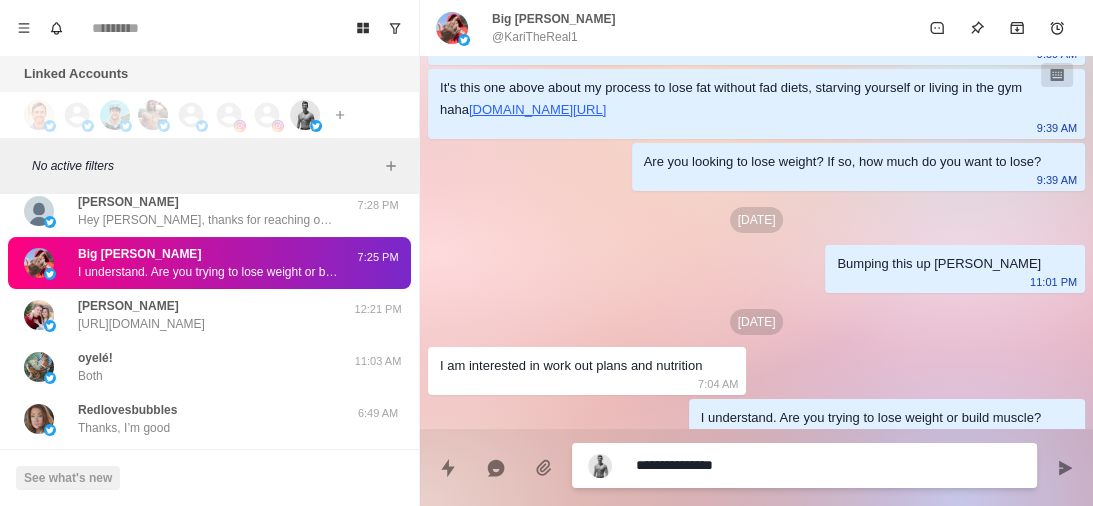 type on "*" 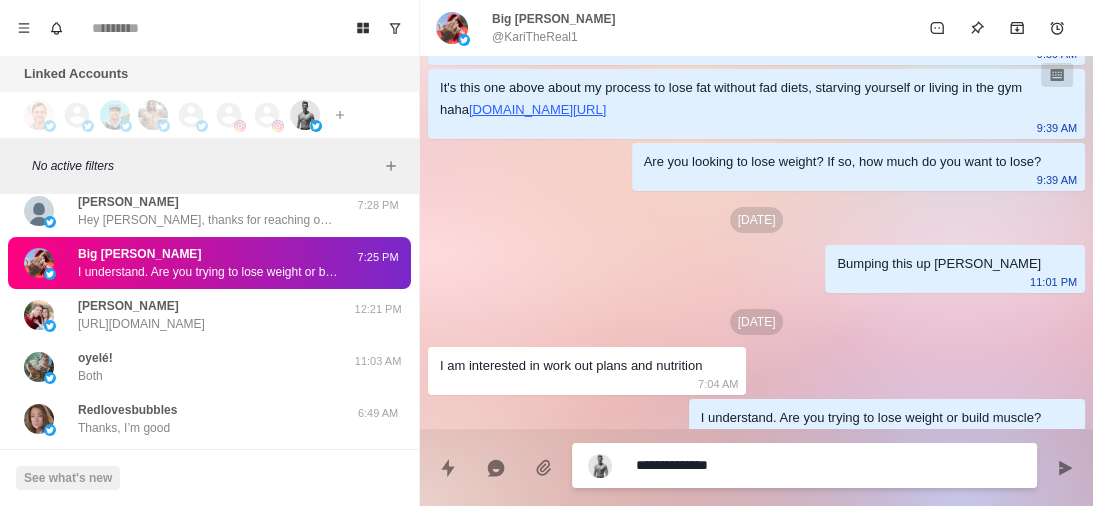 type 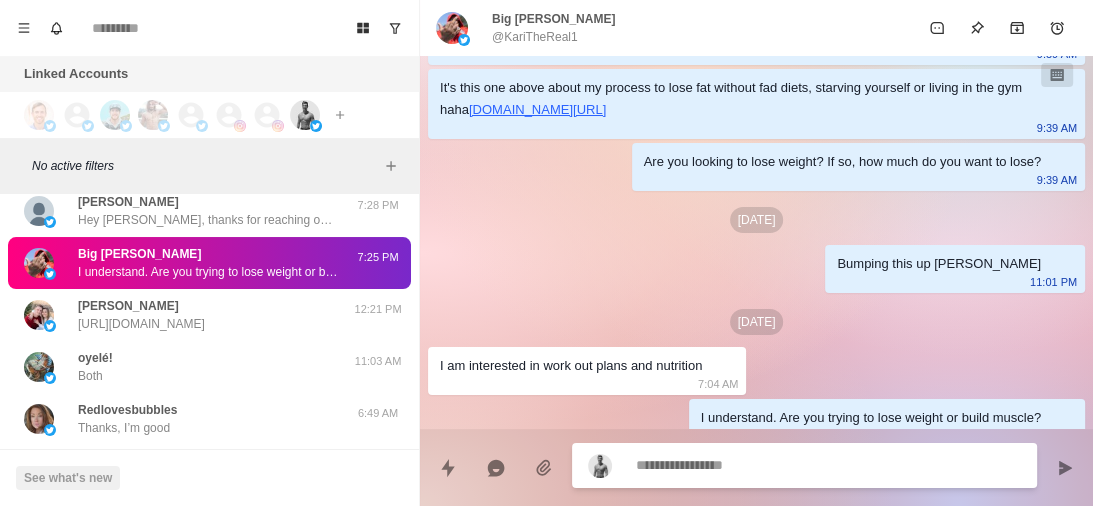 type on "*" 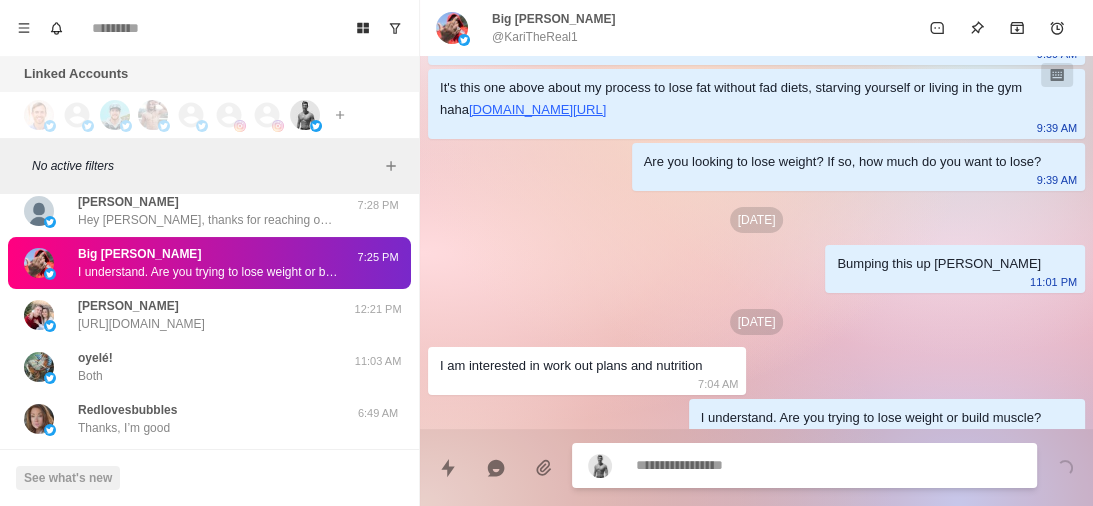 scroll, scrollTop: 201, scrollLeft: 0, axis: vertical 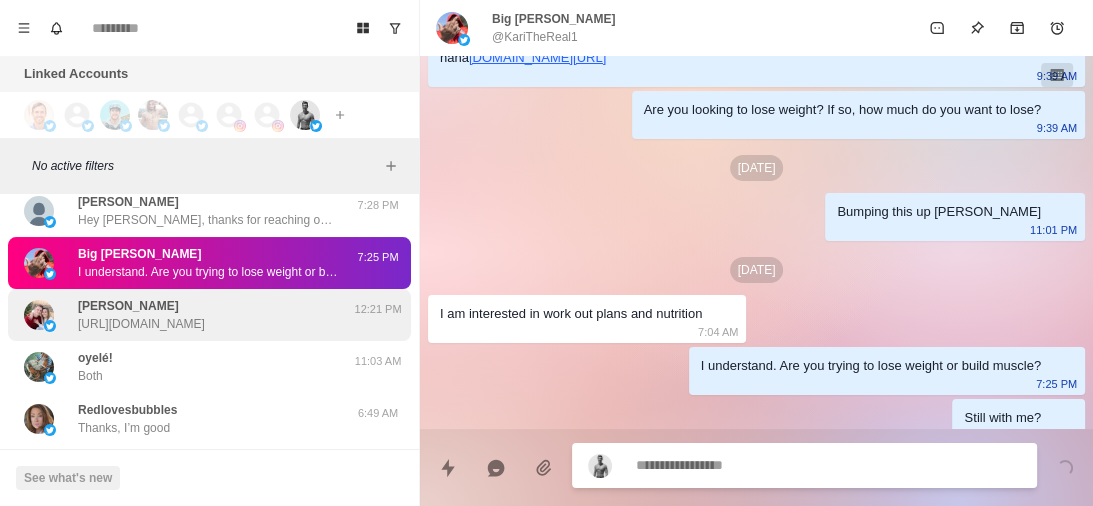 type 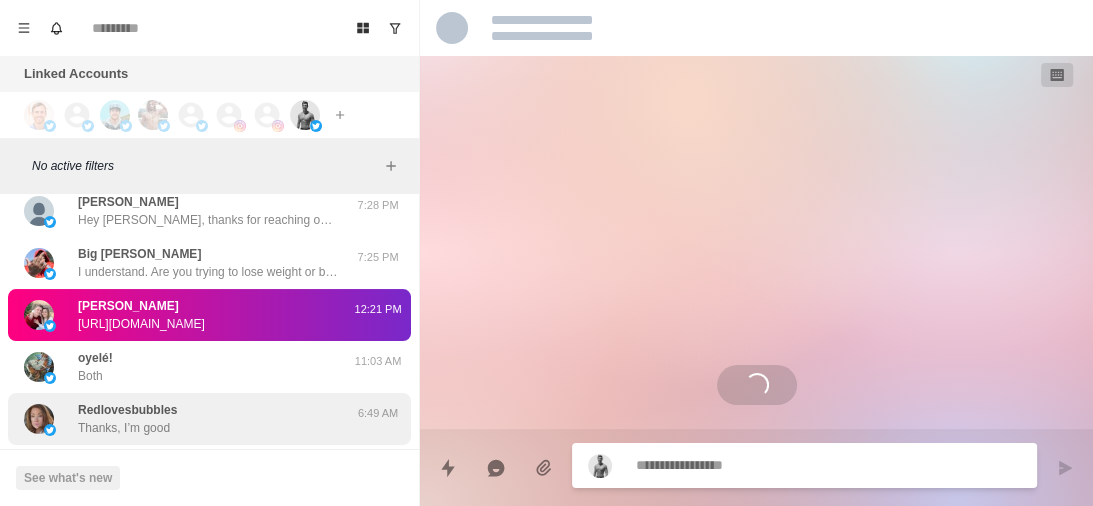 scroll, scrollTop: 0, scrollLeft: 0, axis: both 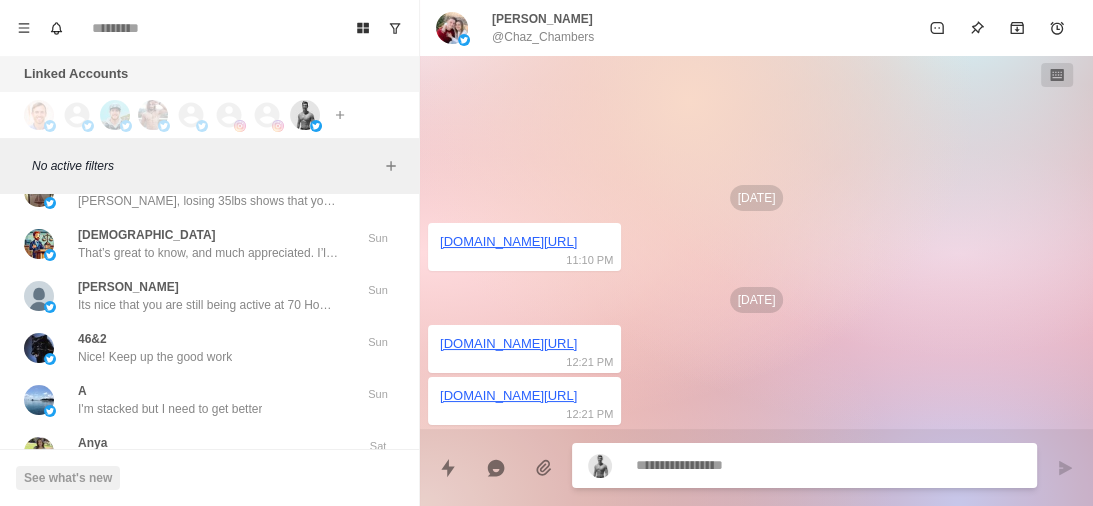 click on "I'm stacked but I need to get better" at bounding box center [170, 409] 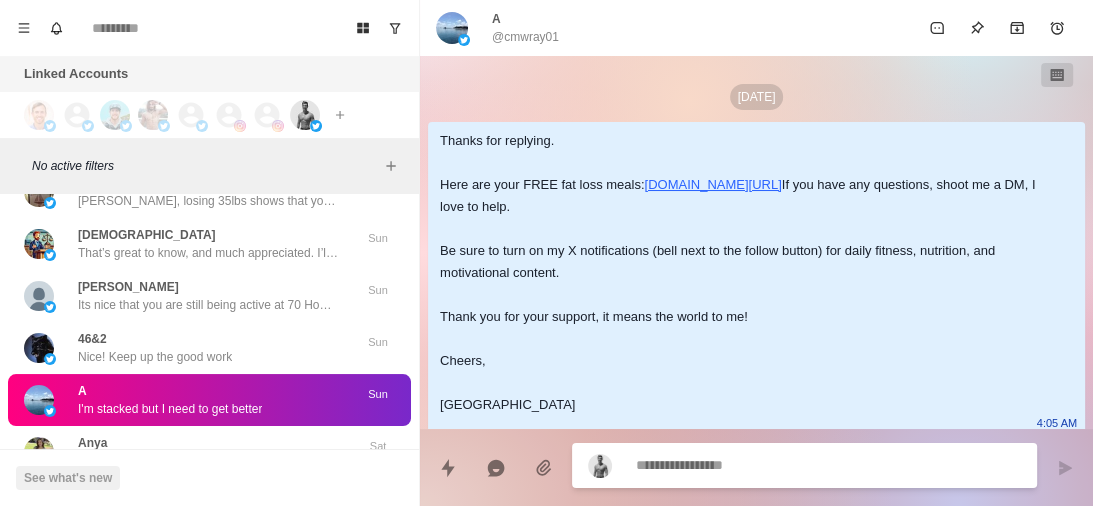scroll, scrollTop: 331, scrollLeft: 0, axis: vertical 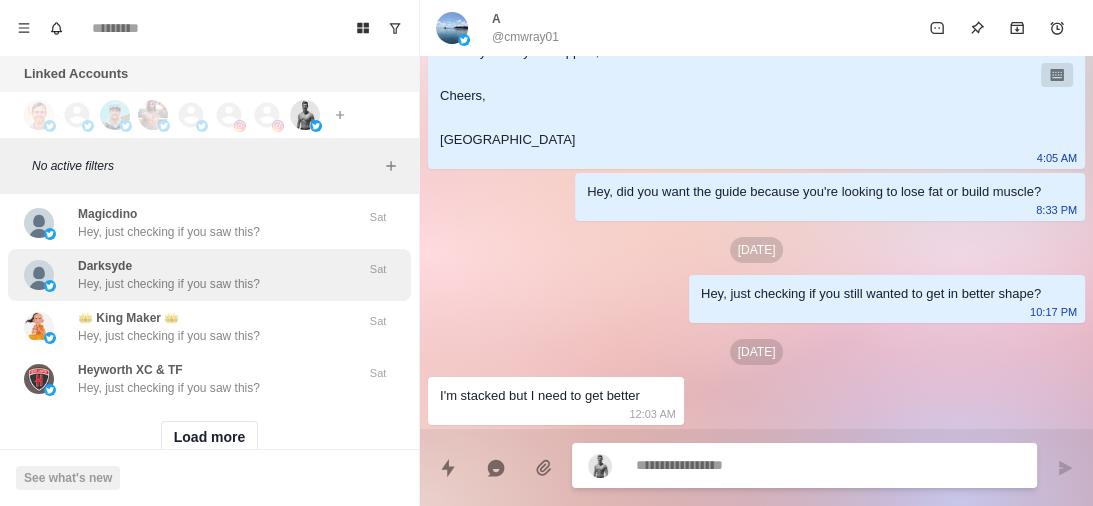 click on "Load more" at bounding box center [210, 437] 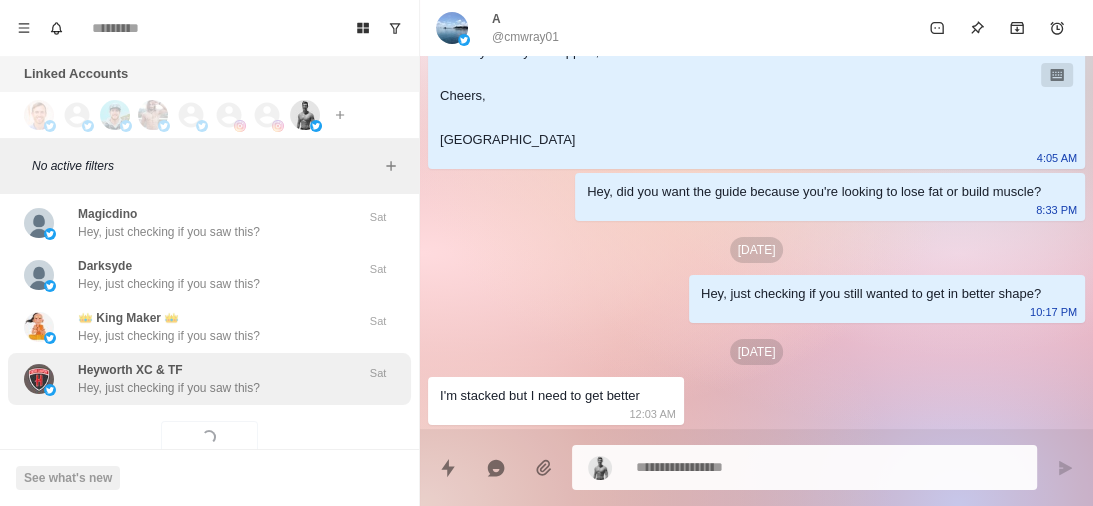 click on "Hey, just checking if you saw this?" at bounding box center [169, 388] 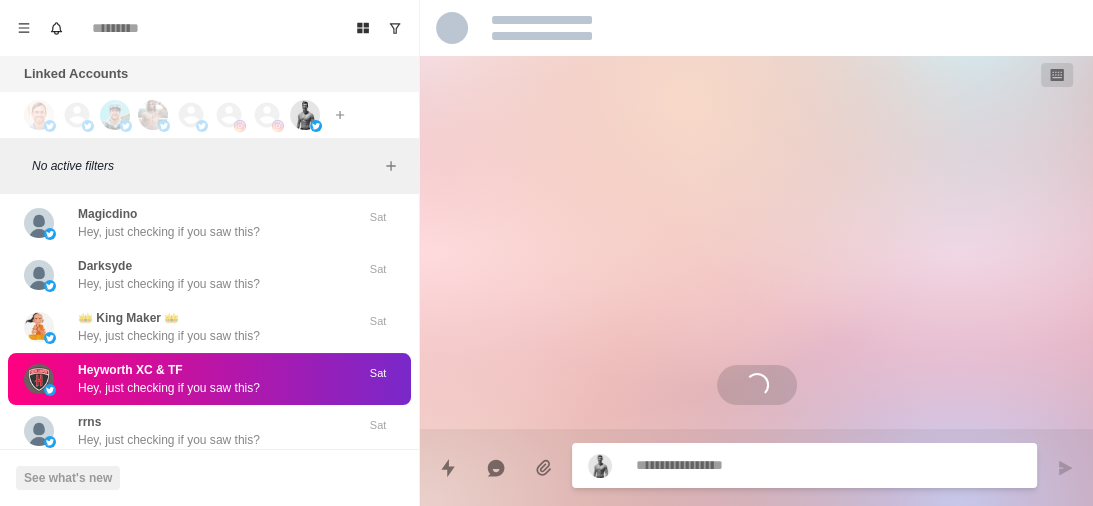 scroll, scrollTop: 0, scrollLeft: 0, axis: both 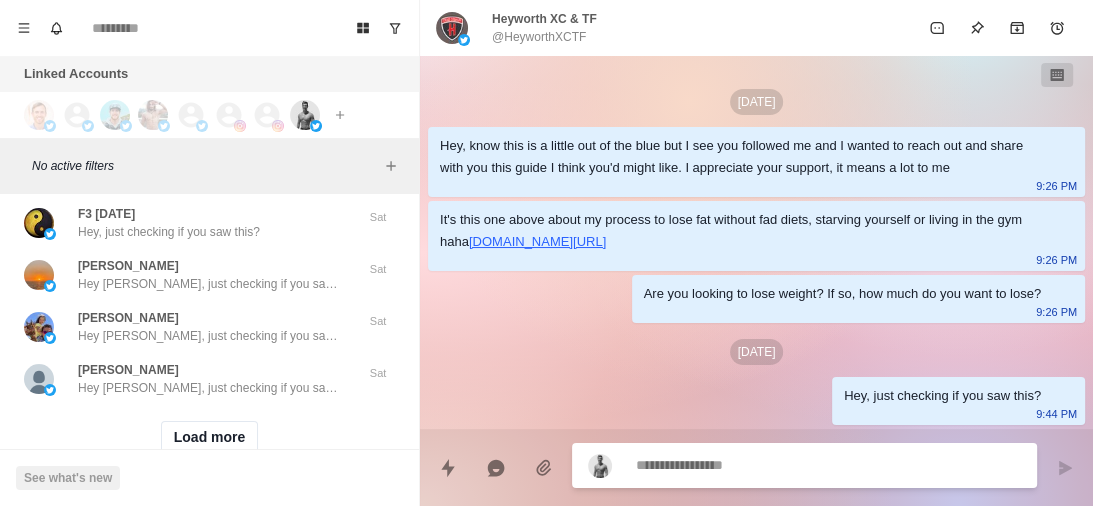 click on "Load more" at bounding box center [209, 437] 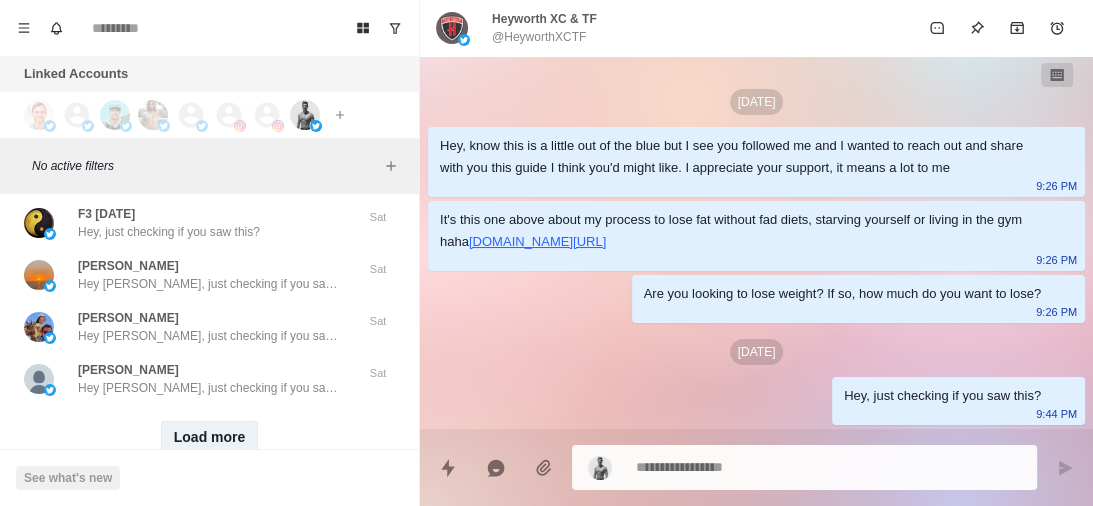 click on "Load more" at bounding box center [210, 437] 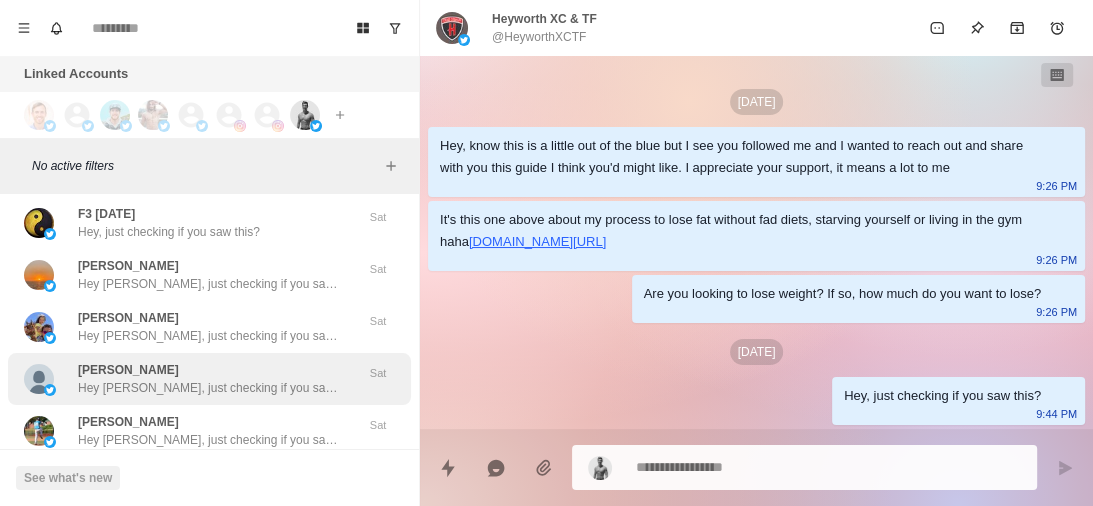 click on "Hey [PERSON_NAME], just checking if you saw this?" at bounding box center (208, 388) 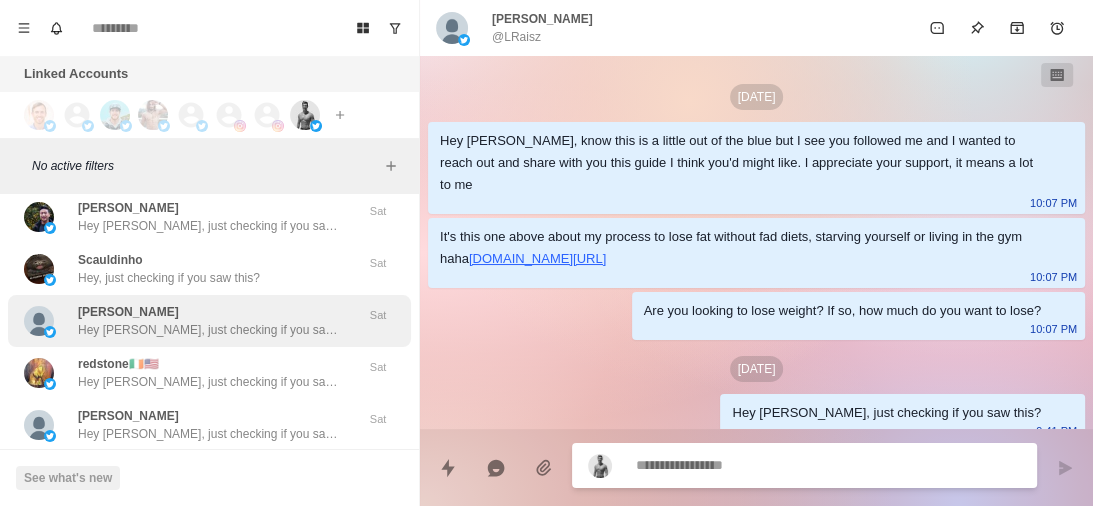 scroll, scrollTop: 19773, scrollLeft: 0, axis: vertical 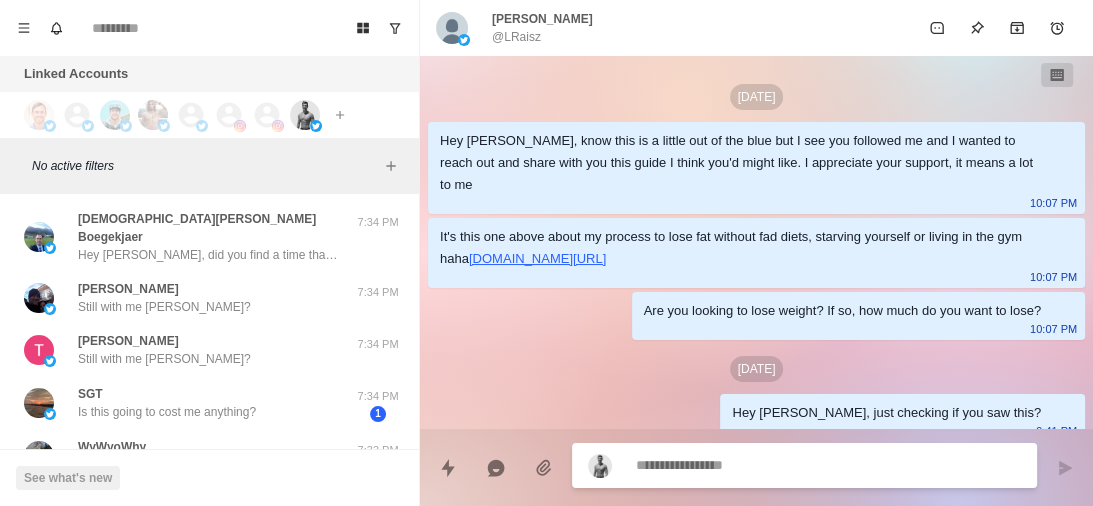 click on "[DEMOGRAPHIC_DATA][PERSON_NAME] Boegekjaer Hey [PERSON_NAME], did you find a time that works for you? 7:34 PM [PERSON_NAME] Still with me [PERSON_NAME]? 7:34 PM [PERSON_NAME] Still with me [PERSON_NAME]? 7:34 PM SGT Is this going to cost me anything? 7:34 PM 1 WyWyoWhy Still with me? 7:33 PM unleashedbull Hey, just checking if you still wanted to get in better shape? 7:31 PM [PERSON_NAME] Still with me [PERSON_NAME]? 7:30 PM [PERSON_NAME] [PERSON_NAME], thanks for reaching out. May I ask what are your health goals and what's making it hard for you to achieve them? So I know what you want help with.  7:28 PM Big [PERSON_NAME] I understand. Are you trying to lose weight or build muscle?  7:25 PM [PERSON_NAME] [URL][DOMAIN_NAME] 12:21 PM oyelé! Both 11:03 AM Redlovesbubbles Thanks, I’m good 6:49 AM [PERSON_NAME], I see.  Had you tried anything in the past before this to lose fat?  Maybe that'll give us some insight on what works best for you/doesn't work 4:18 AM [PERSON_NAME] I get you. Sounds like you had a planned way of eating that worked for you with your wife [DEMOGRAPHIC_DATA]:31 AM" at bounding box center [209, 350] 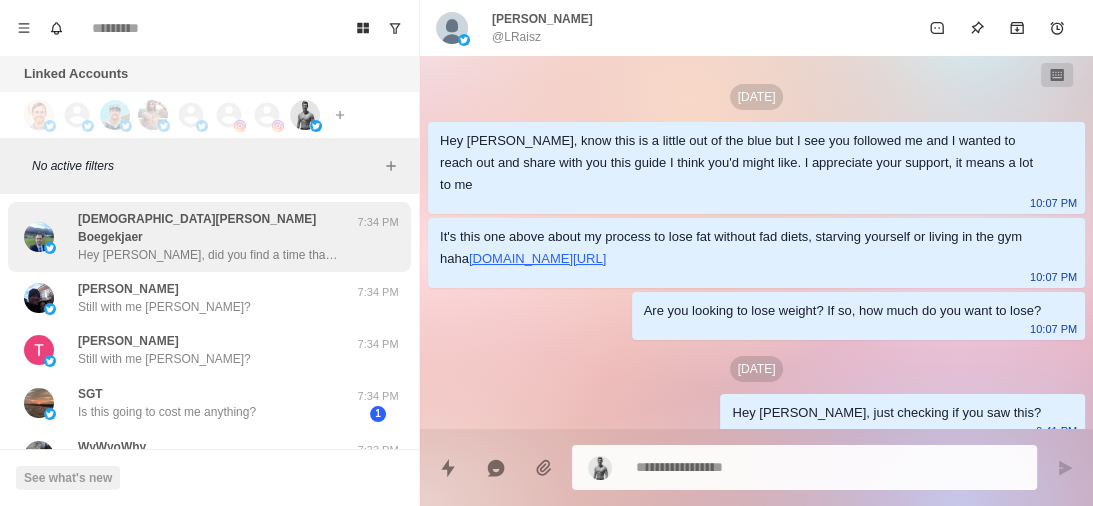 click on "[DEMOGRAPHIC_DATA][PERSON_NAME] Boegekjaer" at bounding box center [215, 228] 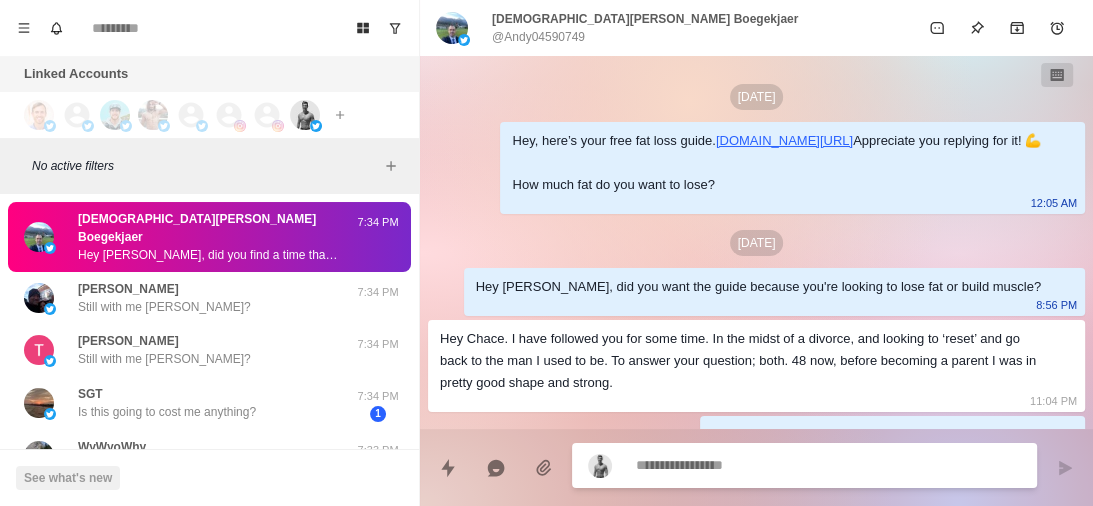 scroll, scrollTop: 1403, scrollLeft: 0, axis: vertical 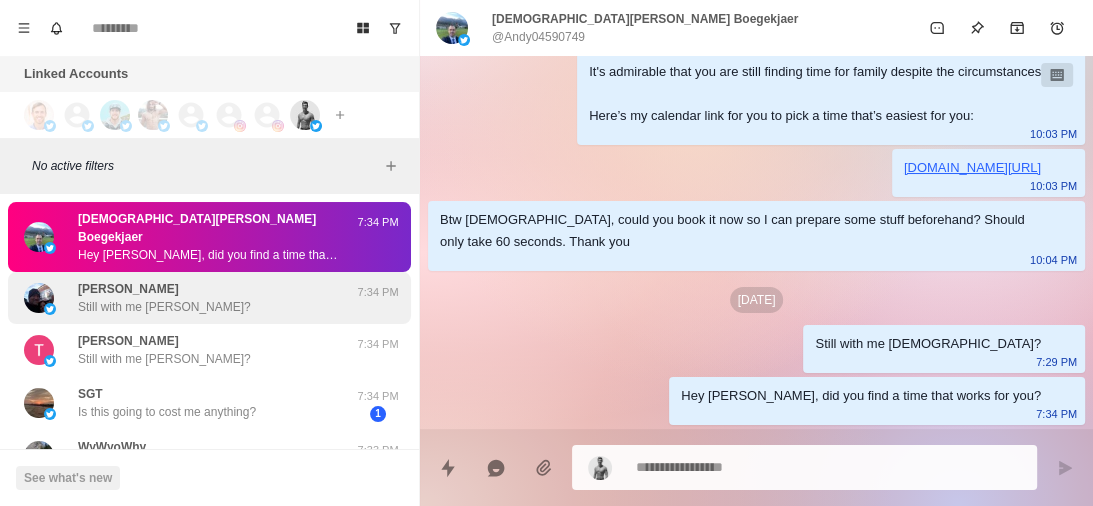 click on "[PERSON_NAME] Still with me [PERSON_NAME]? 7:34 PM" at bounding box center [209, 298] 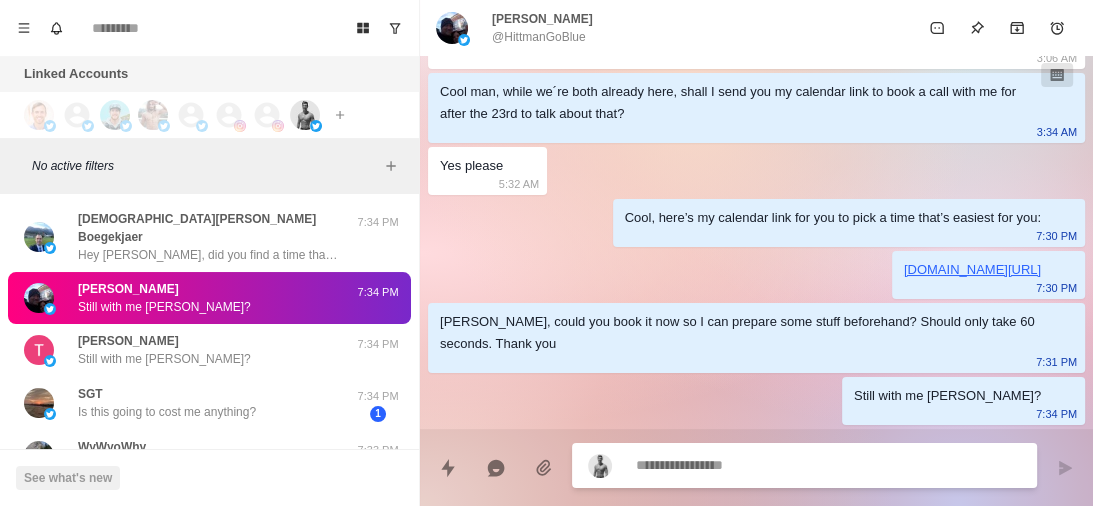 scroll, scrollTop: 767, scrollLeft: 0, axis: vertical 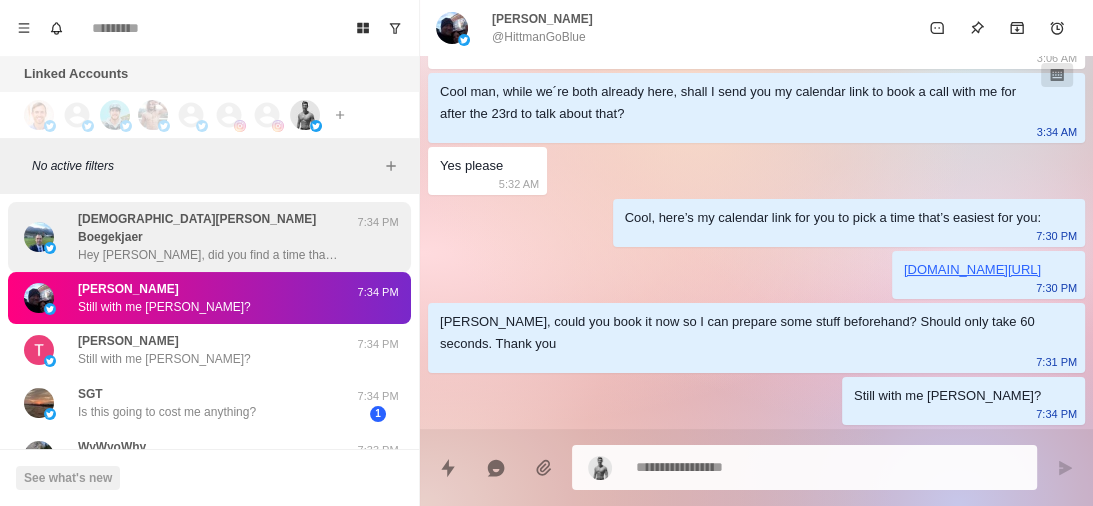click on "Hey [PERSON_NAME], did you find a time that works for you?" at bounding box center [208, 255] 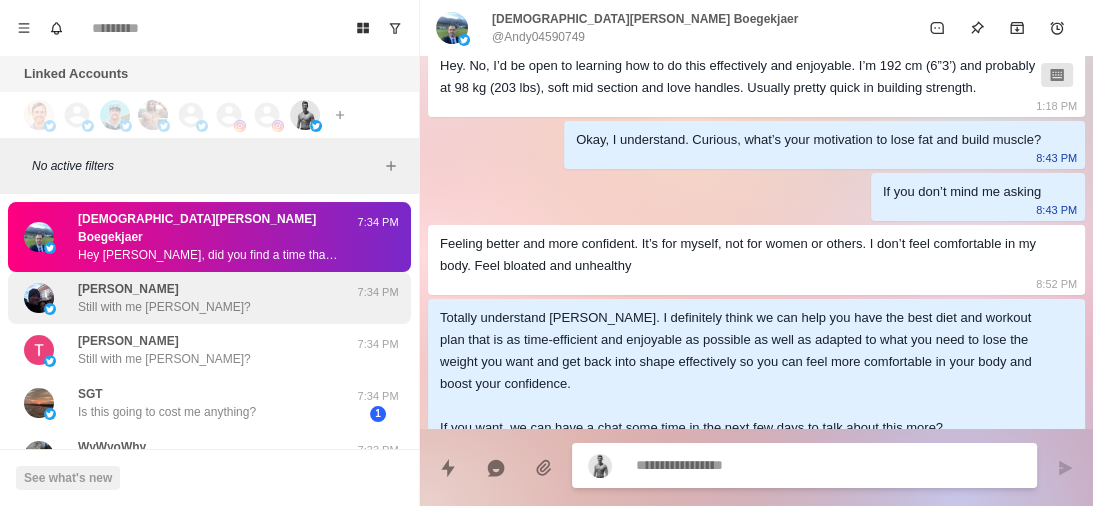 scroll, scrollTop: 1403, scrollLeft: 0, axis: vertical 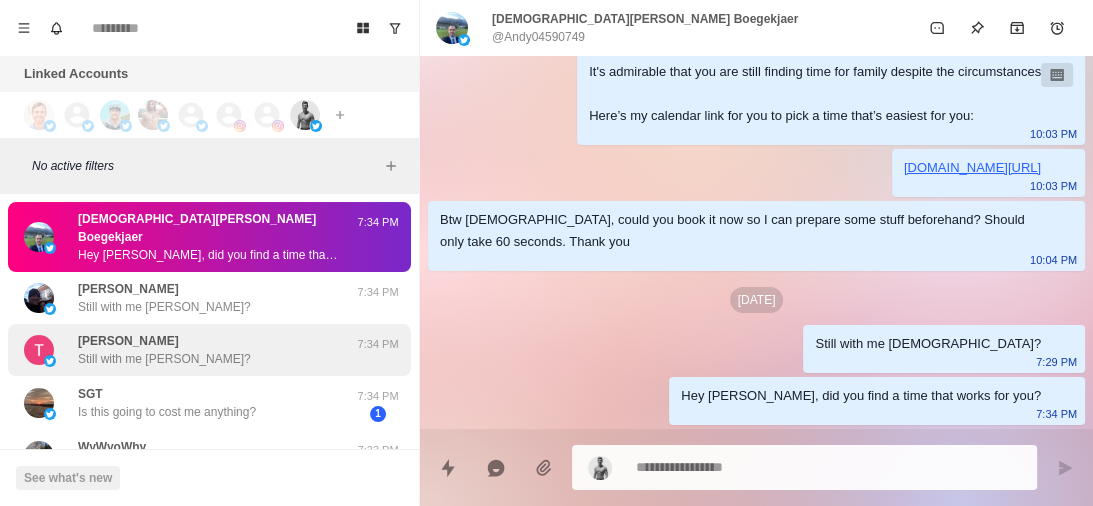 drag, startPoint x: 156, startPoint y: 277, endPoint x: 149, endPoint y: 322, distance: 45.54119 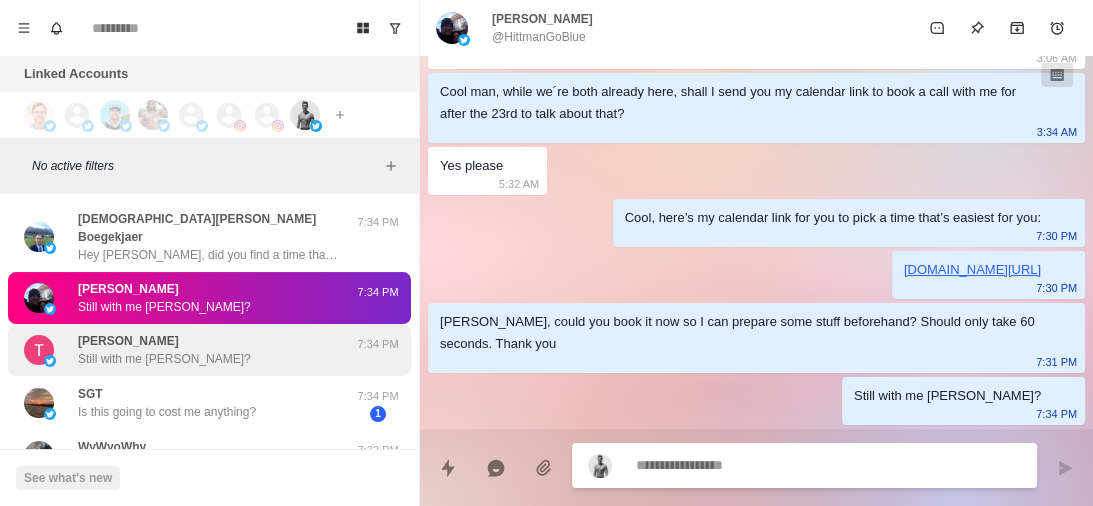 scroll, scrollTop: 767, scrollLeft: 0, axis: vertical 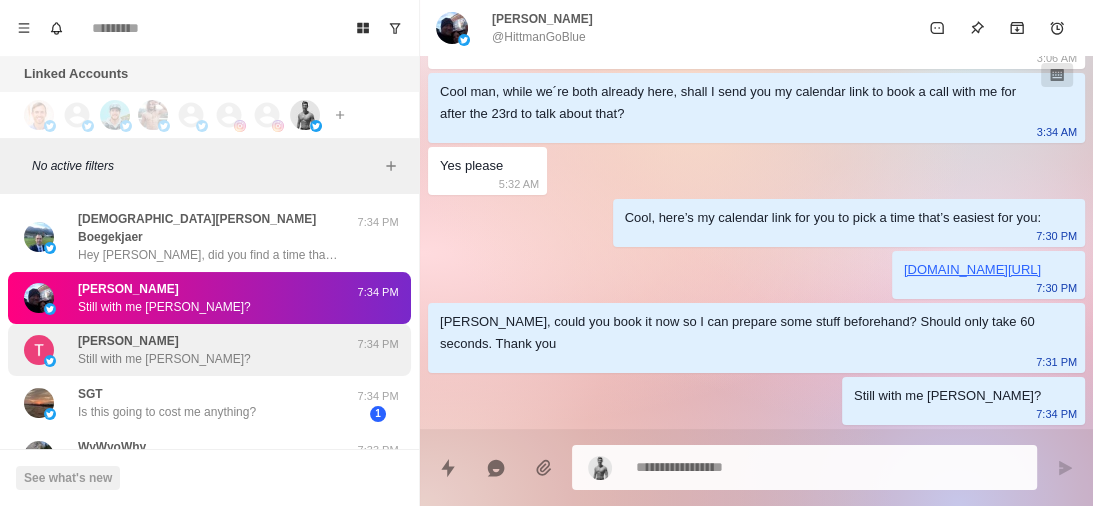 click on "[PERSON_NAME]" at bounding box center [128, 341] 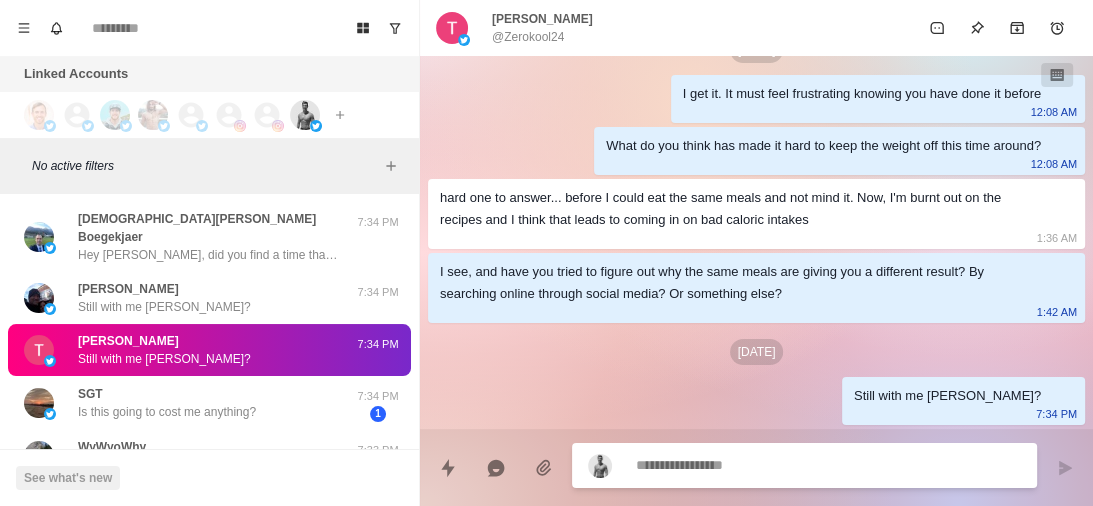 scroll, scrollTop: 693, scrollLeft: 0, axis: vertical 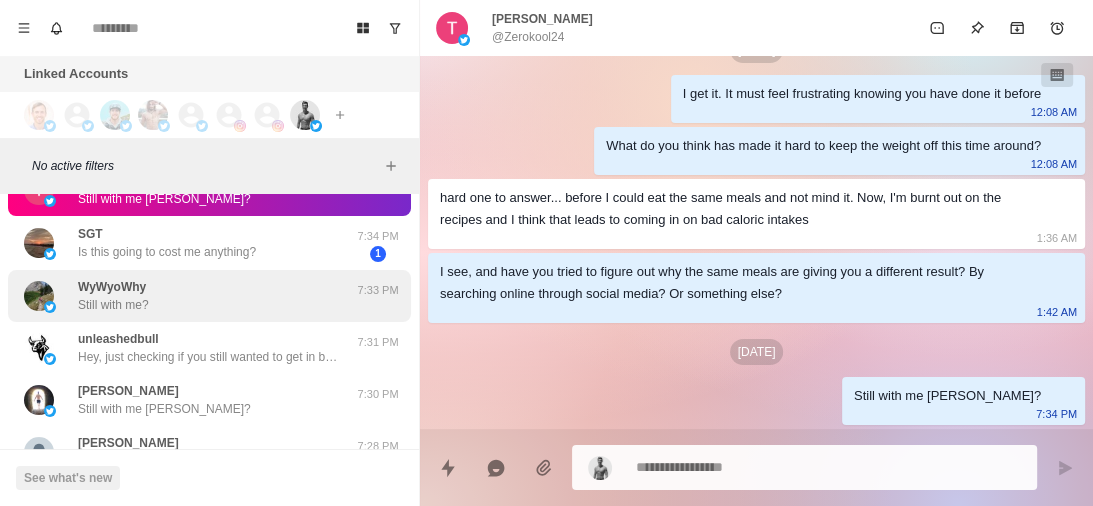 click on "WyWyoWhy Still with me? 7:33 PM" at bounding box center [209, 296] 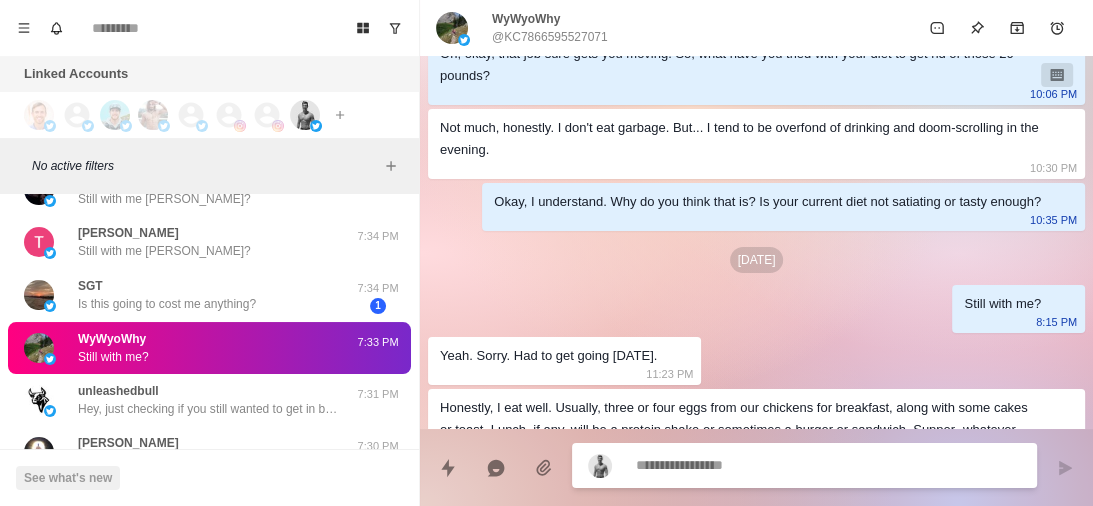 scroll, scrollTop: 1359, scrollLeft: 0, axis: vertical 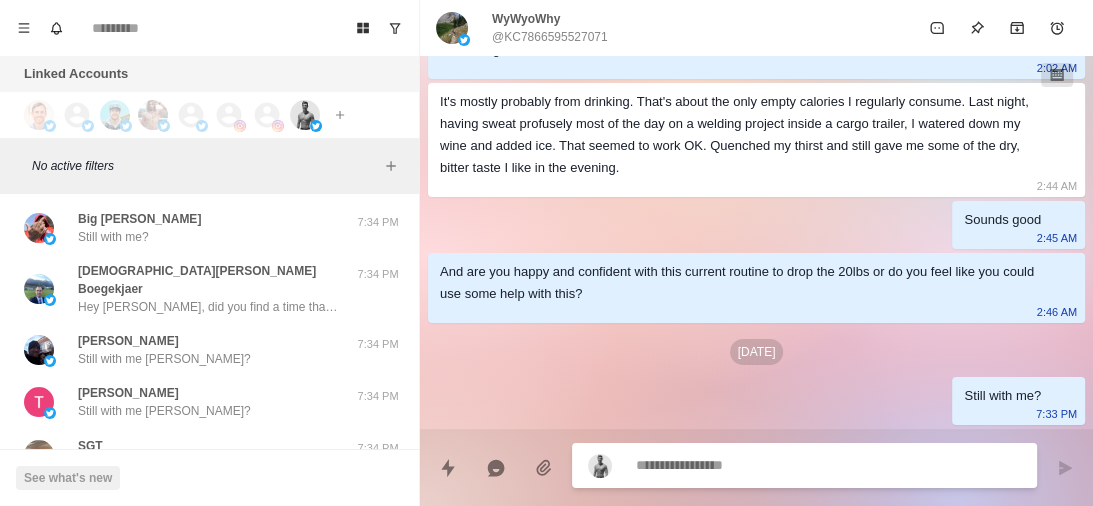 type on "*" 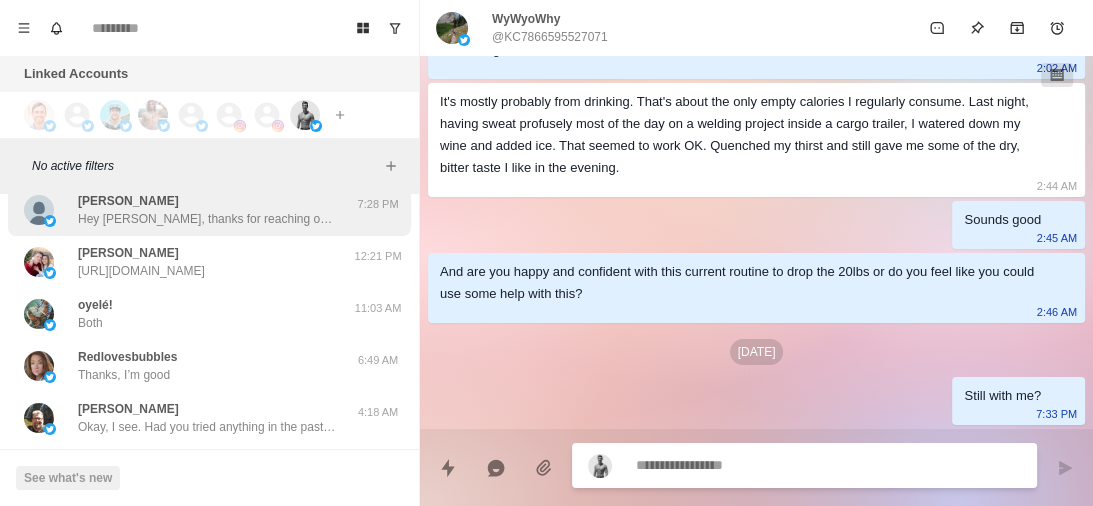 scroll, scrollTop: 480, scrollLeft: 0, axis: vertical 